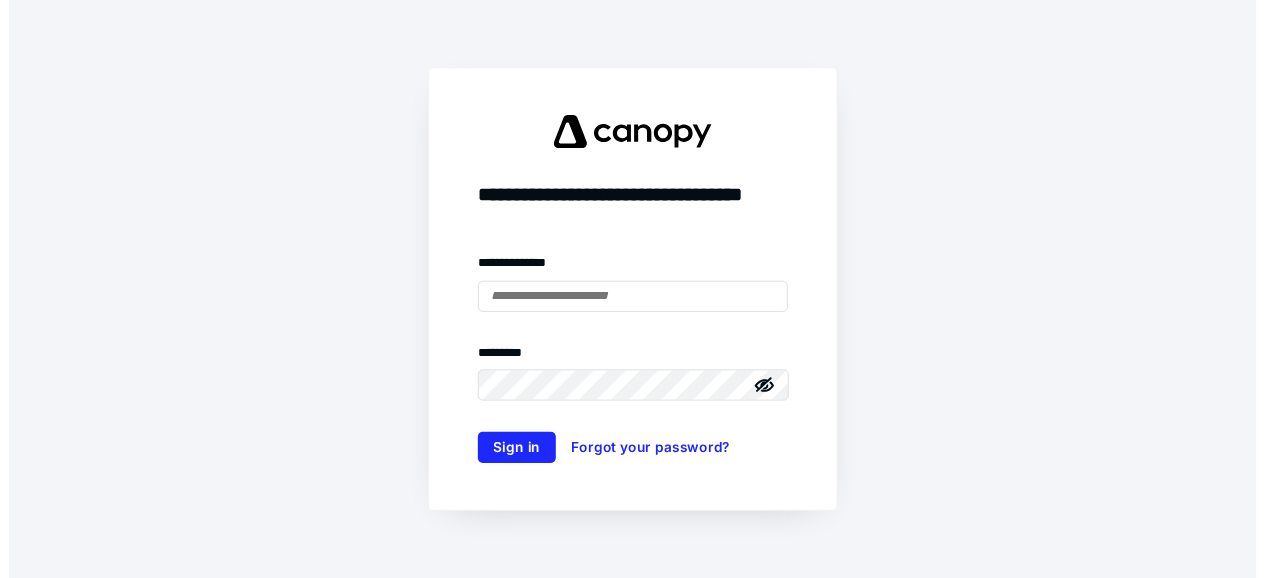 scroll, scrollTop: 0, scrollLeft: 0, axis: both 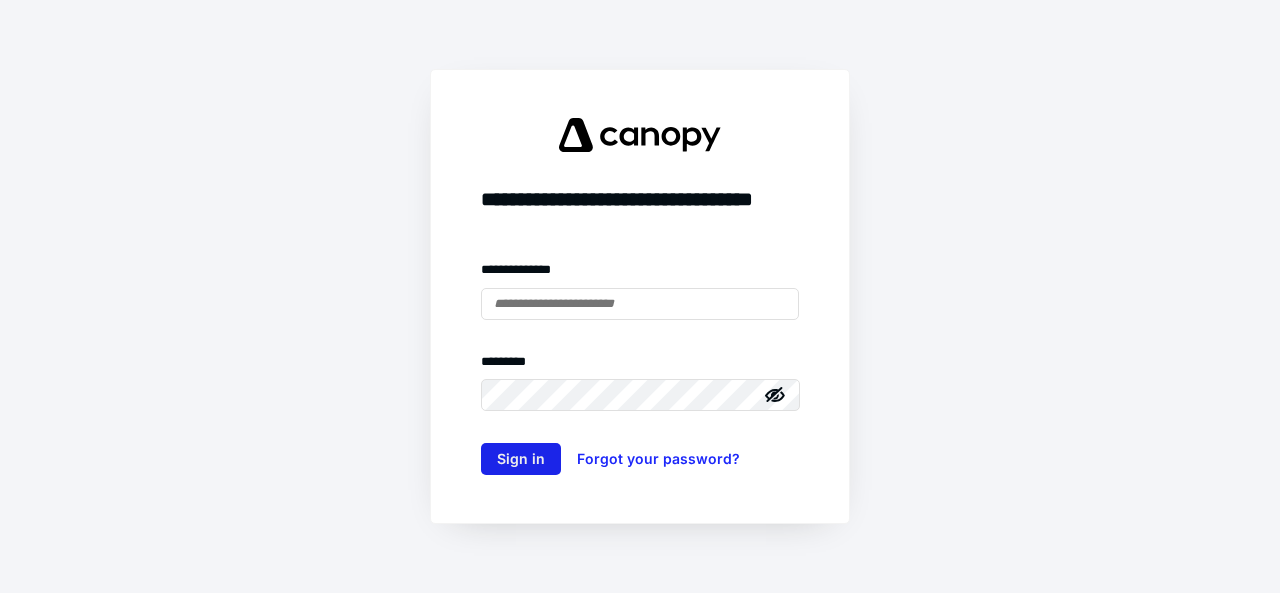 type on "**********" 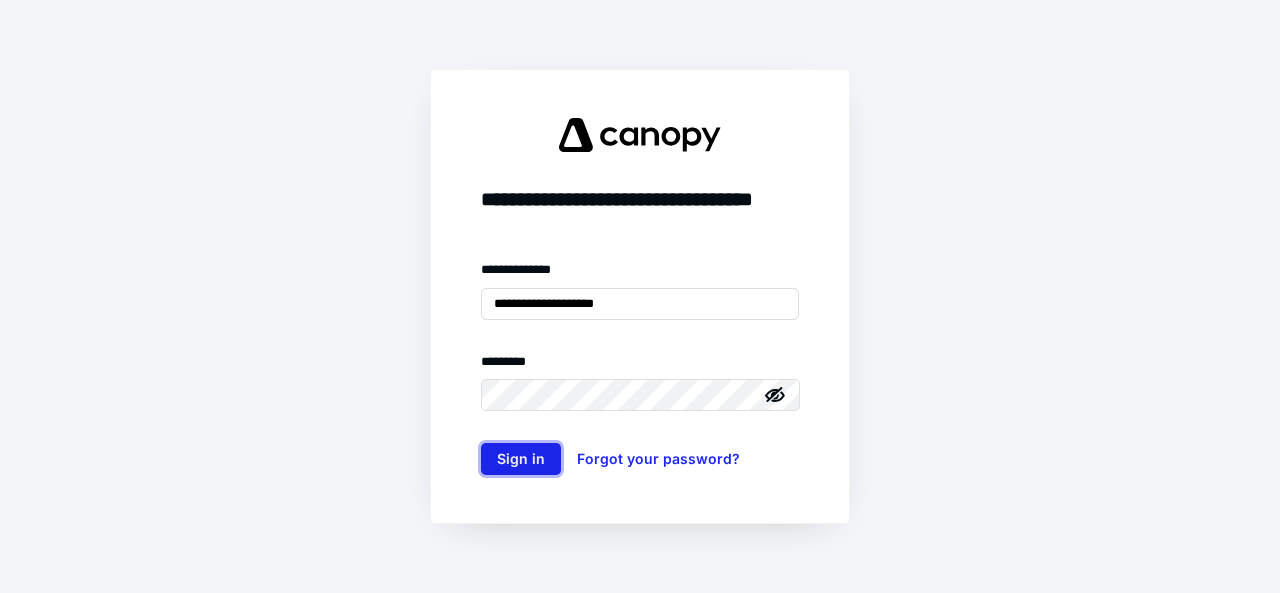 click on "Sign in" at bounding box center (521, 459) 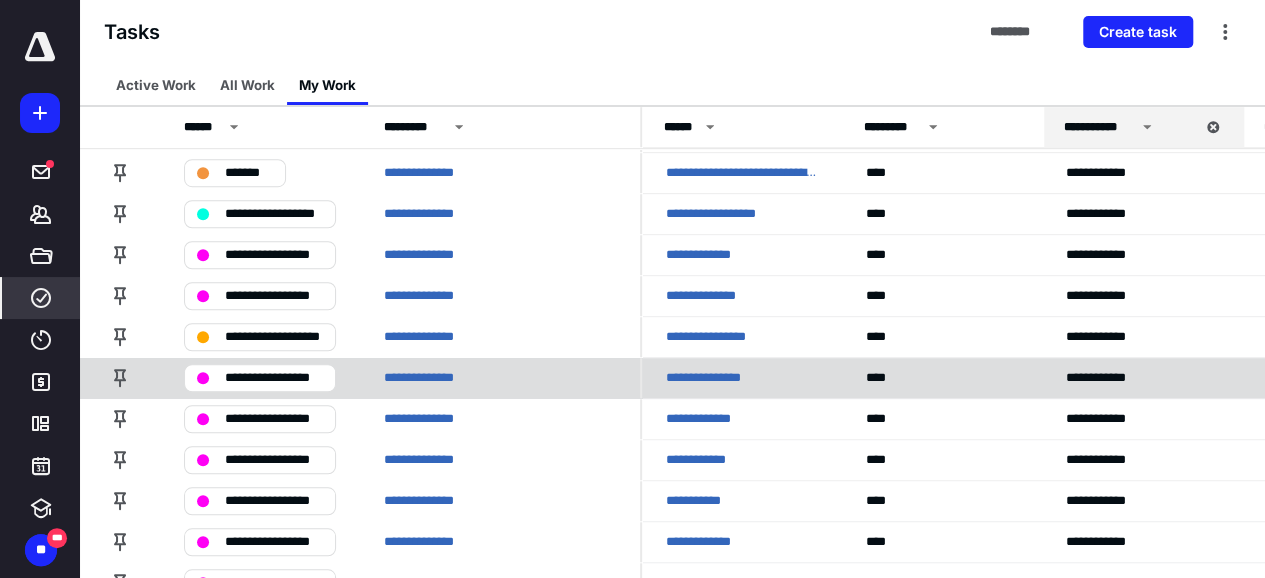 scroll, scrollTop: 1099, scrollLeft: 0, axis: vertical 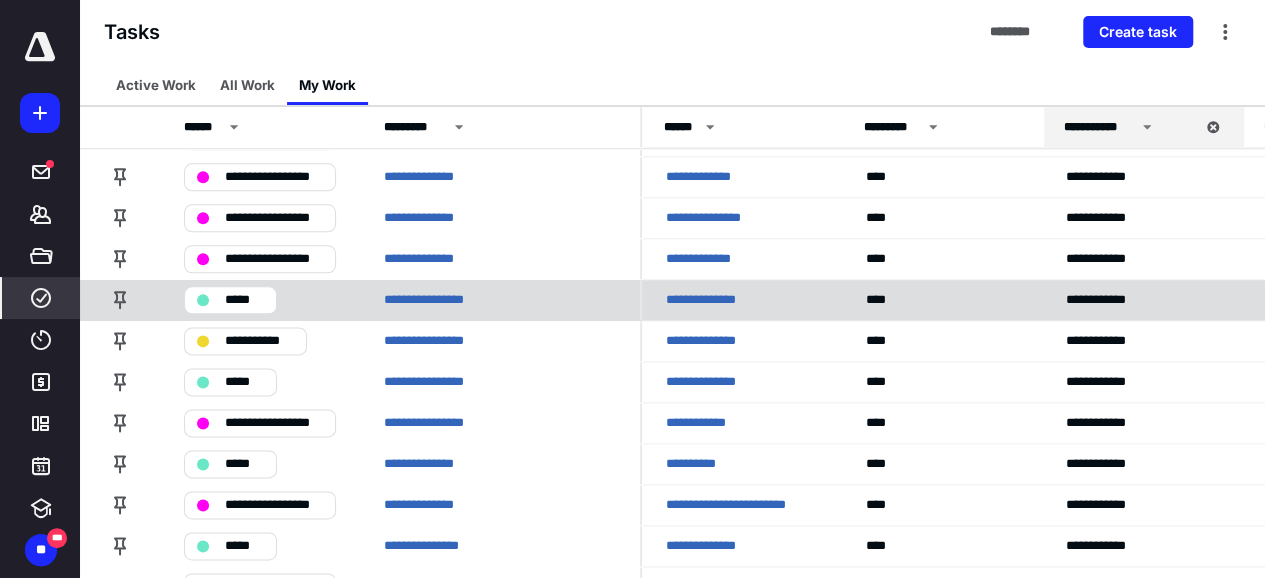 click on "**********" at bounding box center [711, 300] 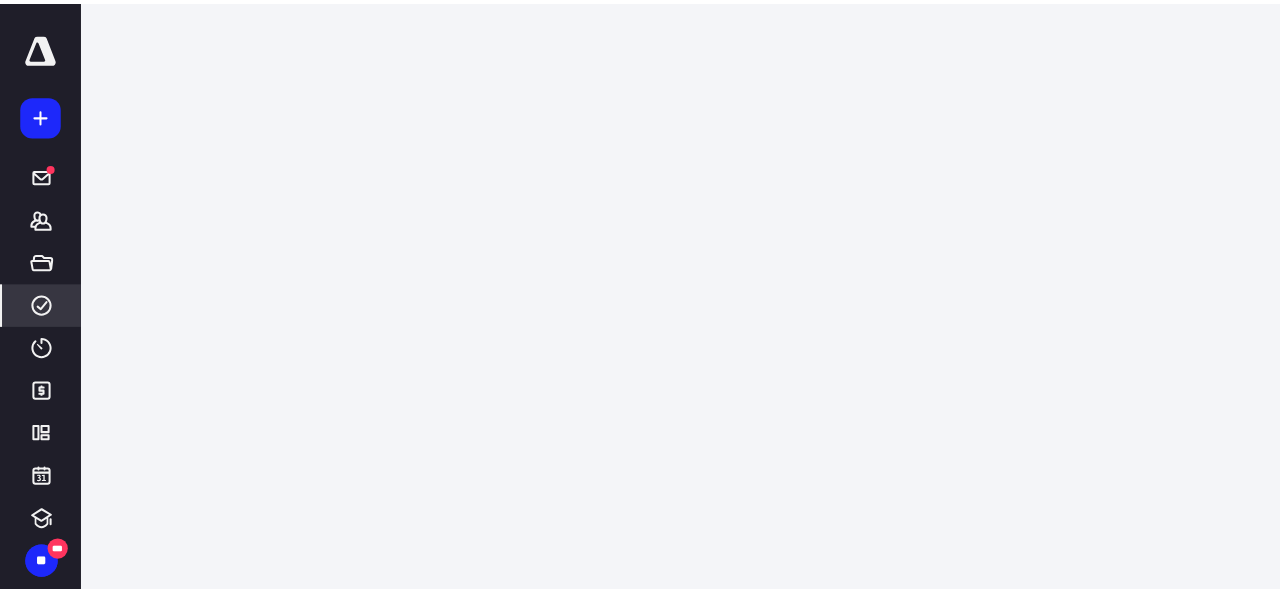 scroll, scrollTop: 0, scrollLeft: 0, axis: both 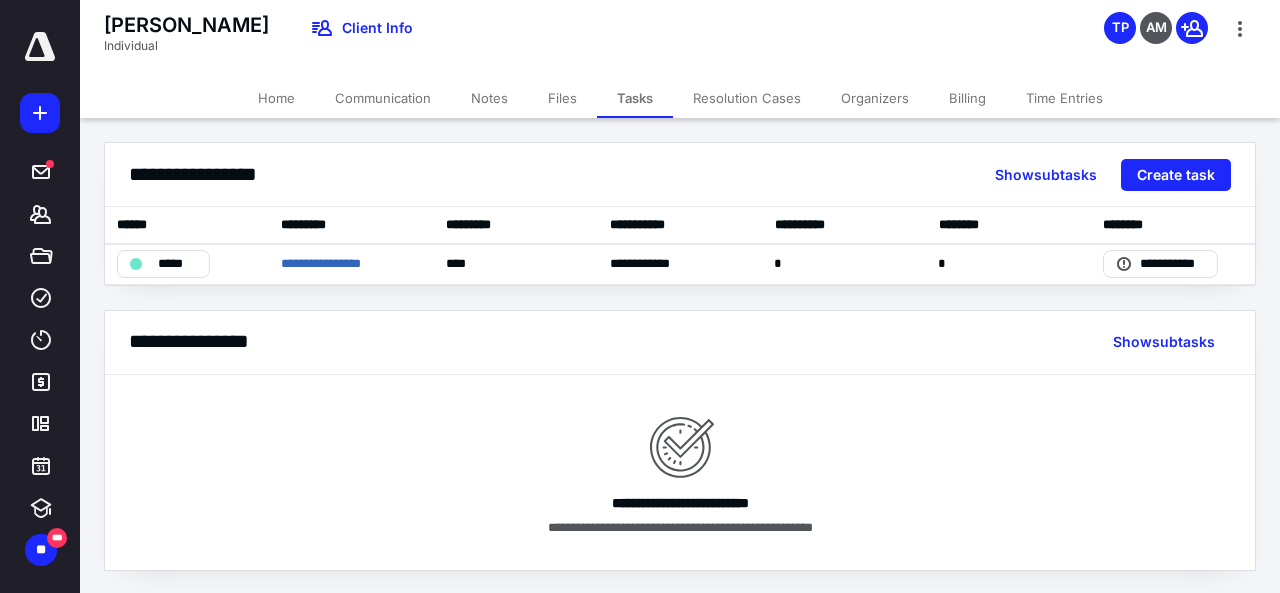 click on "Files" at bounding box center [562, 98] 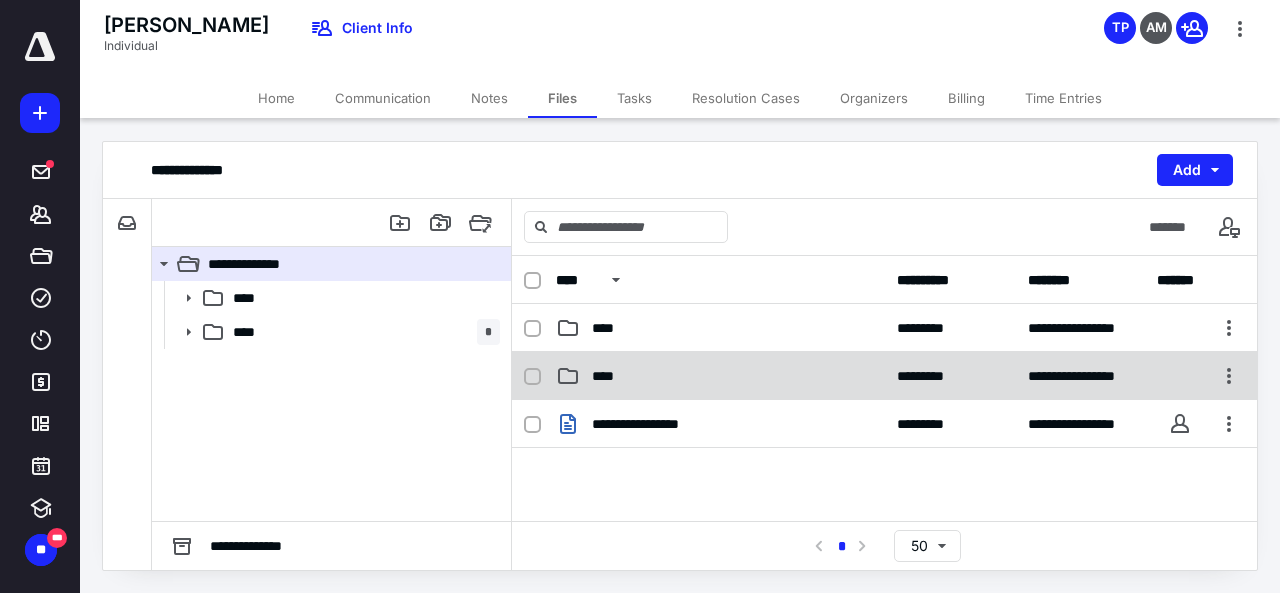 click on "****" at bounding box center (609, 376) 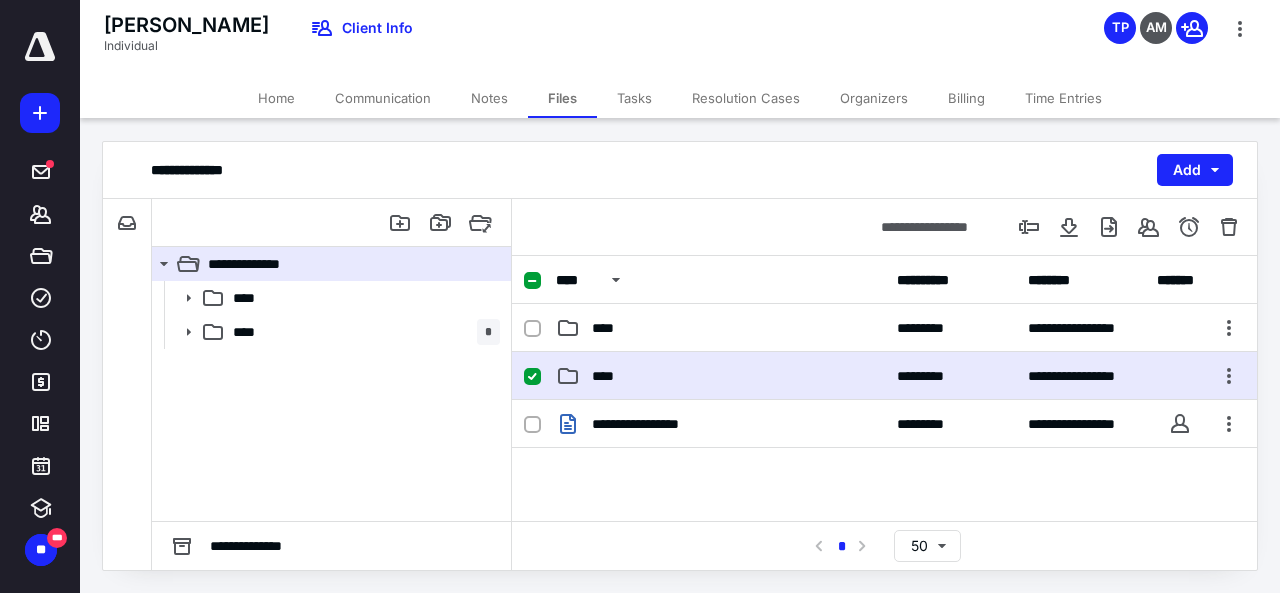 click on "****" at bounding box center [609, 376] 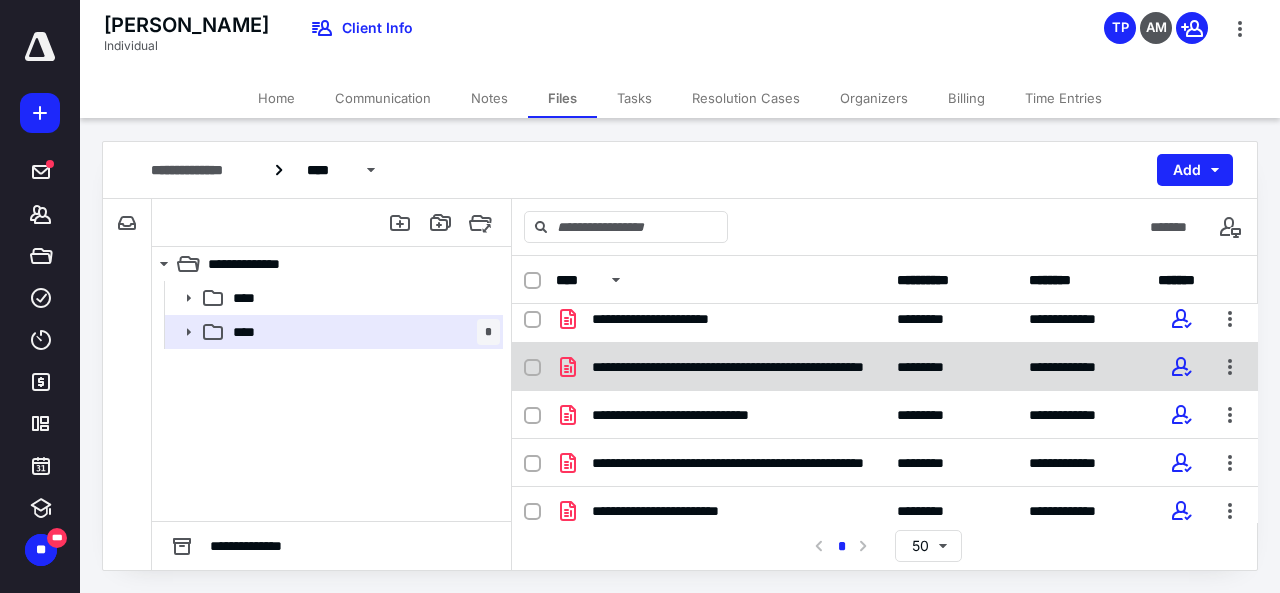 scroll, scrollTop: 162, scrollLeft: 0, axis: vertical 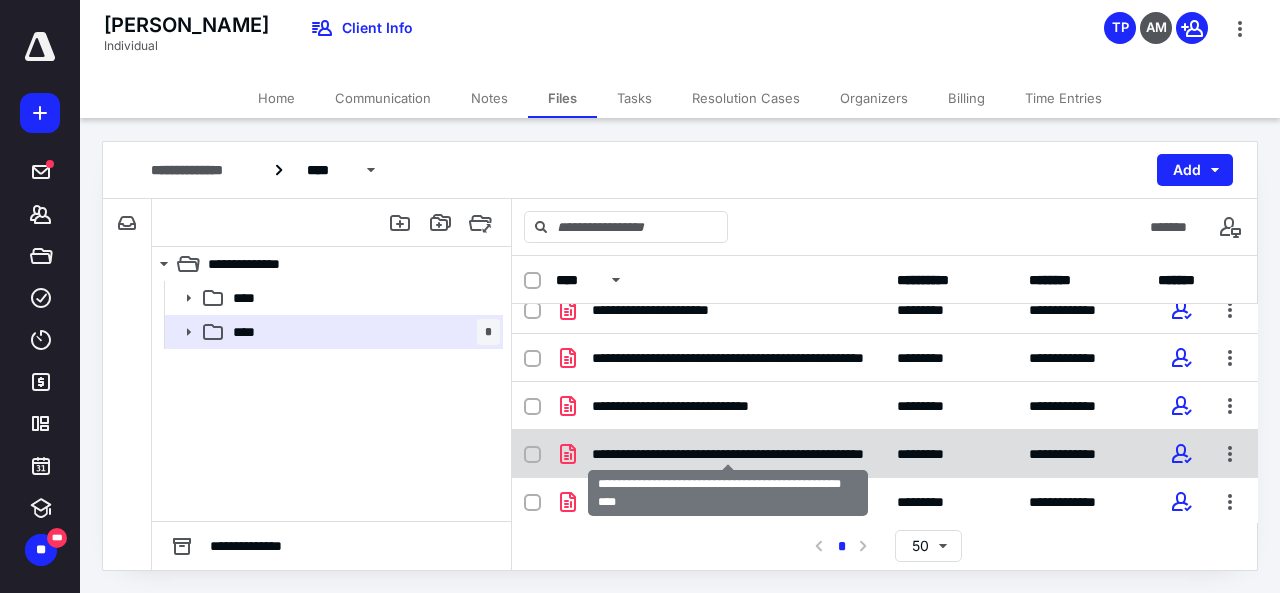 click on "**********" at bounding box center (728, 454) 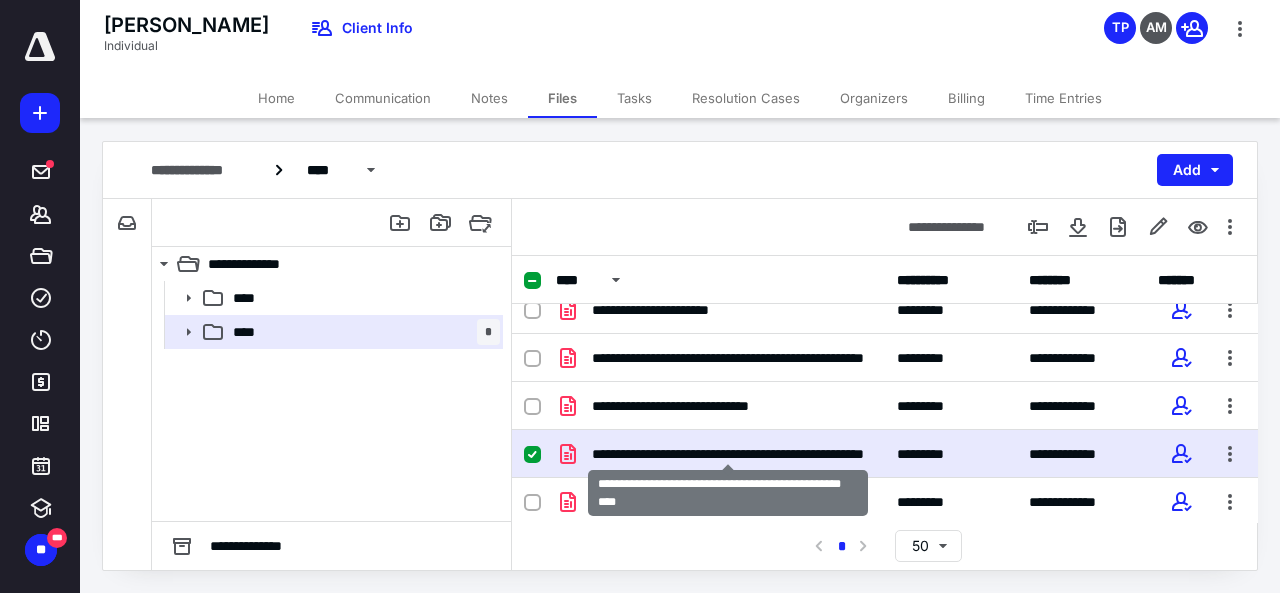click on "**********" at bounding box center (728, 454) 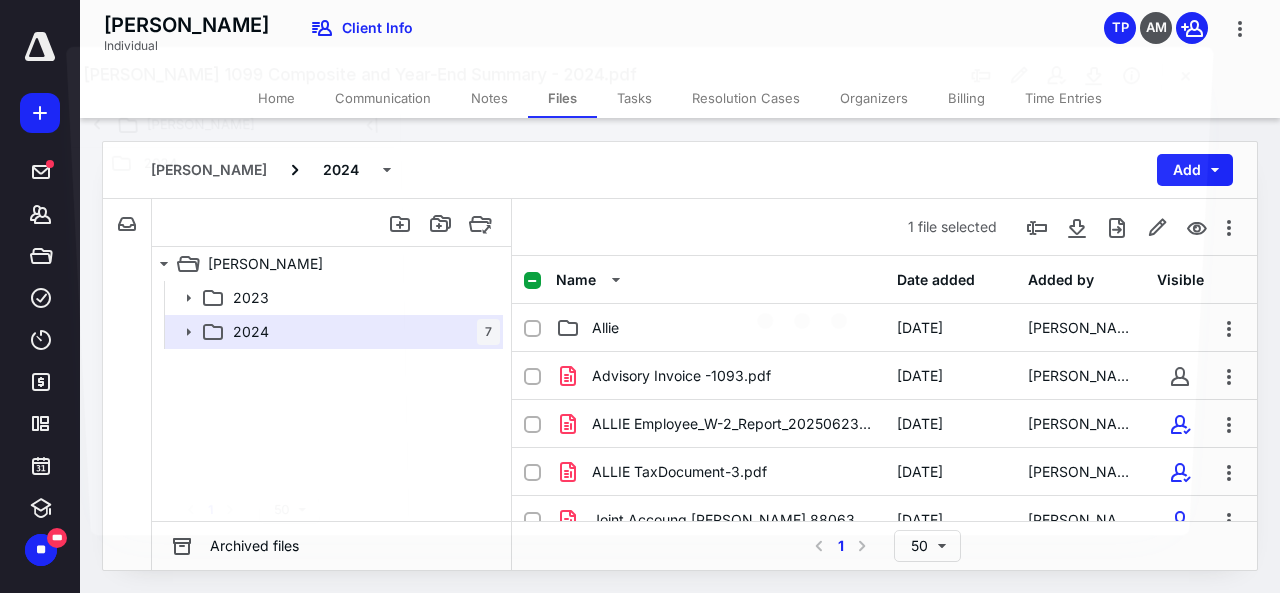 scroll, scrollTop: 162, scrollLeft: 0, axis: vertical 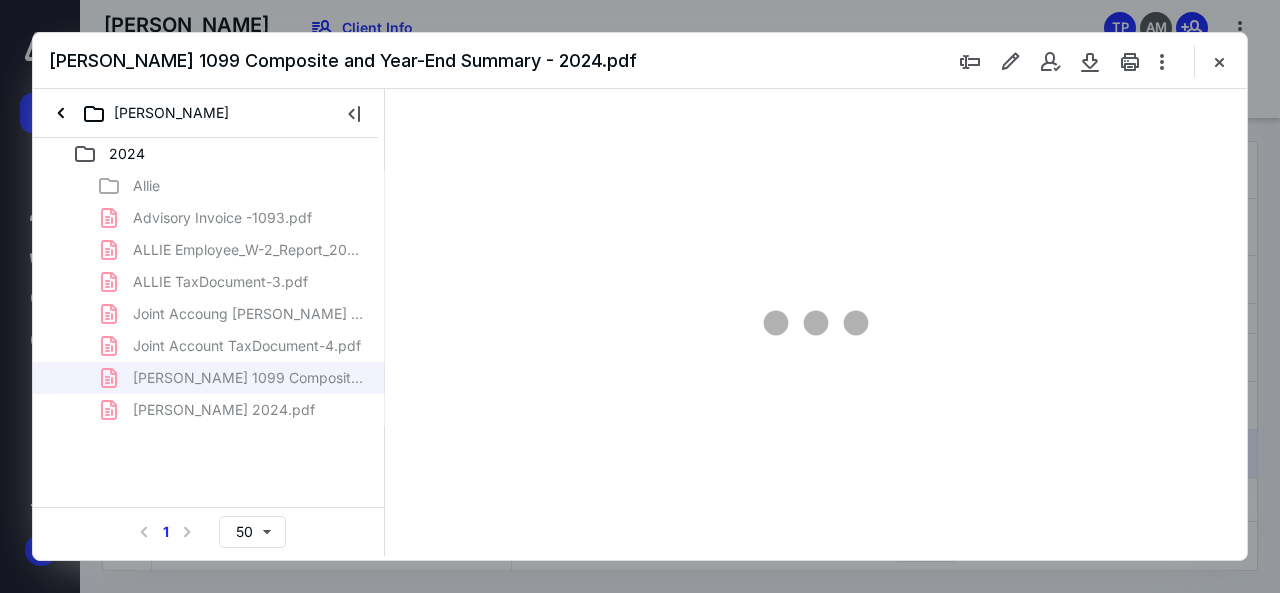 type on "107" 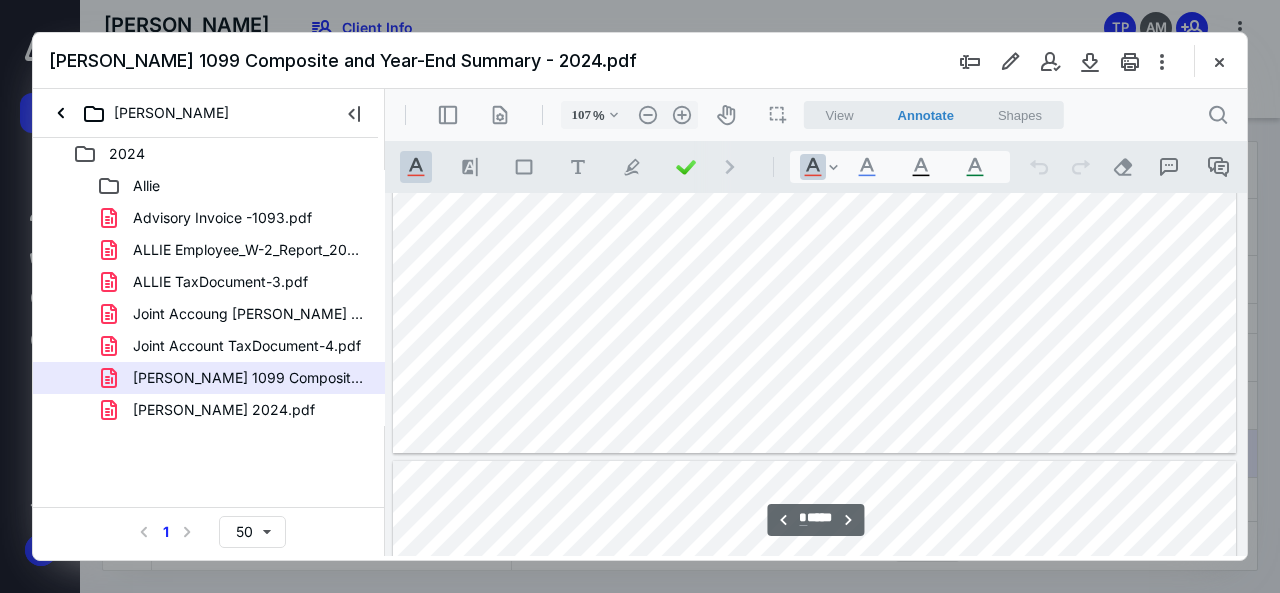 scroll, scrollTop: 2658, scrollLeft: 0, axis: vertical 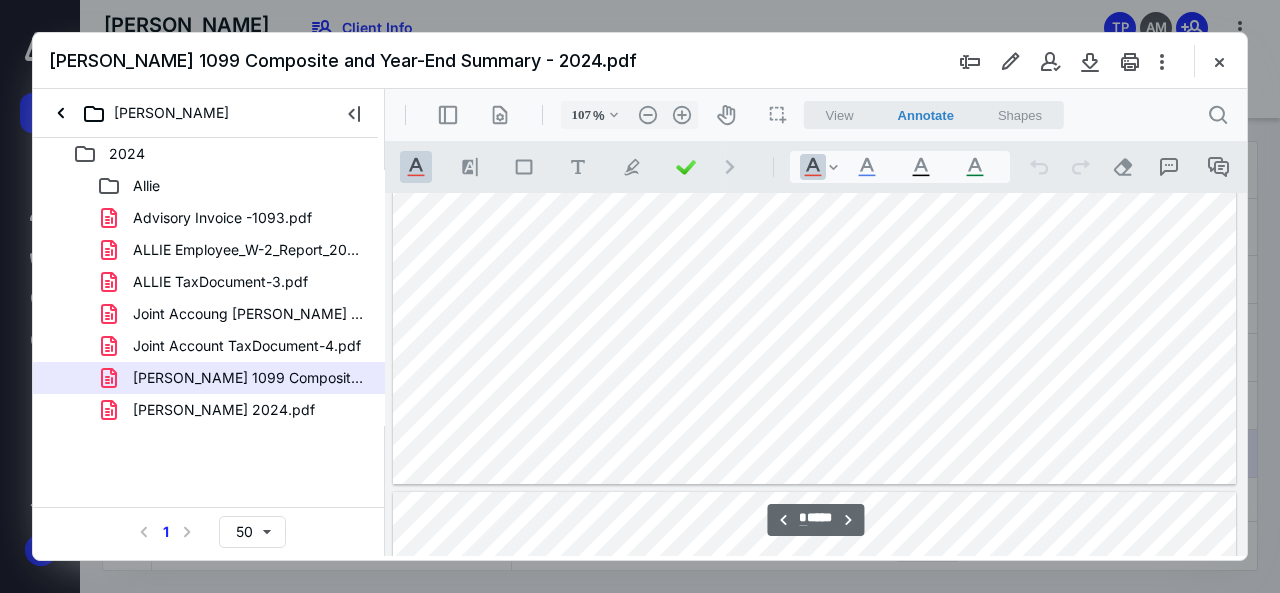 type on "*" 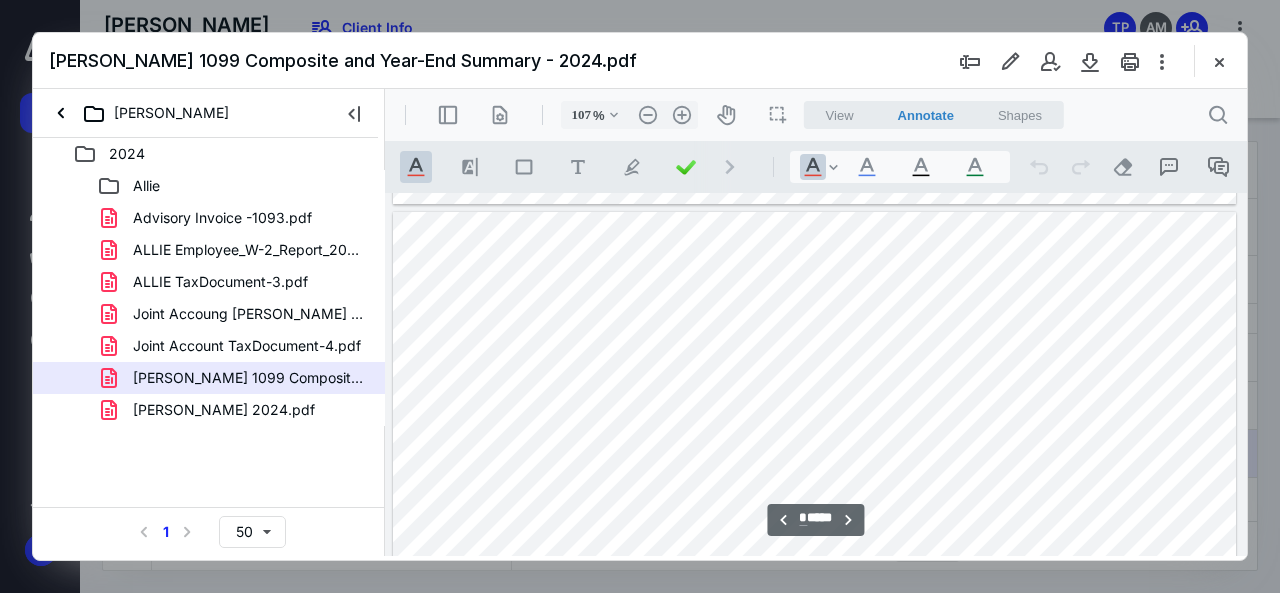 scroll, scrollTop: 4293, scrollLeft: 0, axis: vertical 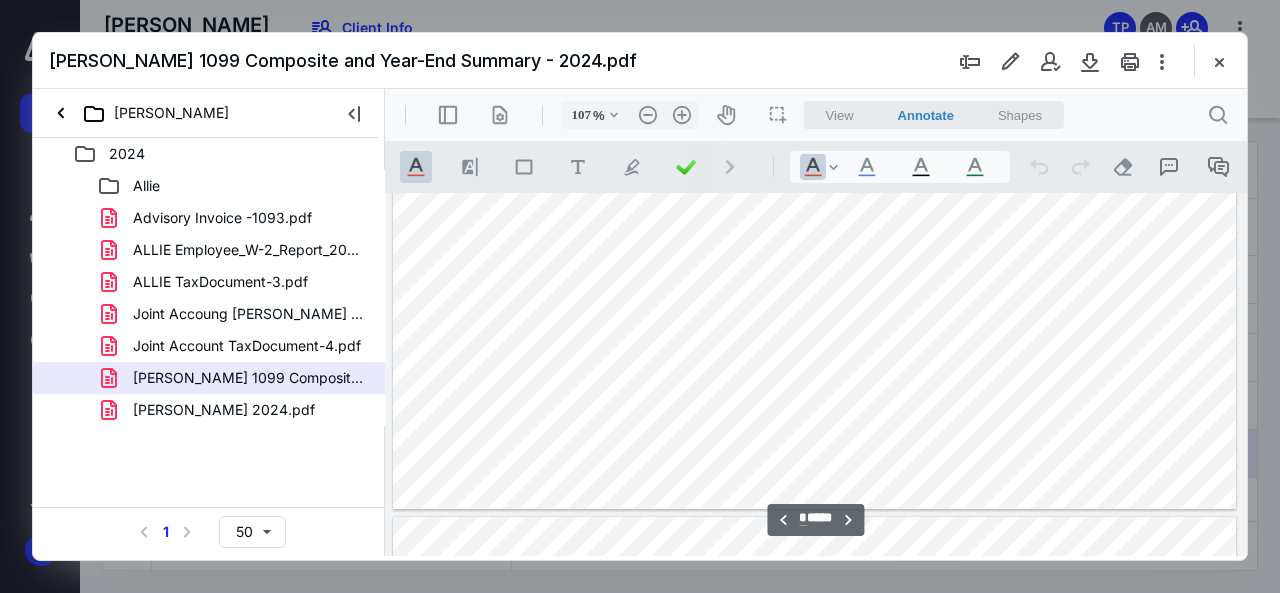 click on "[PERSON_NAME] 2024.pdf" at bounding box center (224, 410) 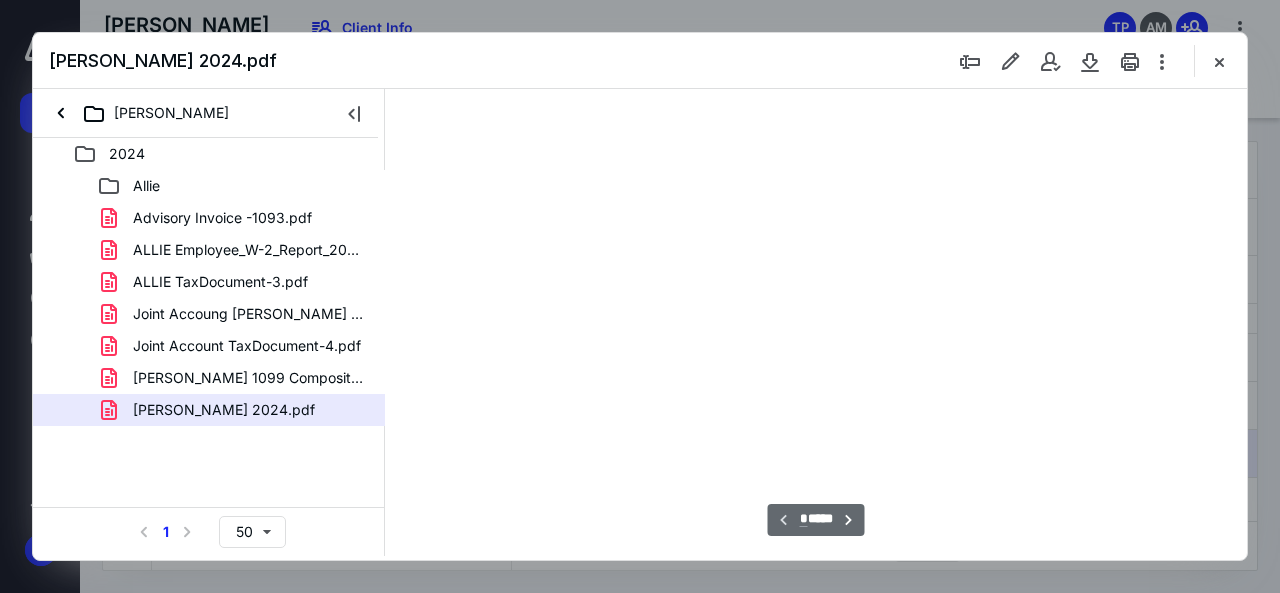 type on "101" 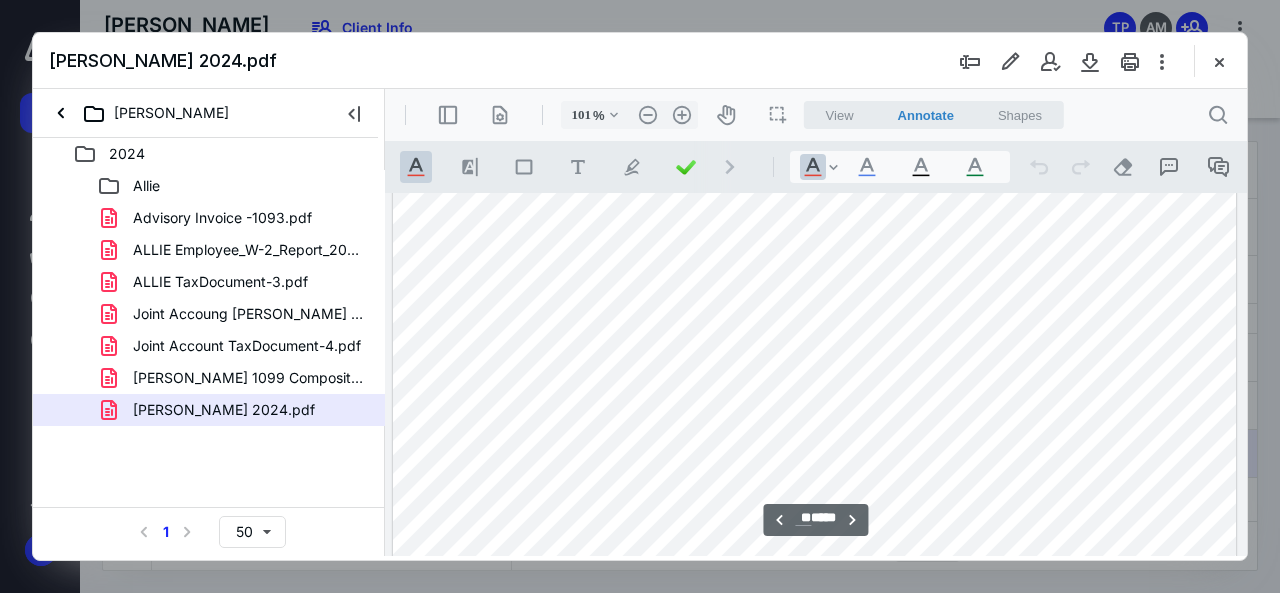 scroll, scrollTop: 8413, scrollLeft: 0, axis: vertical 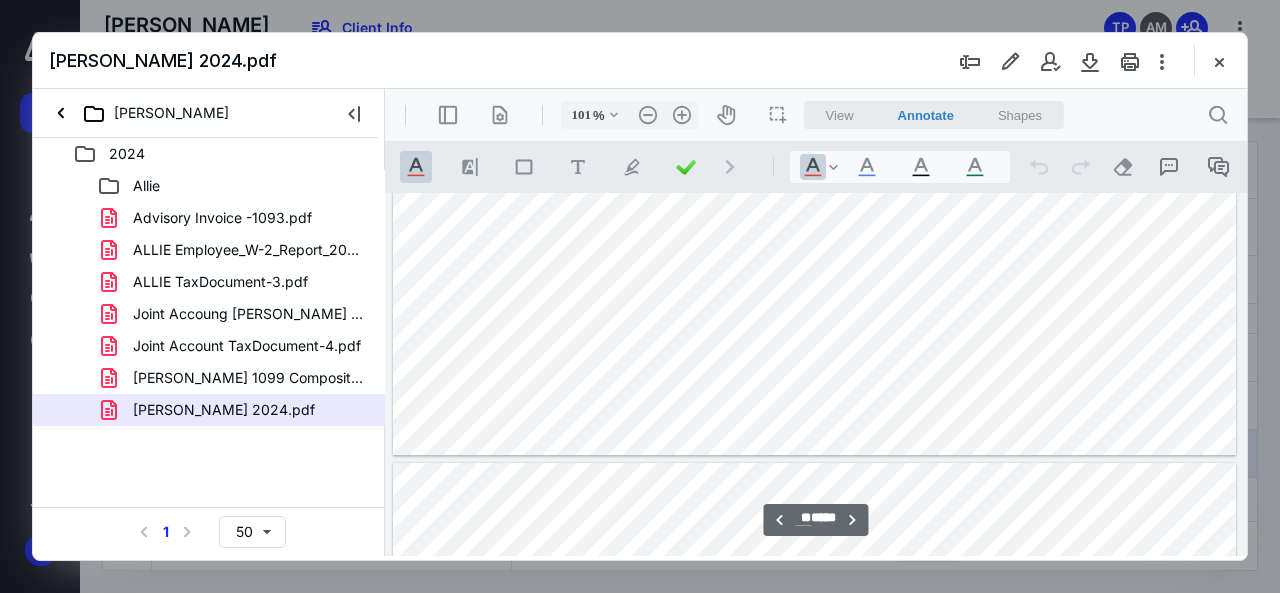 type on "**" 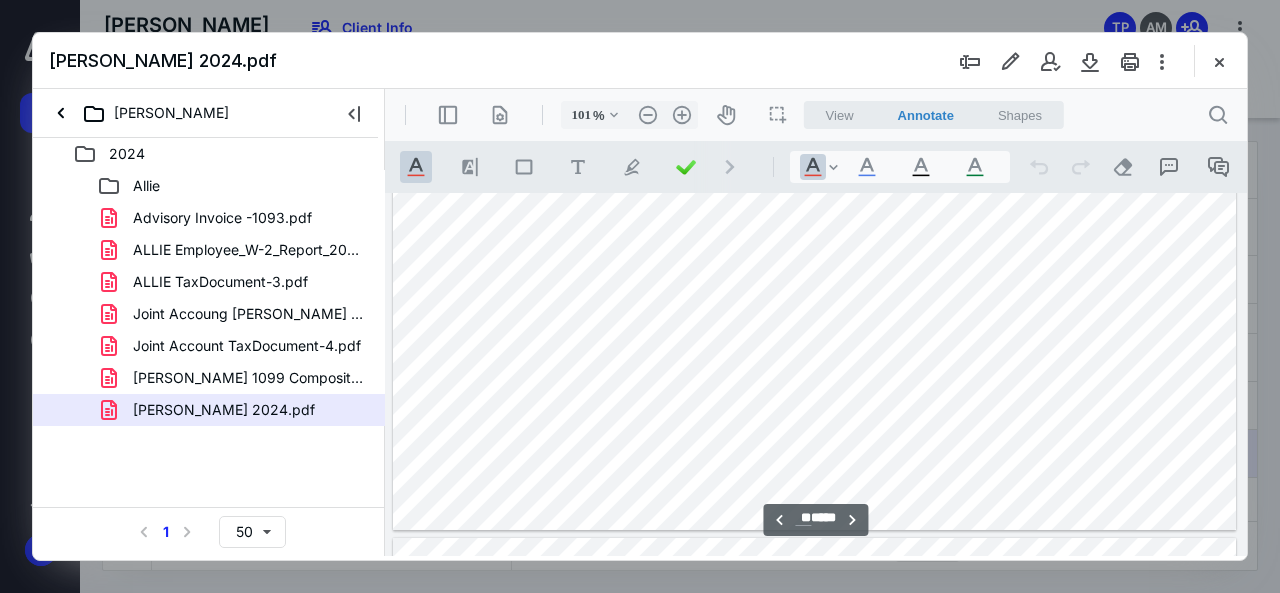 scroll, scrollTop: 10524, scrollLeft: 0, axis: vertical 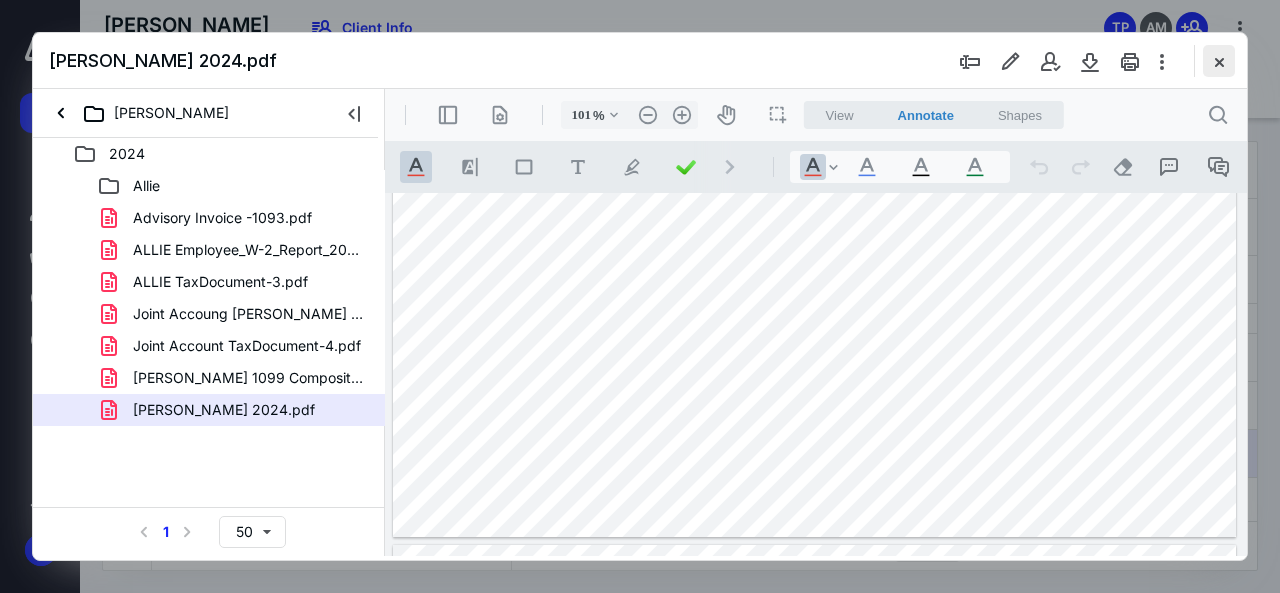 click at bounding box center [1219, 61] 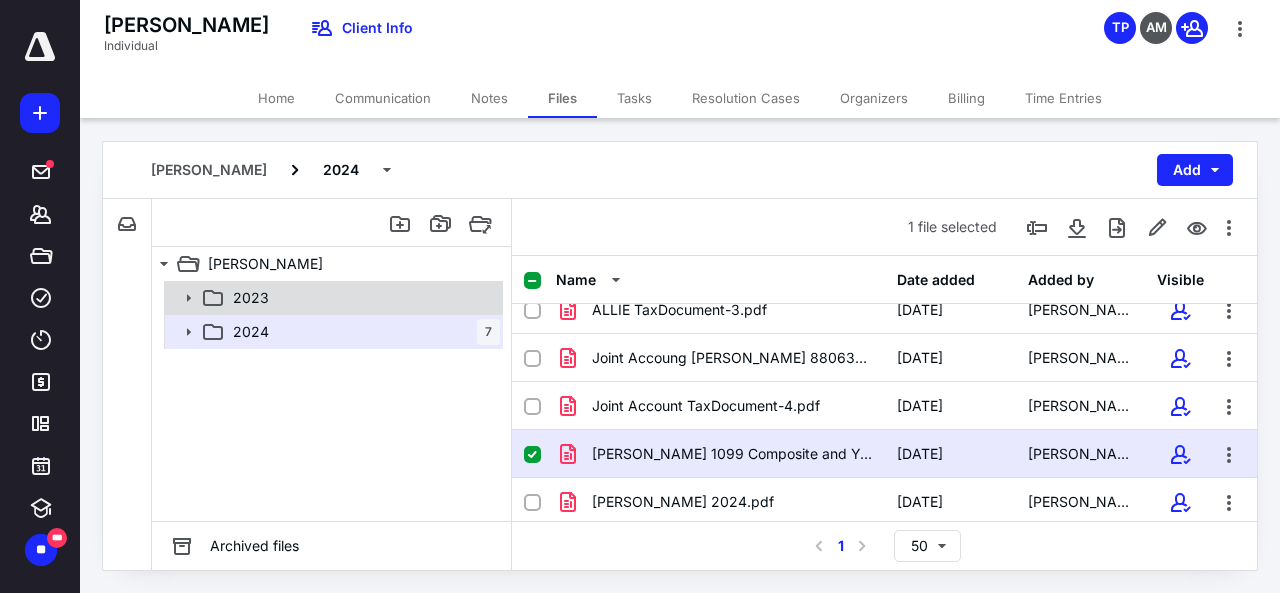 click on "2023" at bounding box center [362, 298] 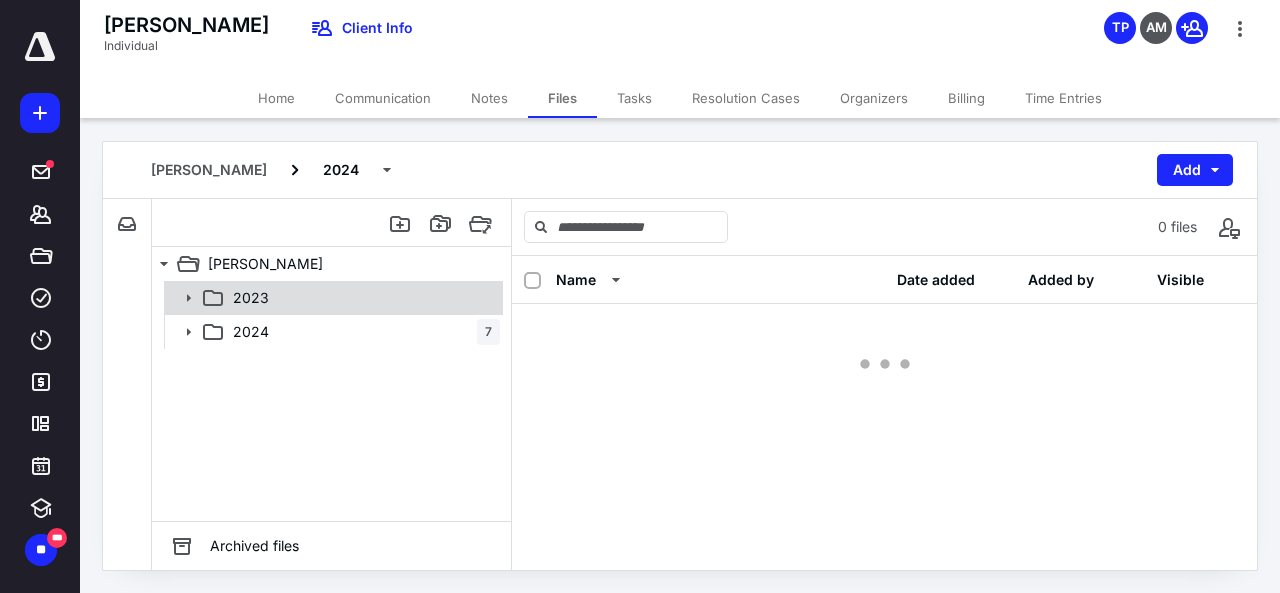 click on "2023" at bounding box center (362, 298) 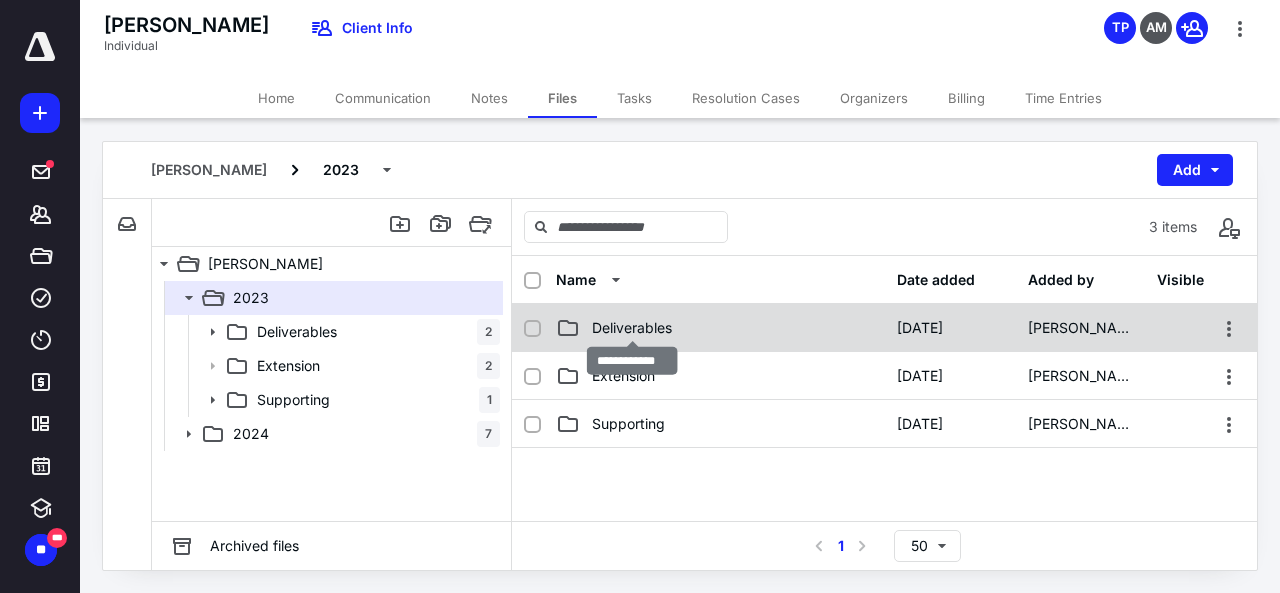 click on "Deliverables" at bounding box center [632, 328] 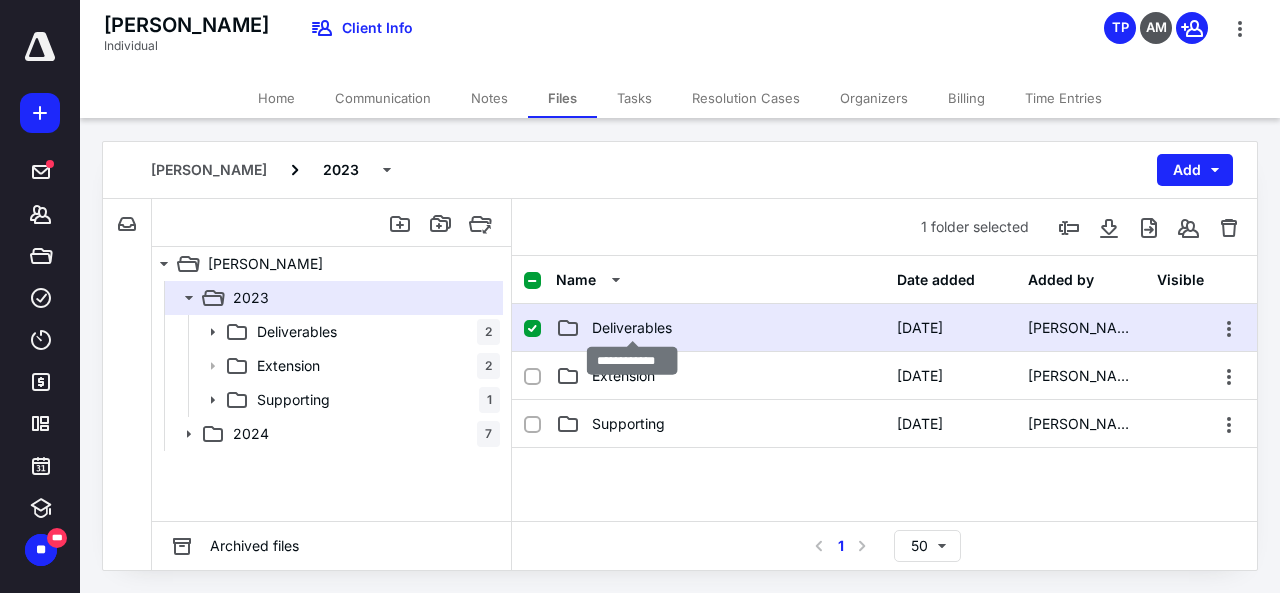 click on "Deliverables" at bounding box center (632, 328) 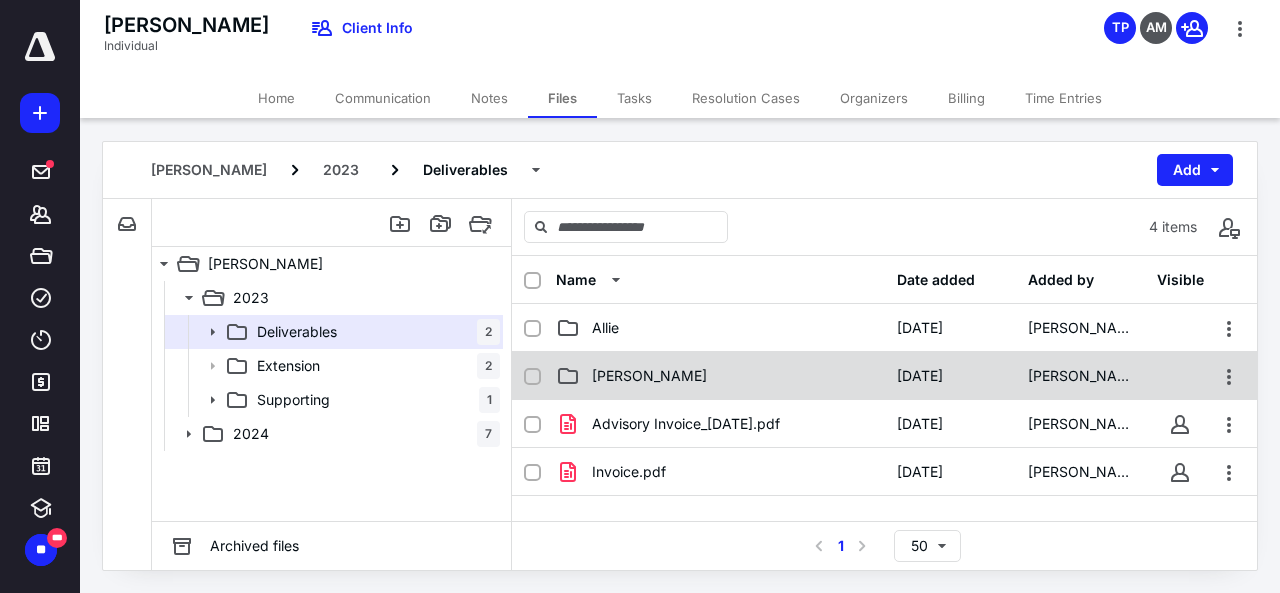 click on "[PERSON_NAME]" at bounding box center (720, 376) 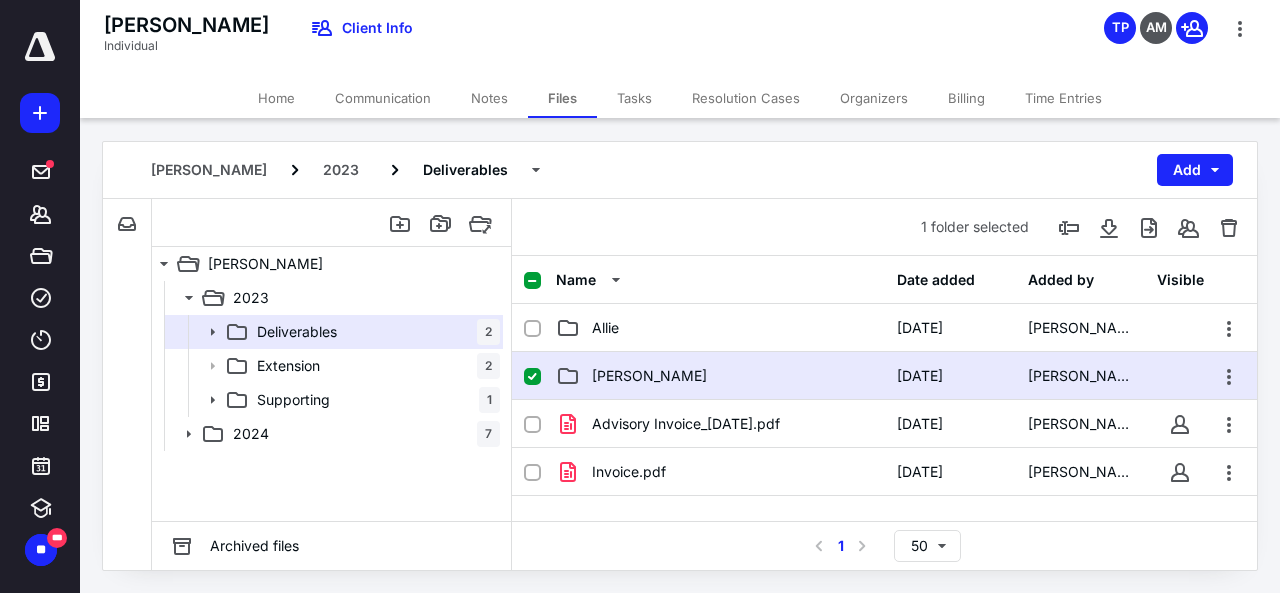 click on "[PERSON_NAME]" at bounding box center (720, 376) 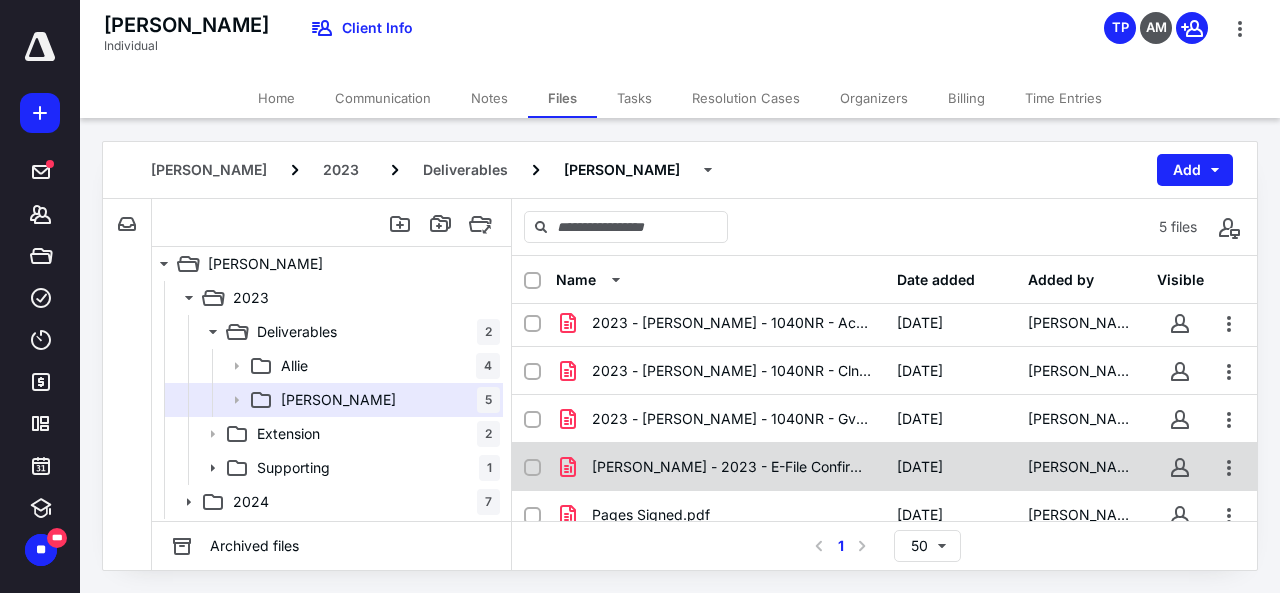 scroll, scrollTop: 0, scrollLeft: 0, axis: both 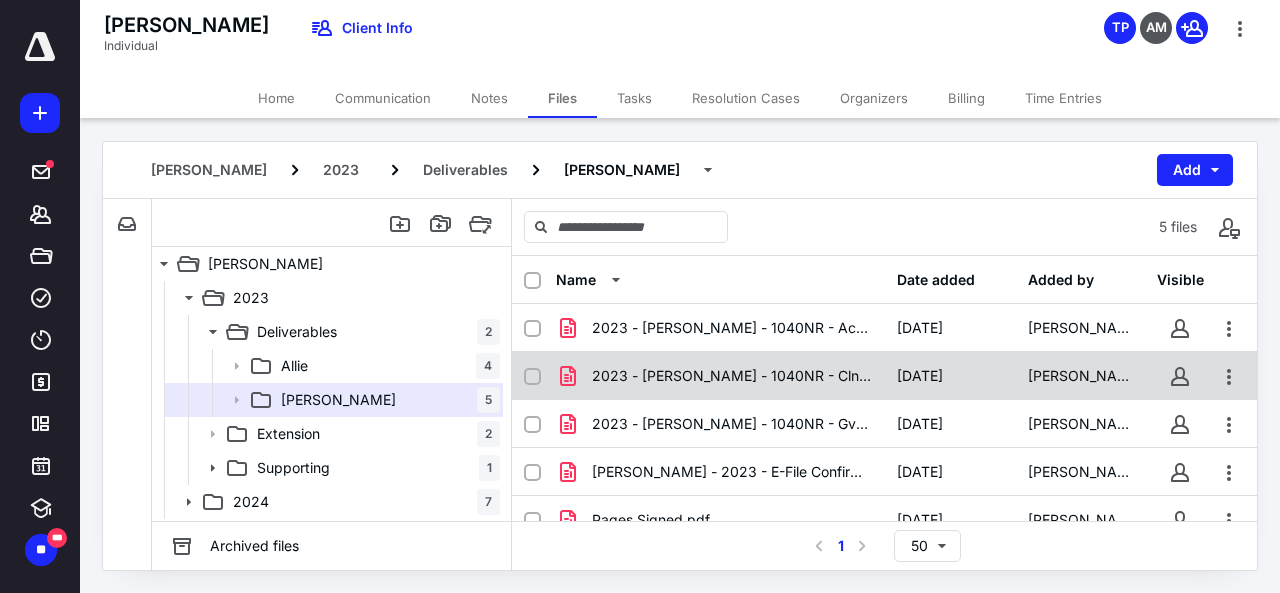 click on "2023 - [PERSON_NAME] - 1040NR - Clnt.pdf [DATE] [PERSON_NAME]" at bounding box center [884, 376] 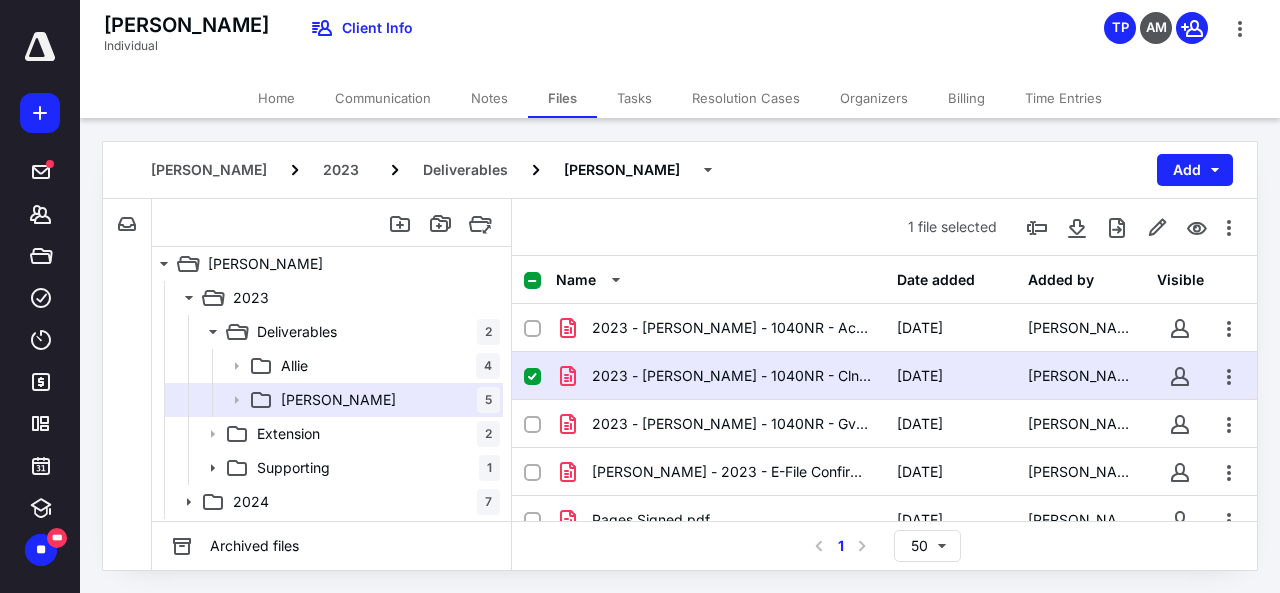 click on "2023 - [PERSON_NAME] - 1040NR - Clnt.pdf [DATE] [PERSON_NAME]" at bounding box center [884, 376] 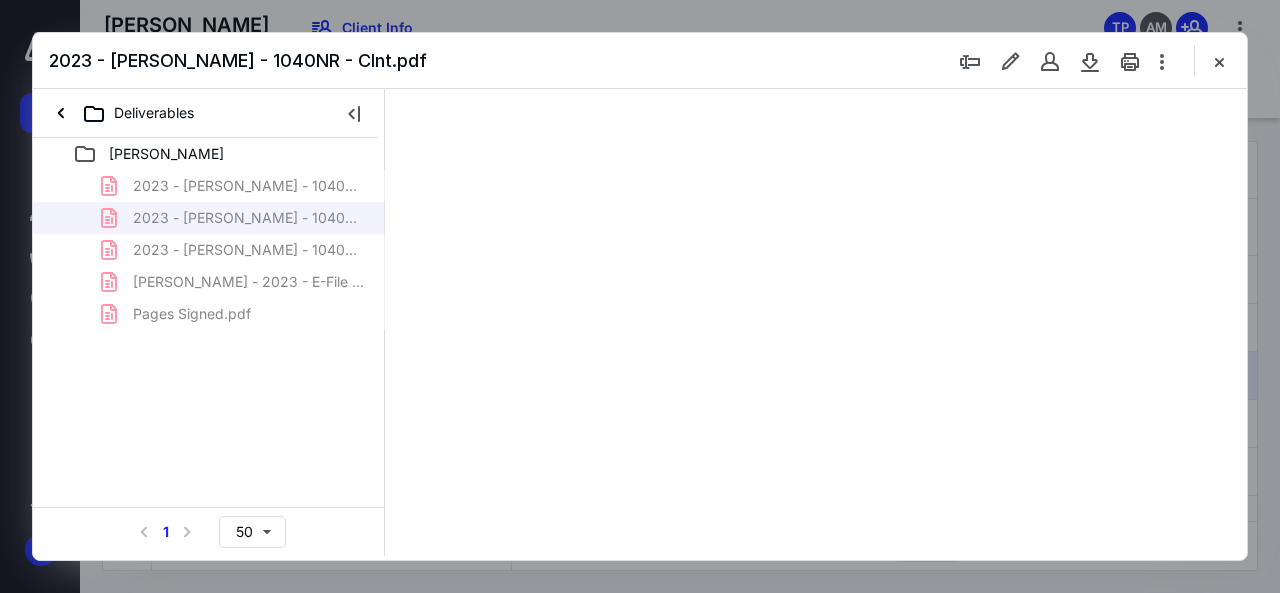 scroll, scrollTop: 0, scrollLeft: 0, axis: both 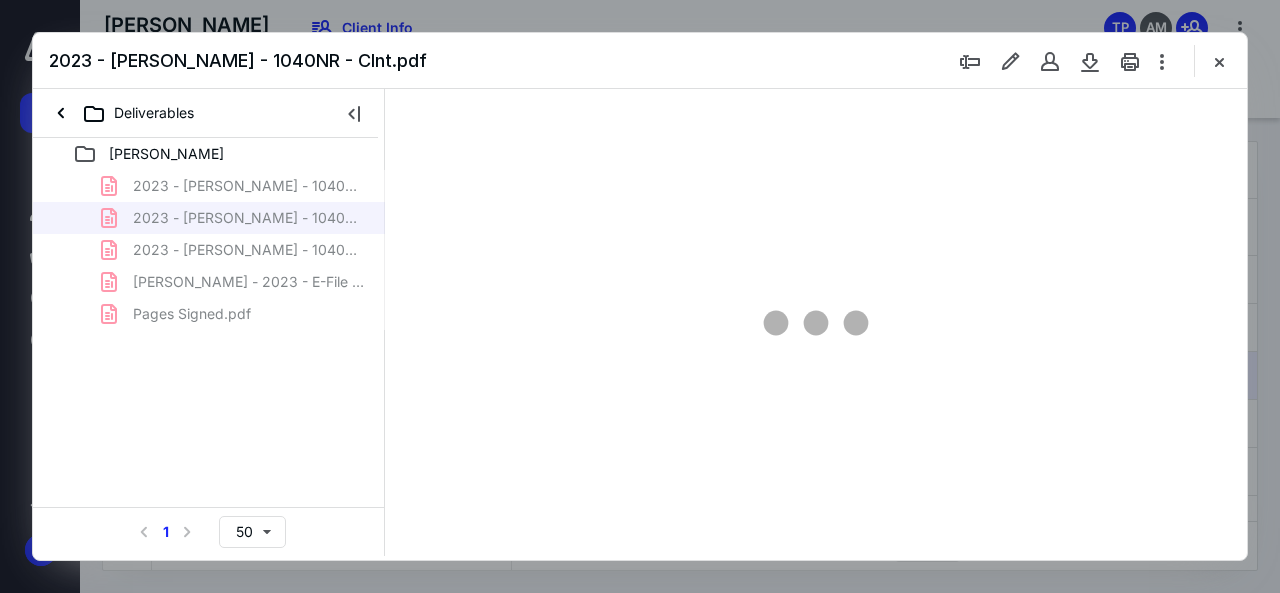 type on "138" 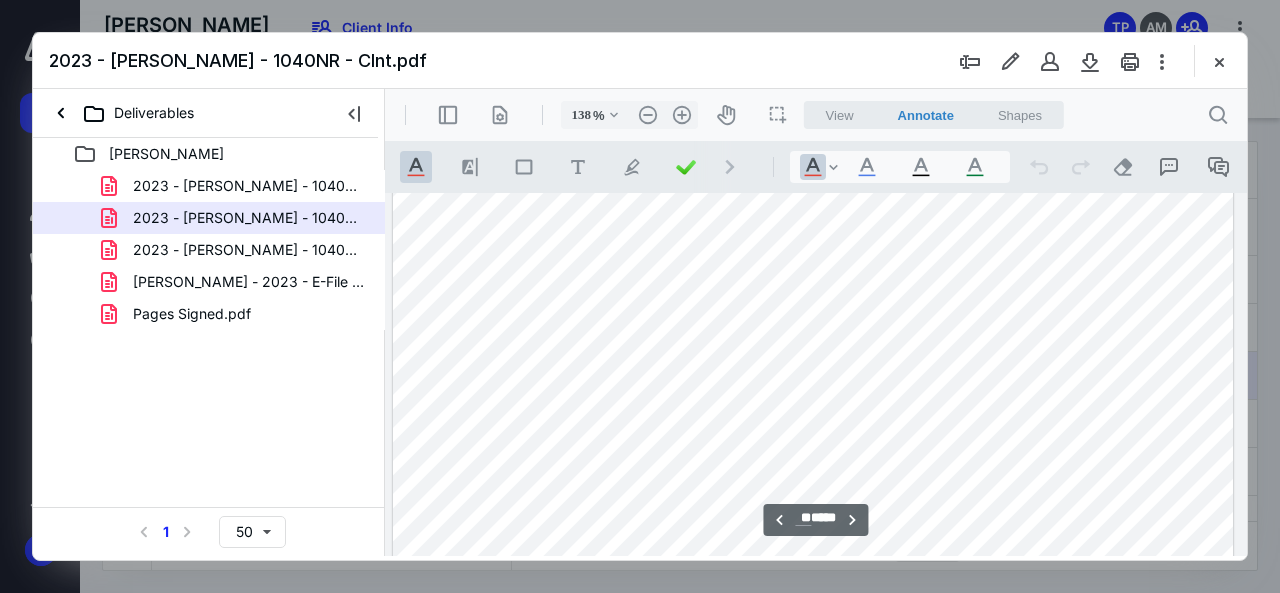 scroll, scrollTop: 19057, scrollLeft: 121, axis: both 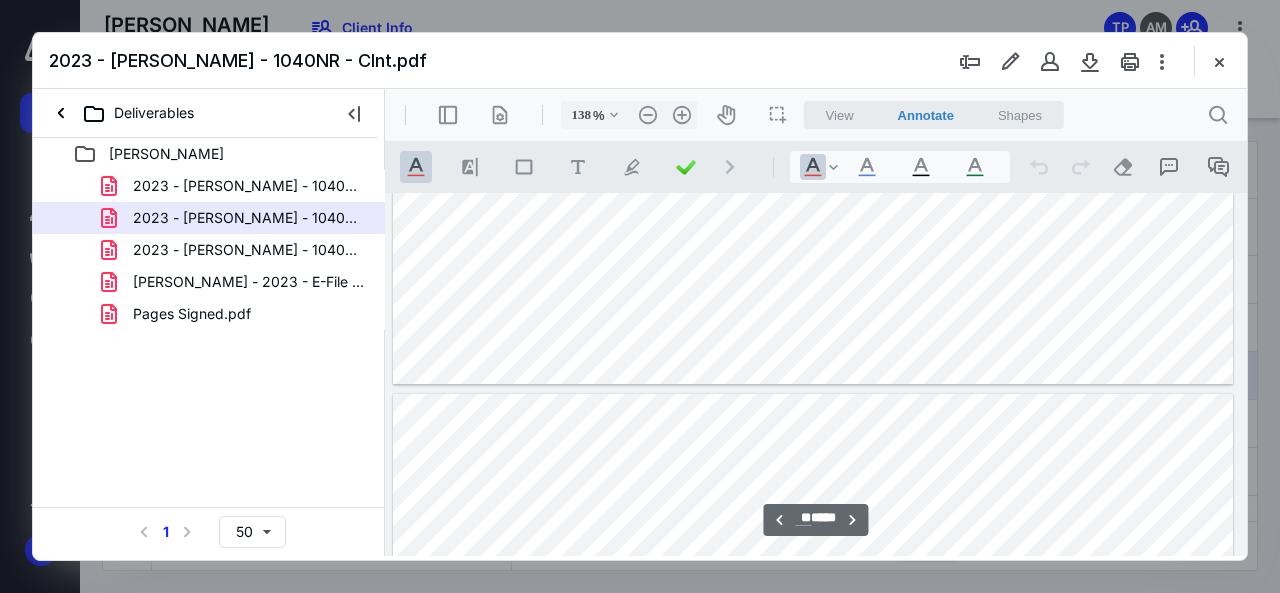 type on "**" 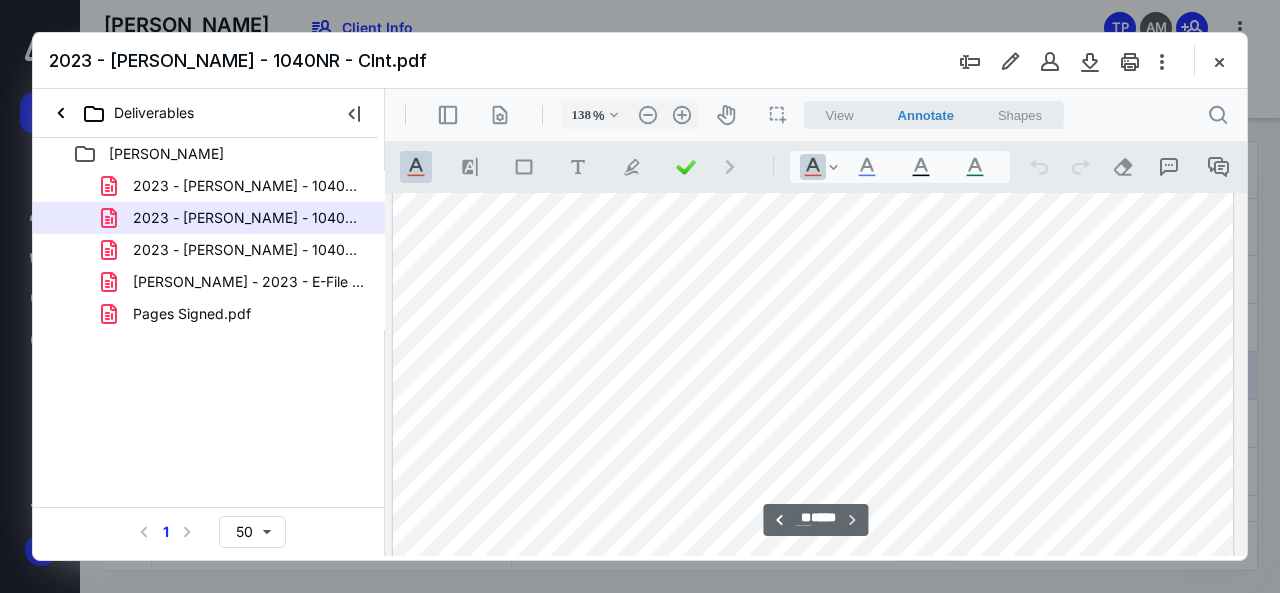 scroll, scrollTop: 25462, scrollLeft: 121, axis: both 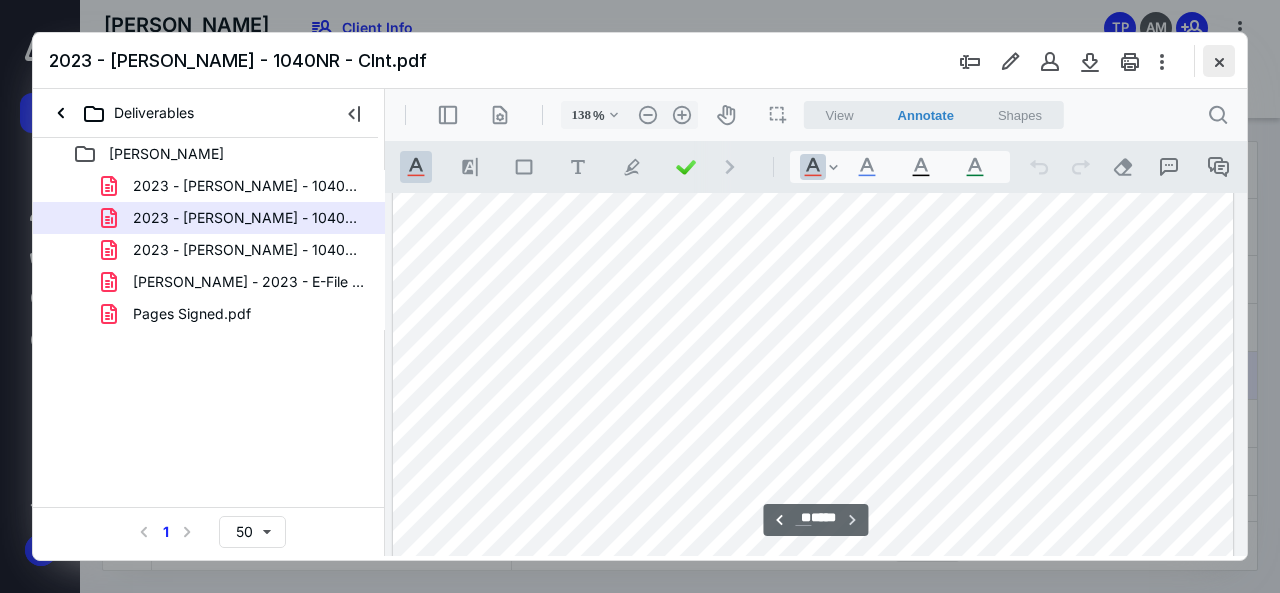click at bounding box center (1219, 61) 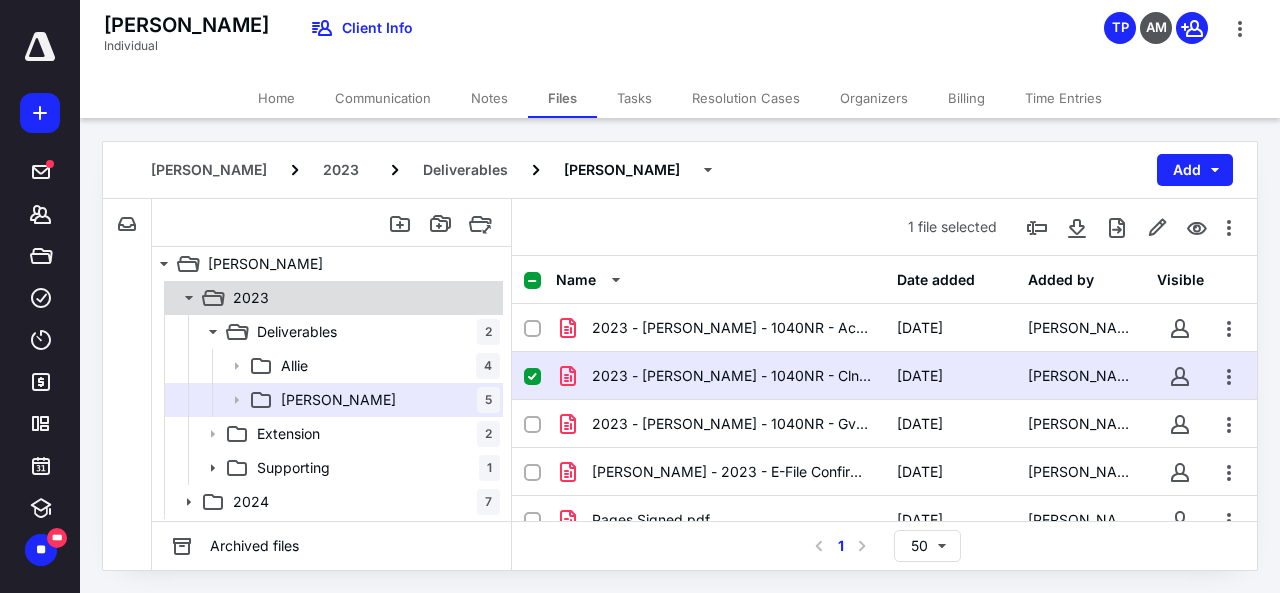 click on "2023" at bounding box center [362, 298] 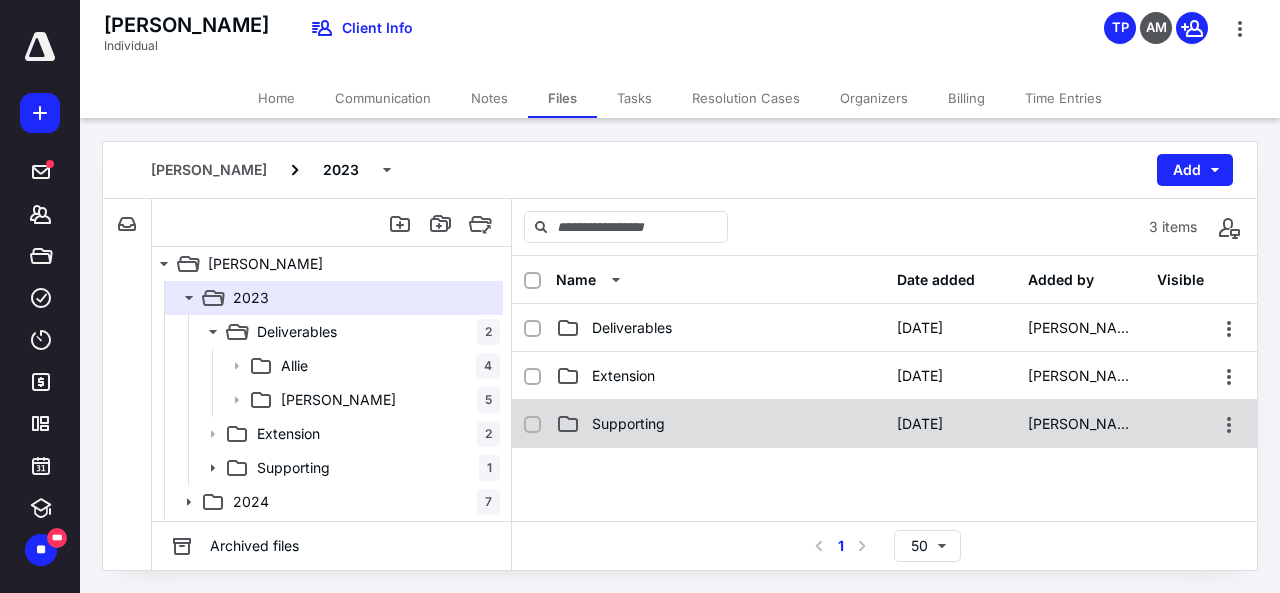 click on "Supporting" at bounding box center [720, 424] 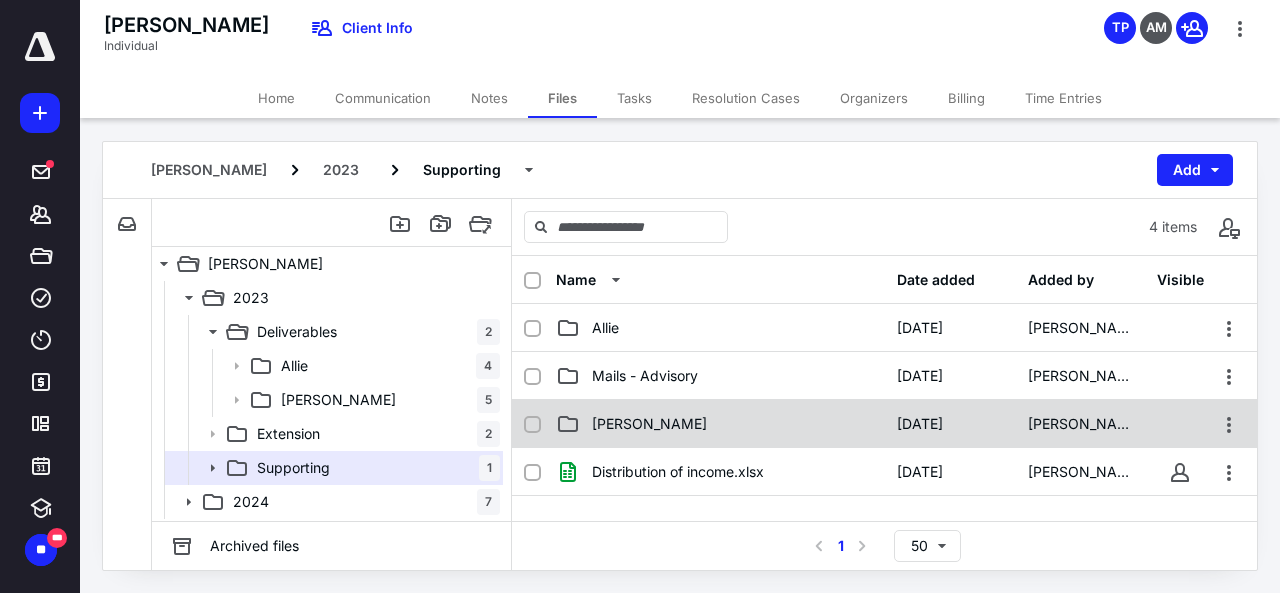 click on "[PERSON_NAME]" at bounding box center [720, 424] 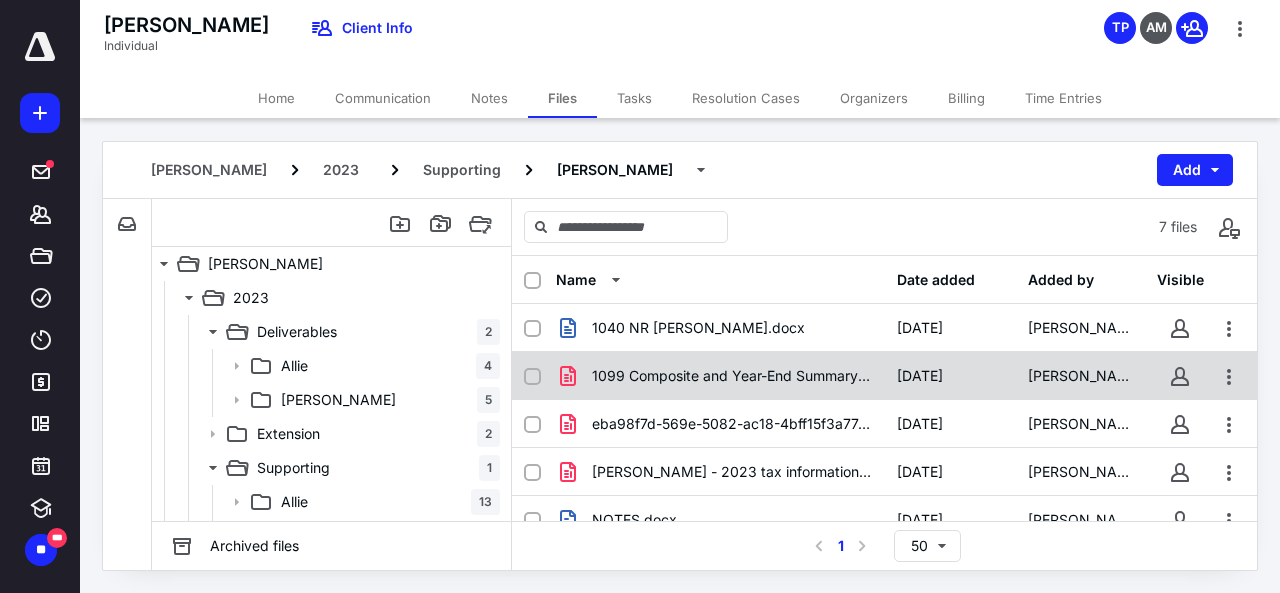 click on "1099 Composite and Year-End Summary - 2023_2024-01-26_416.PDF" at bounding box center [732, 376] 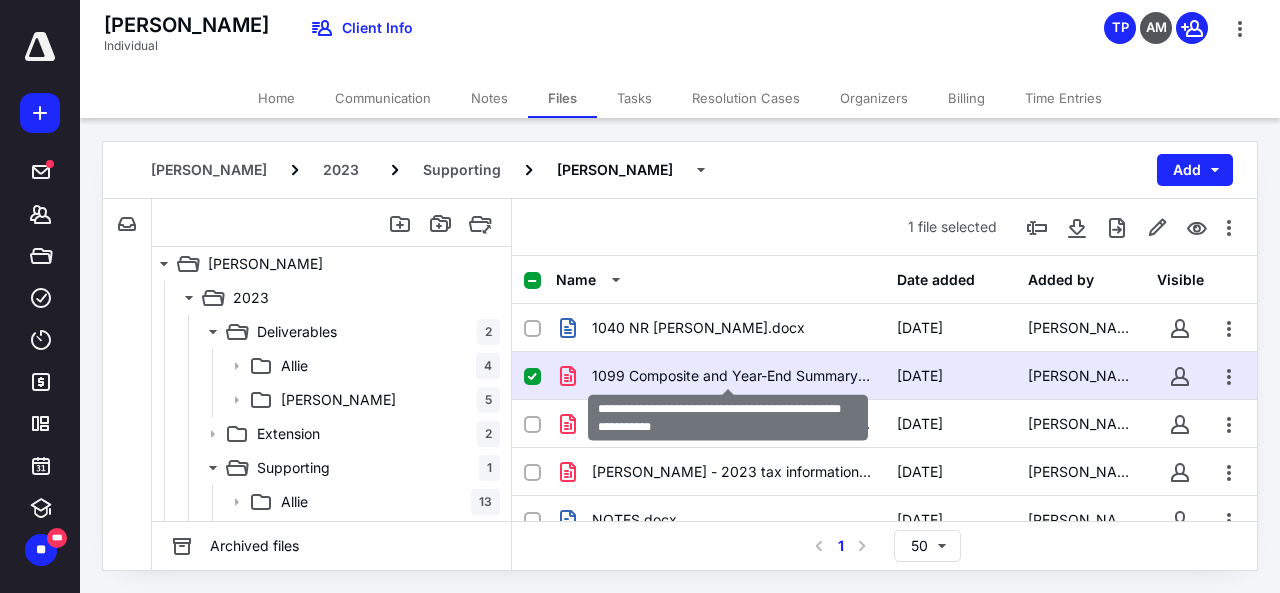 click on "1099 Composite and Year-End Summary - 2023_2024-01-26_416.PDF" at bounding box center (732, 376) 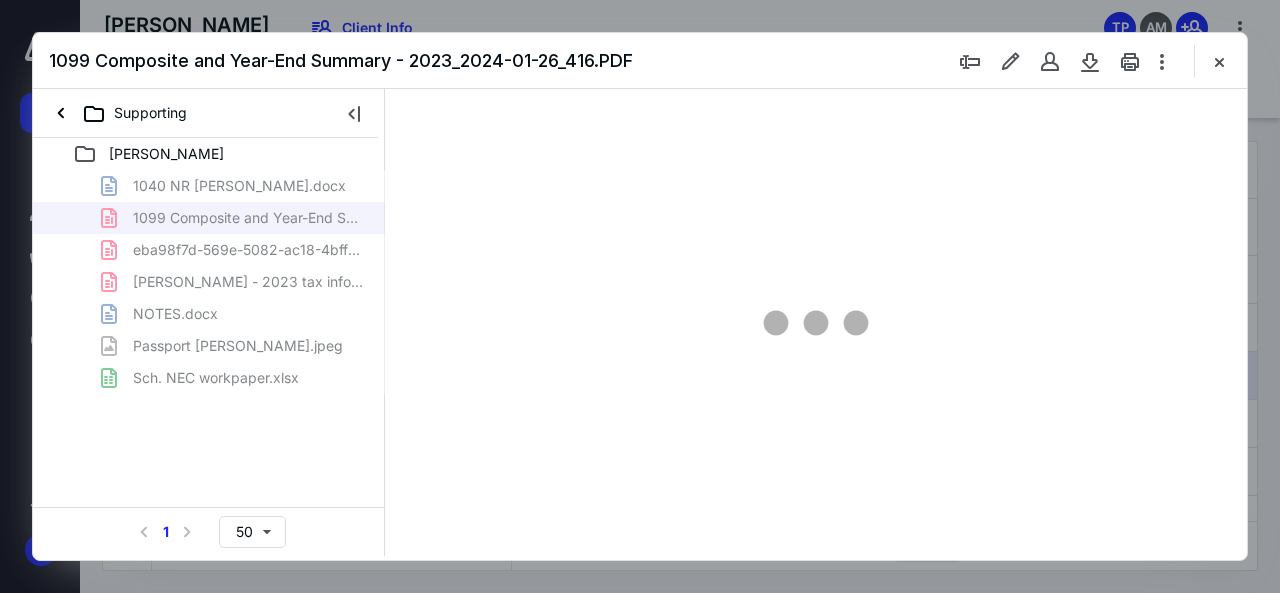 scroll, scrollTop: 0, scrollLeft: 0, axis: both 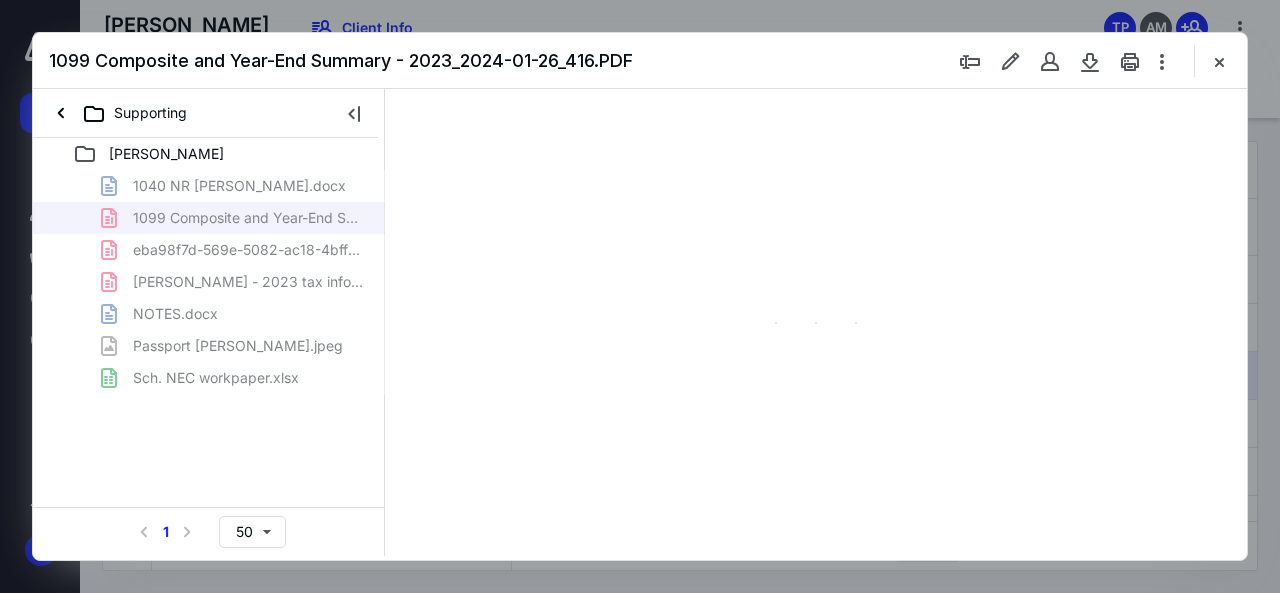 type on "107" 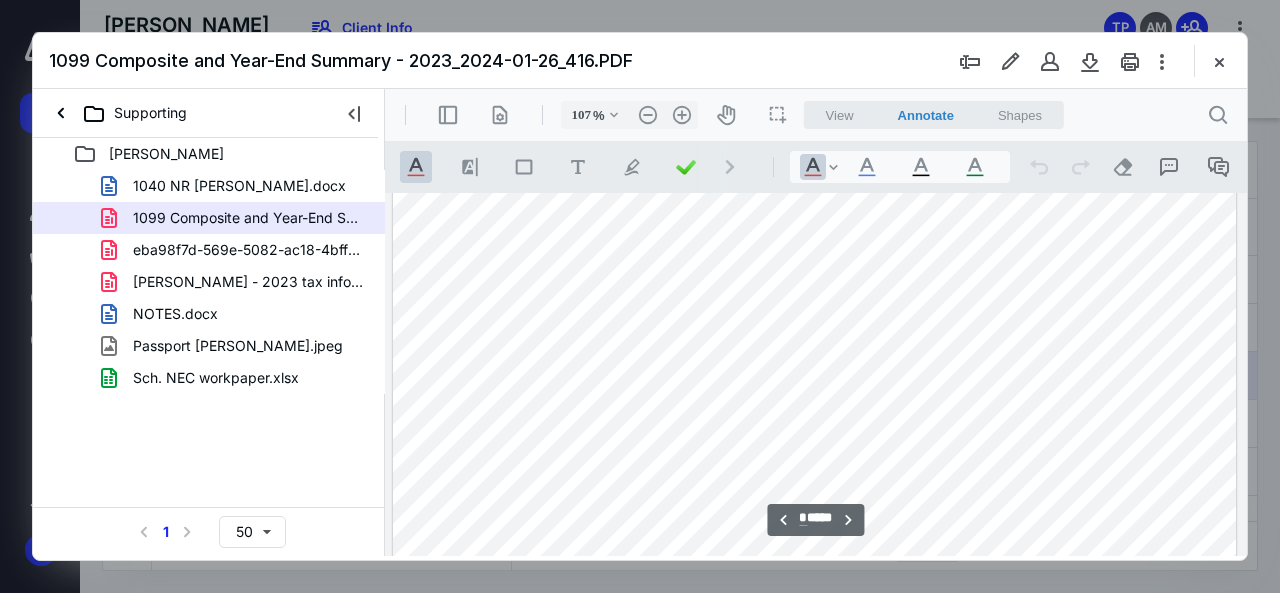 scroll, scrollTop: 1608, scrollLeft: 0, axis: vertical 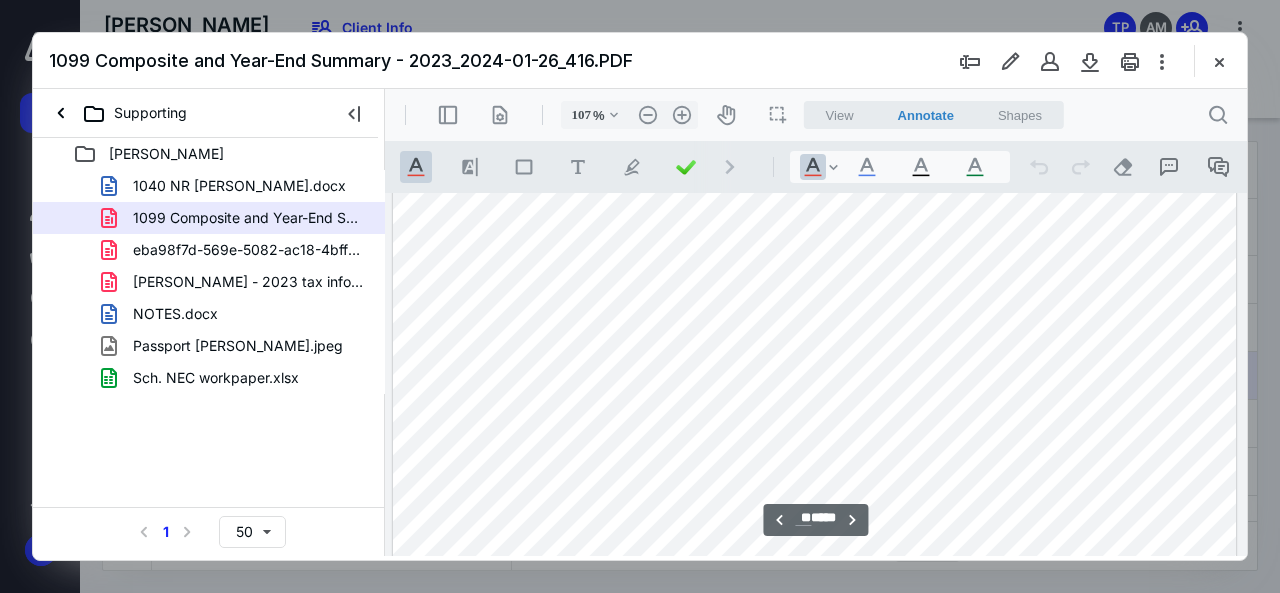 type on "**" 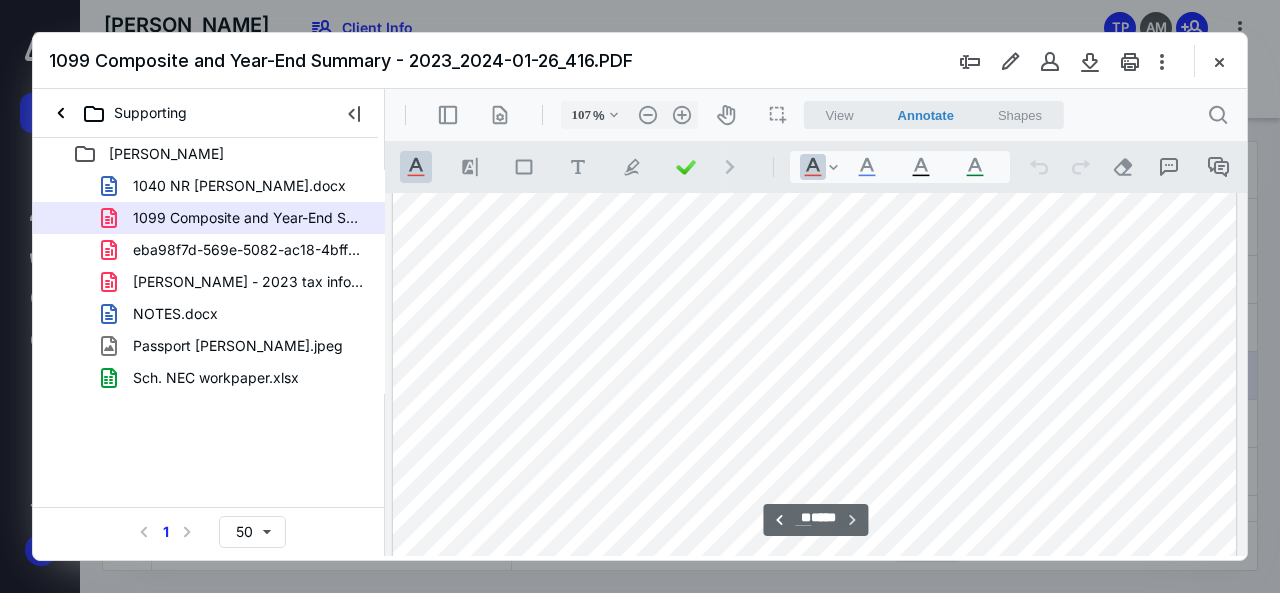 scroll, scrollTop: 7544, scrollLeft: 0, axis: vertical 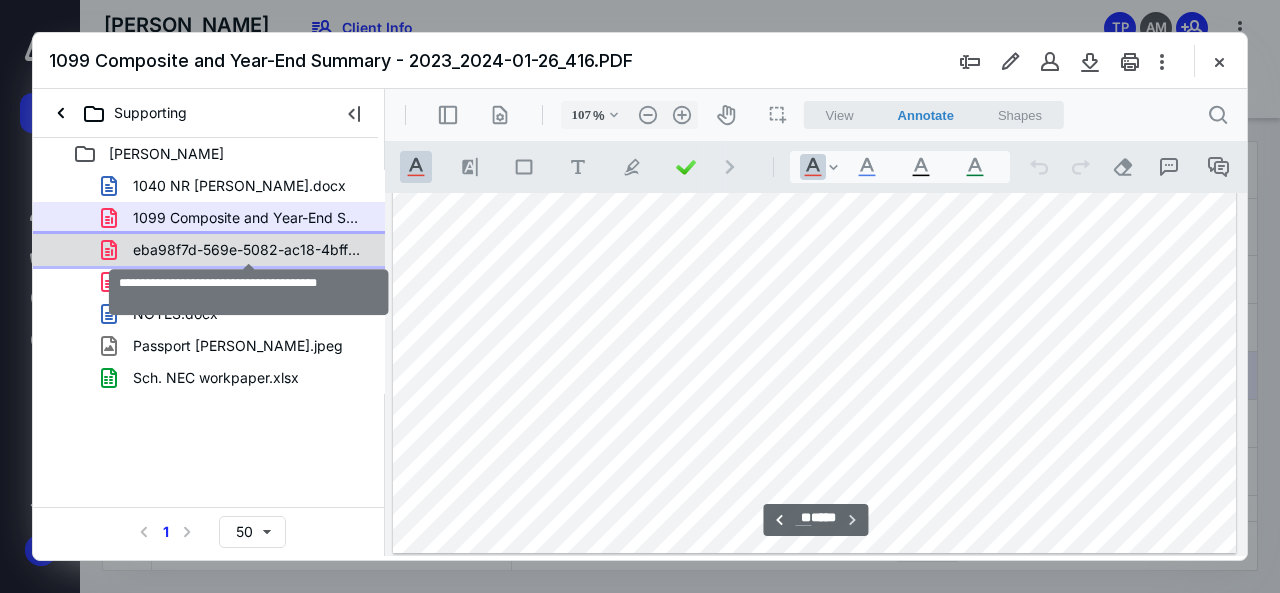 click on "eba98f7d-569e-5082-ac18-4bff15f3a77e.PDF" at bounding box center (249, 250) 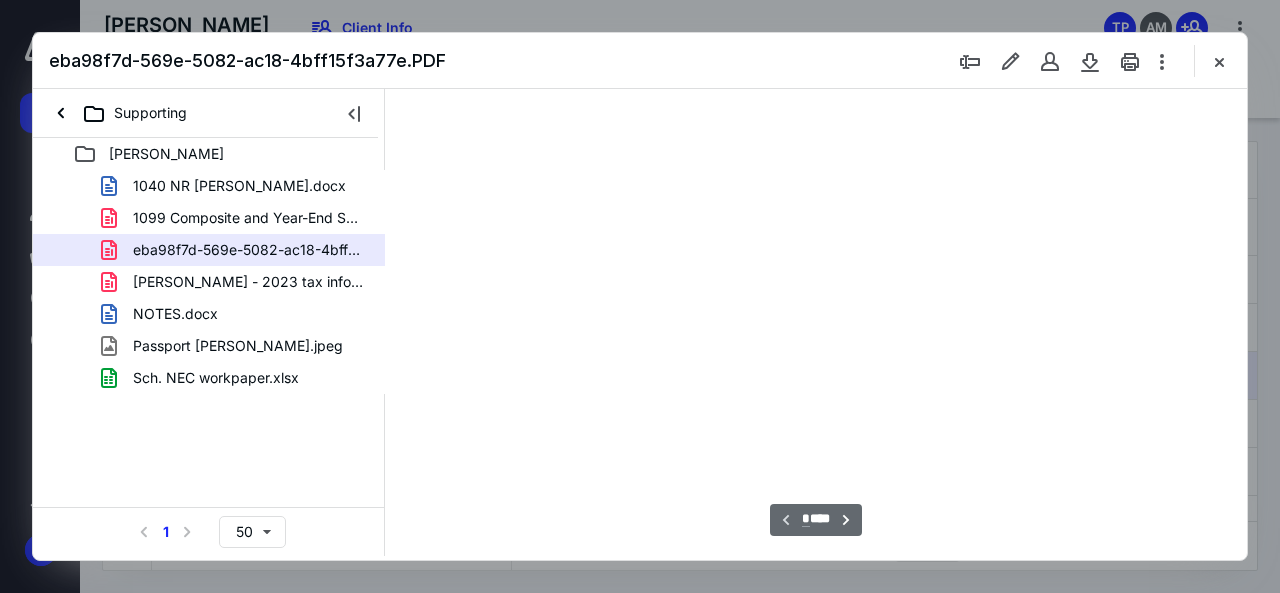 scroll, scrollTop: 108, scrollLeft: 0, axis: vertical 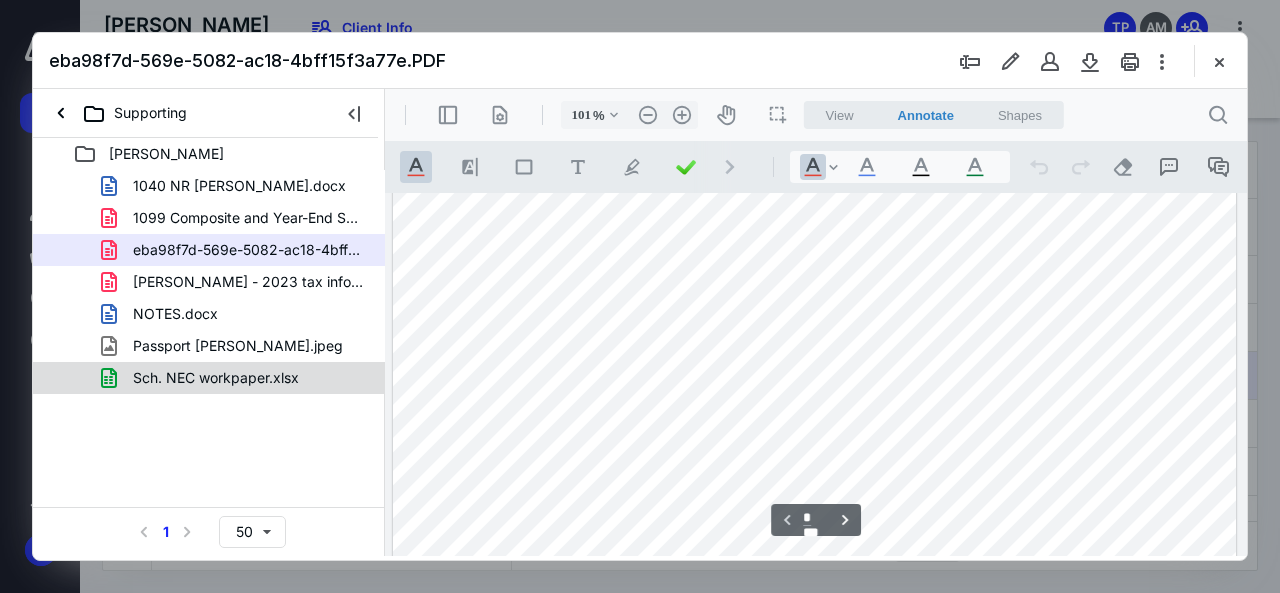 click on "Sch. NEC workpaper.xlsx" at bounding box center (216, 378) 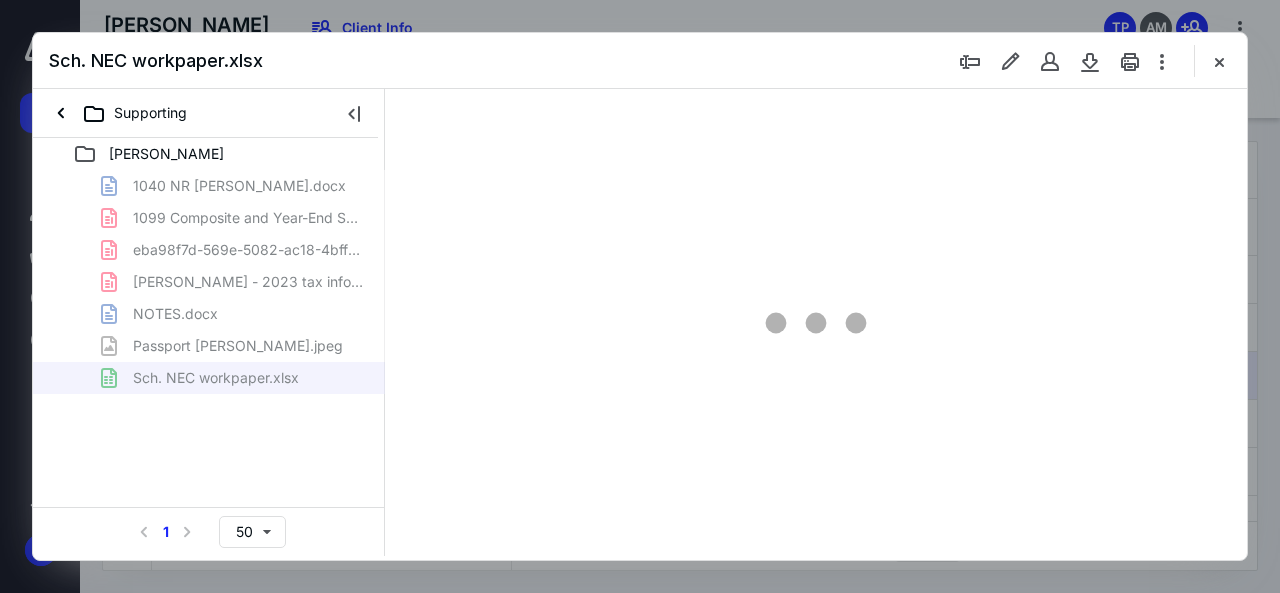 type on "185" 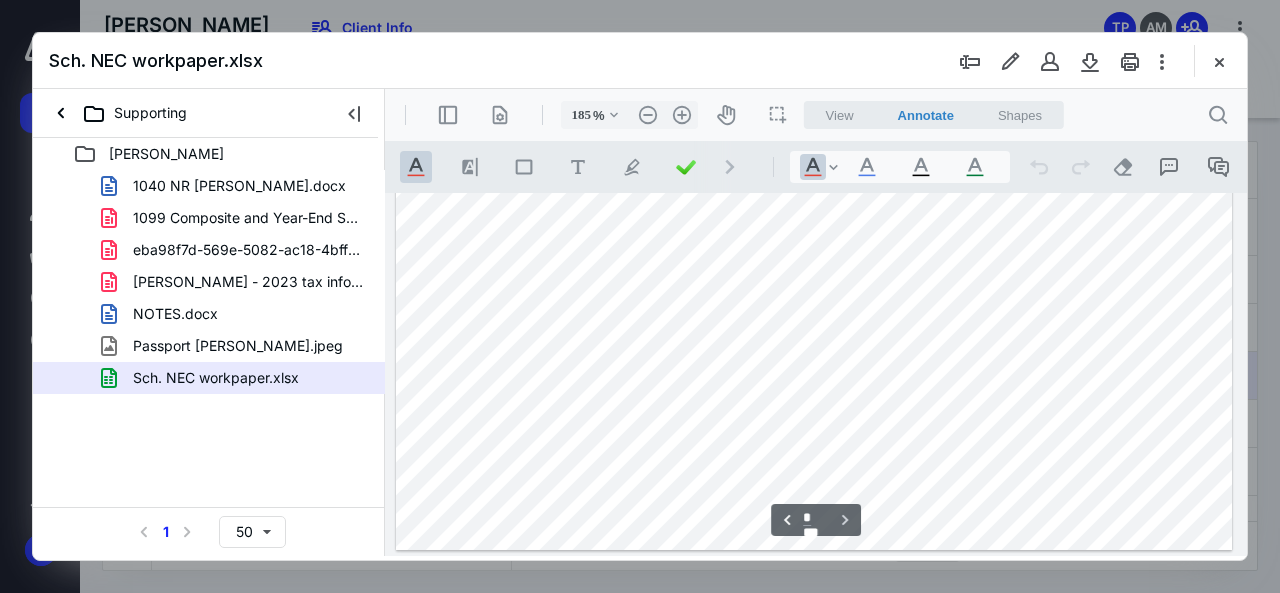 scroll, scrollTop: 266, scrollLeft: 0, axis: vertical 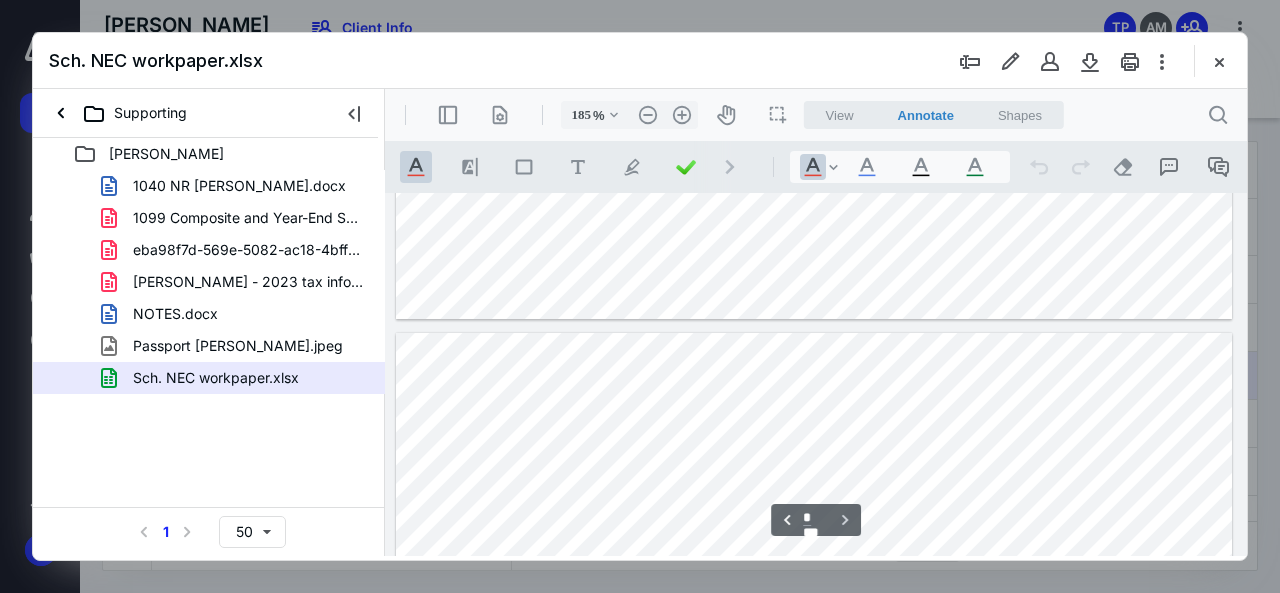 type on "*" 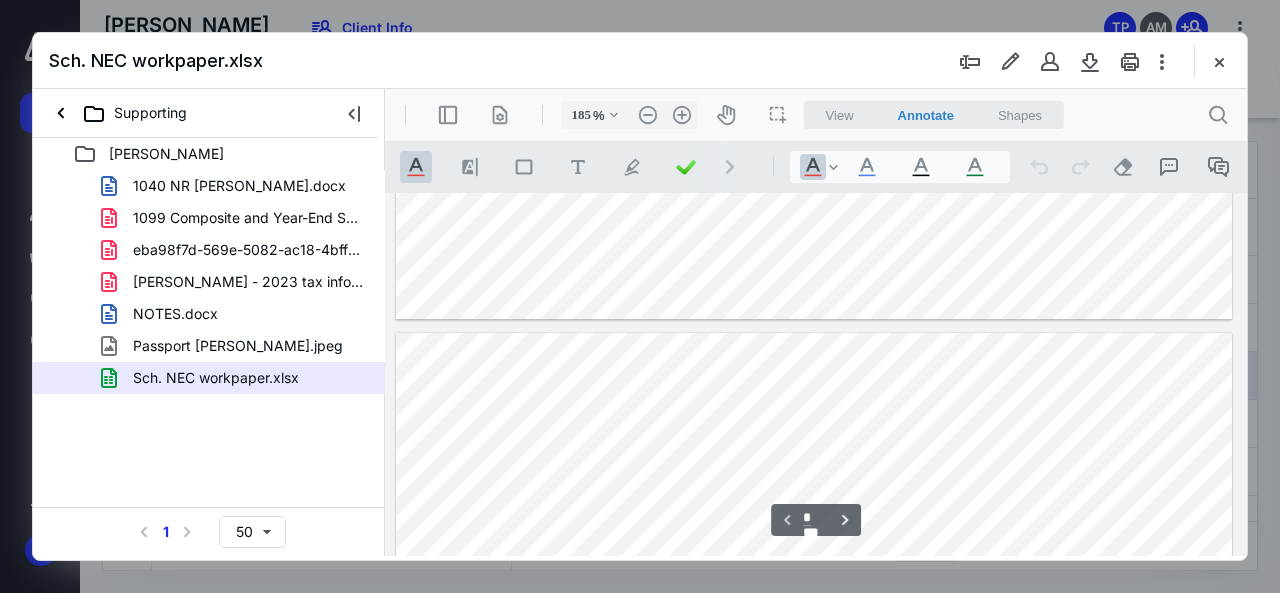 scroll, scrollTop: 0, scrollLeft: 0, axis: both 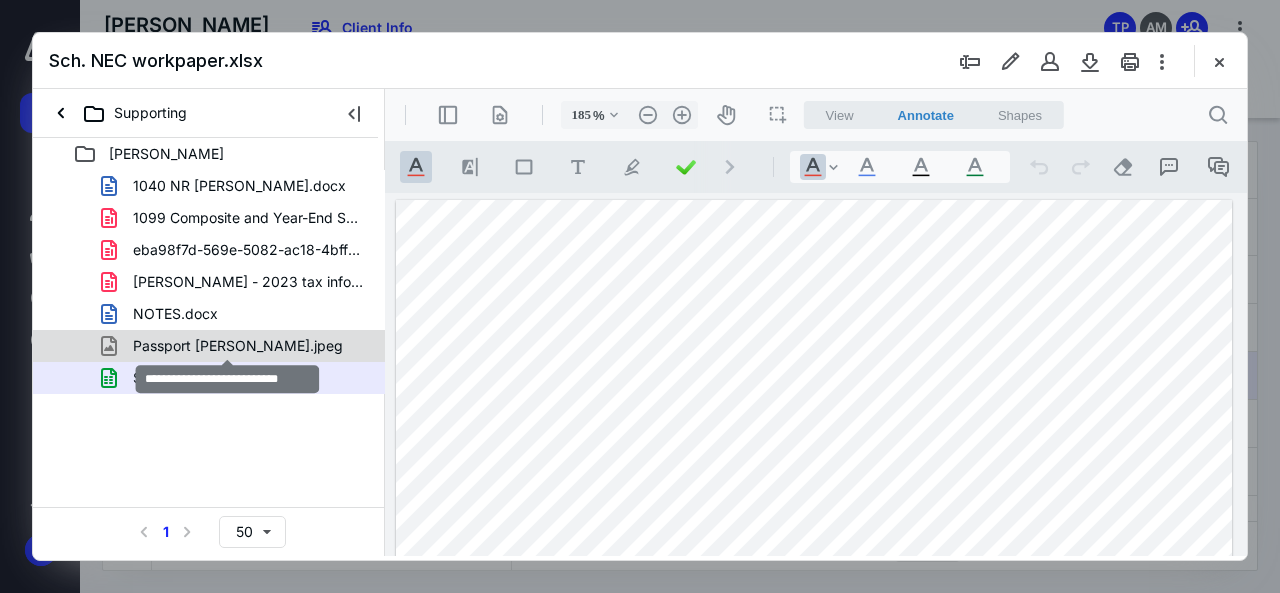 click on "Passport [PERSON_NAME].jpeg" at bounding box center (238, 346) 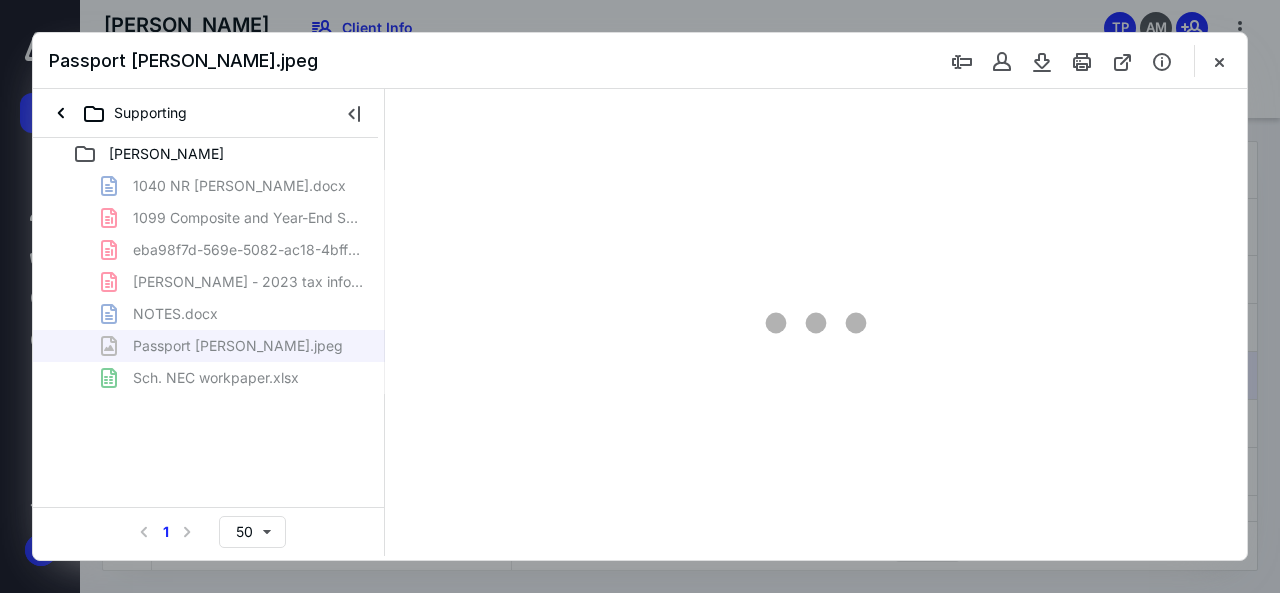 click on "1040 NR [PERSON_NAME].docx 1099 Composite and Year-End Summary - 2023_2024-01-26_416.PDF eba98f7d-569e-5082-ac18-4bff15f3a77e.PDF [PERSON_NAME] - 2023 tax information.pdf NOTES.docx Passport [PERSON_NAME].jpeg Sch. NEC workpaper.xlsx" at bounding box center [209, 282] 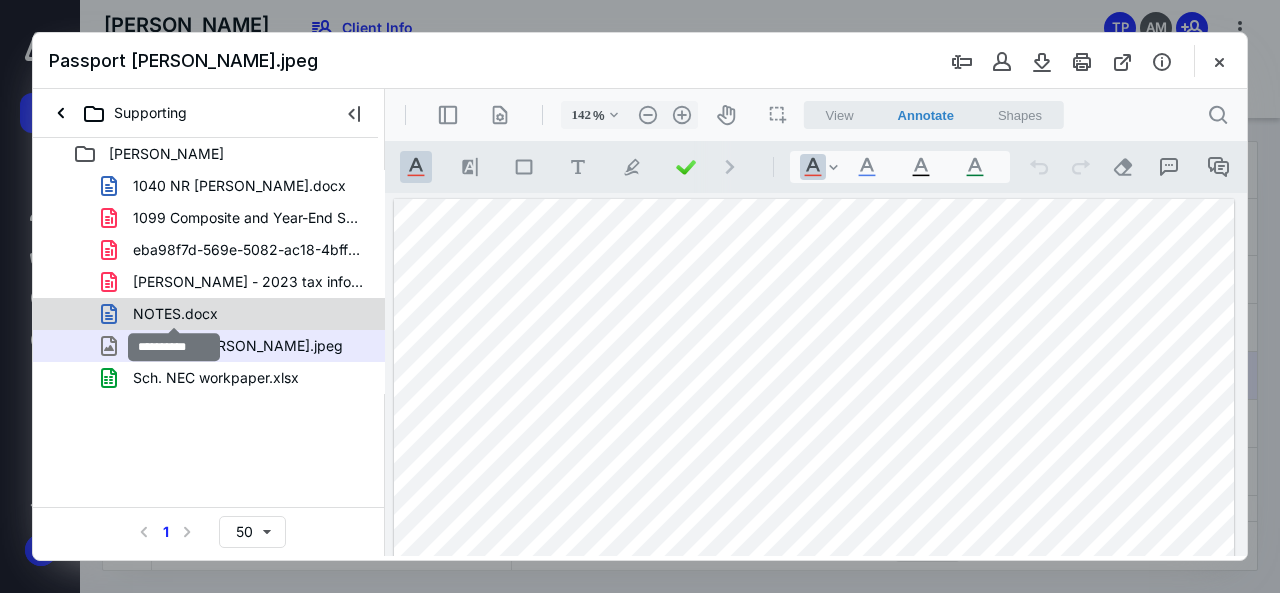 click on "NOTES.docx" at bounding box center (175, 314) 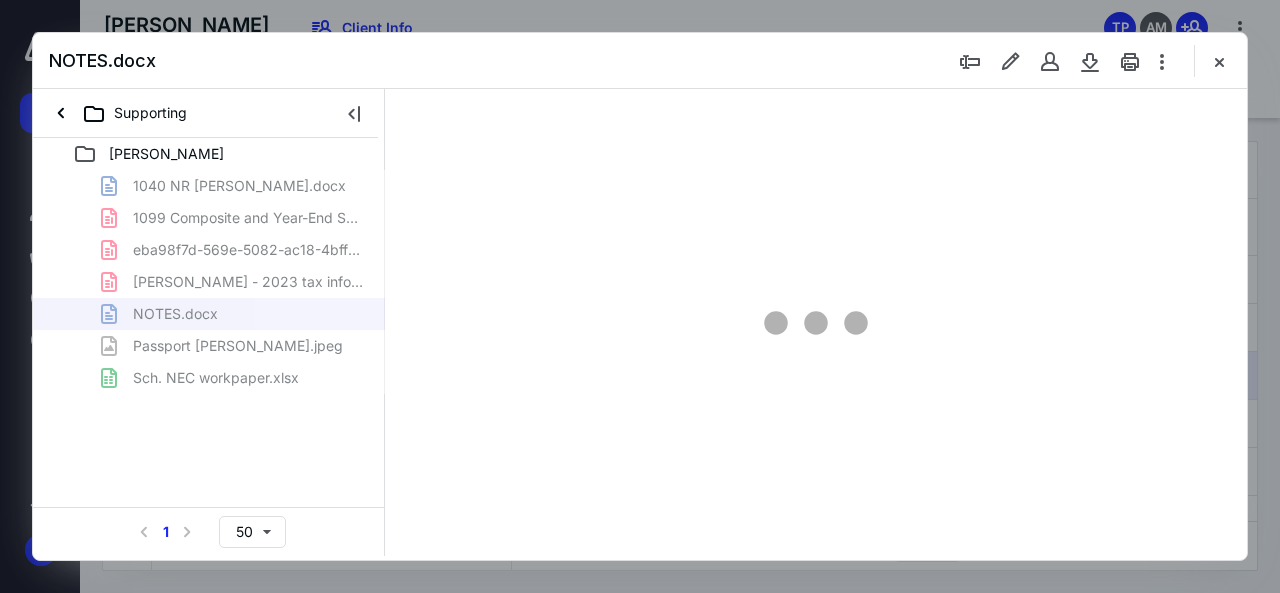 type on "138" 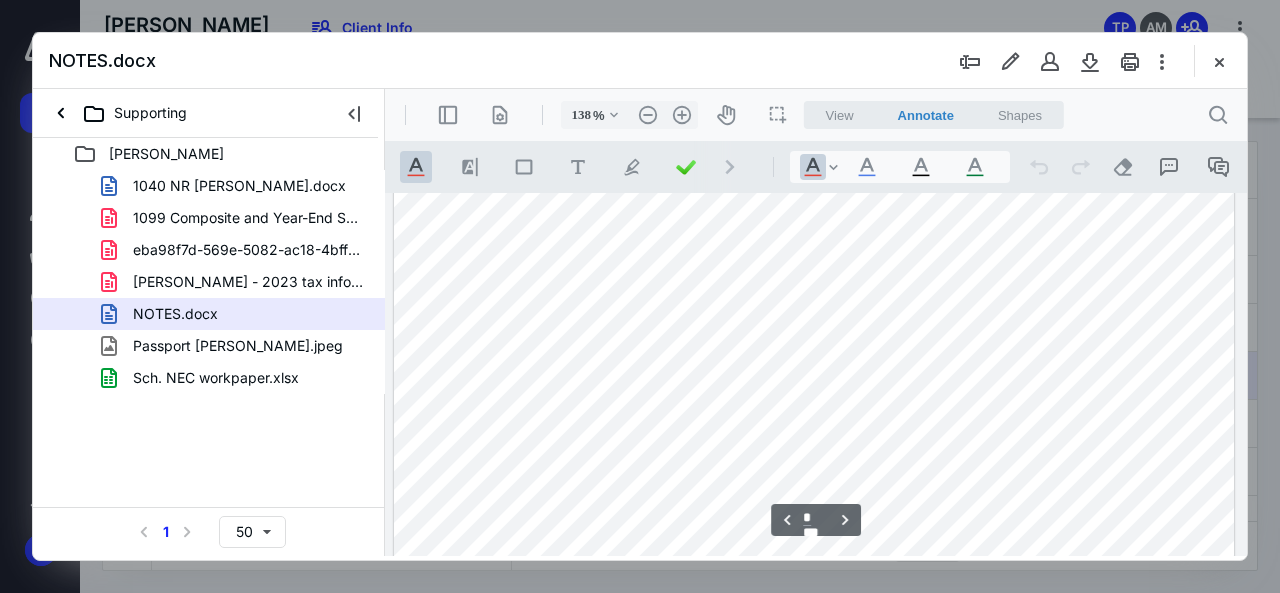 scroll, scrollTop: 1309, scrollLeft: 0, axis: vertical 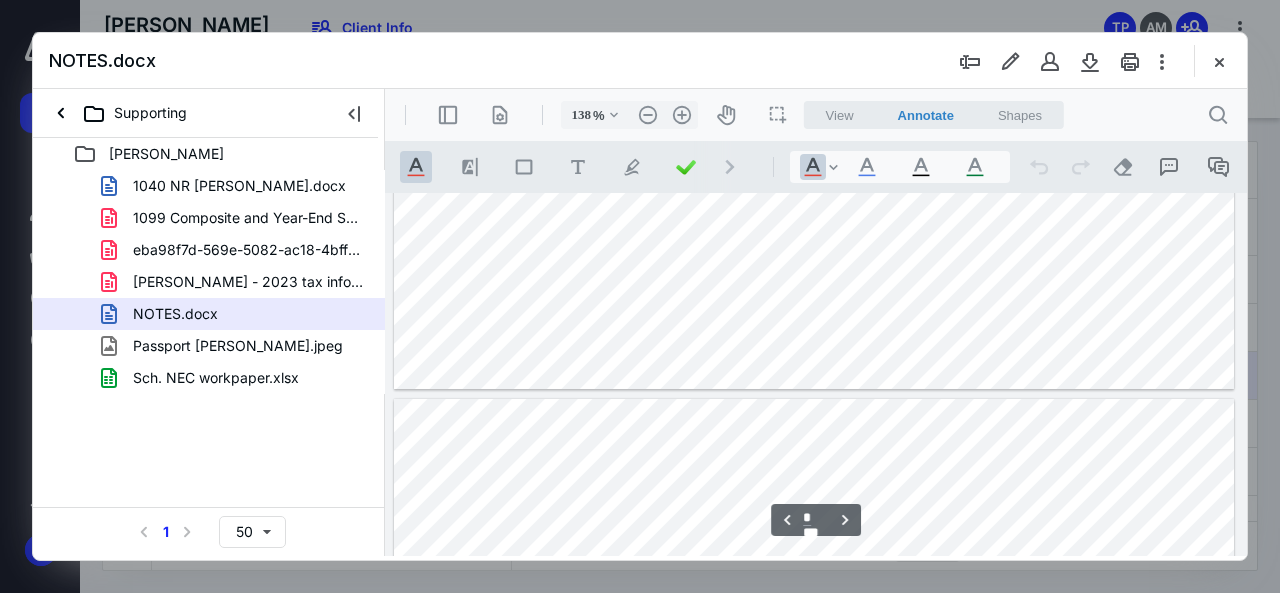 type on "*" 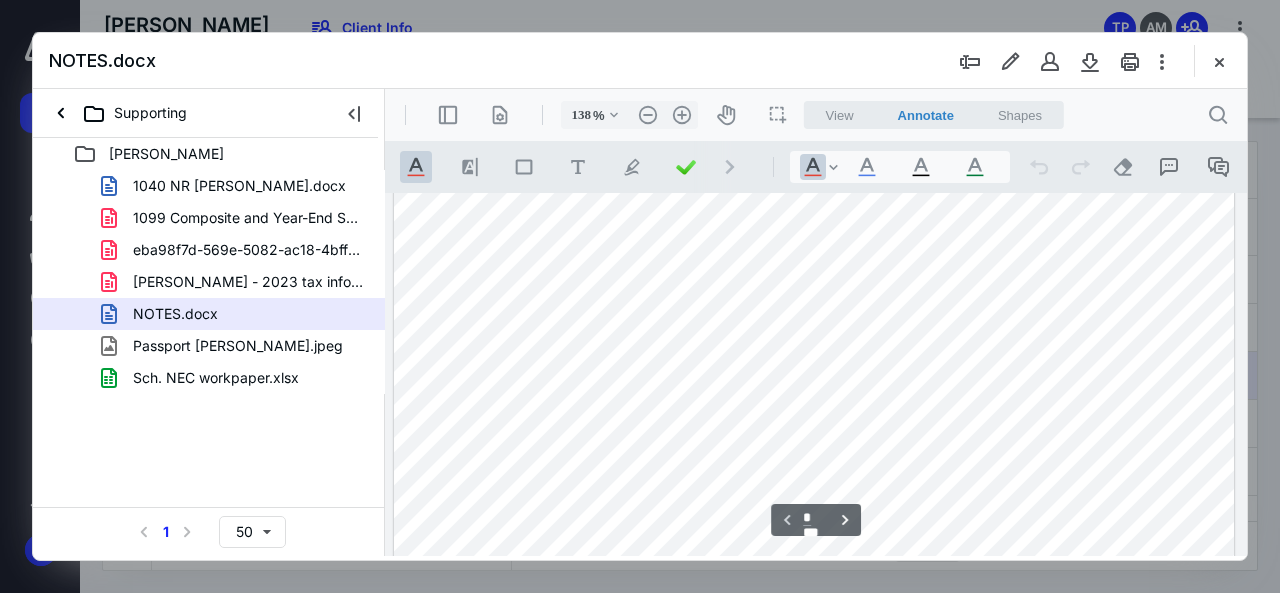 scroll, scrollTop: 9, scrollLeft: 0, axis: vertical 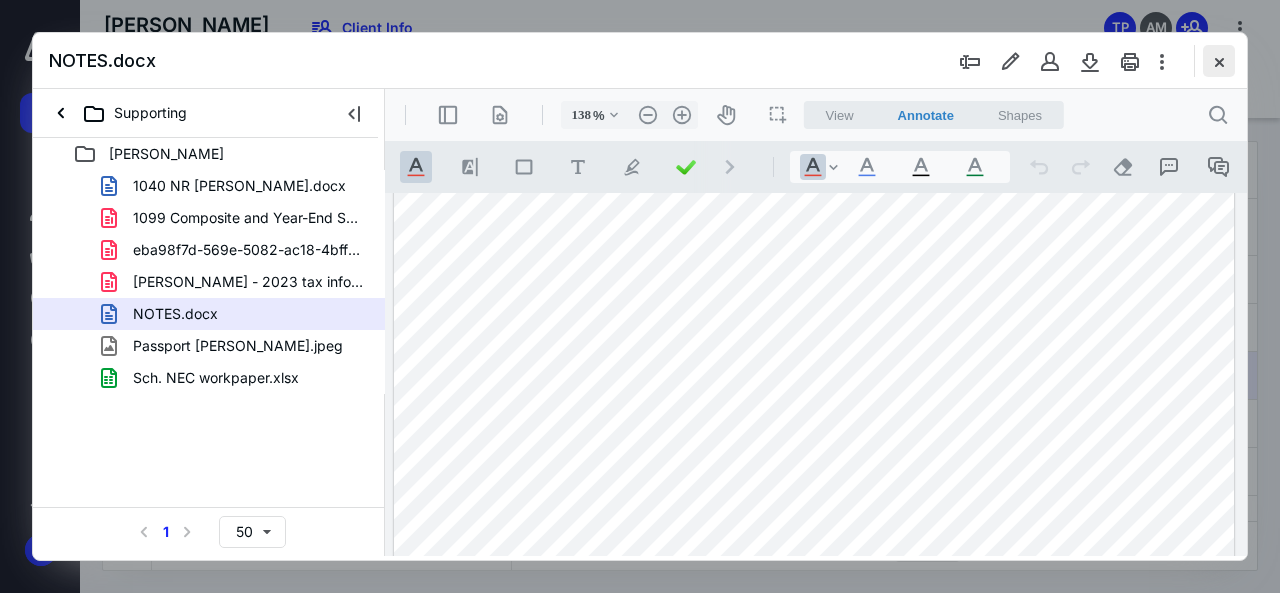 click at bounding box center [1219, 61] 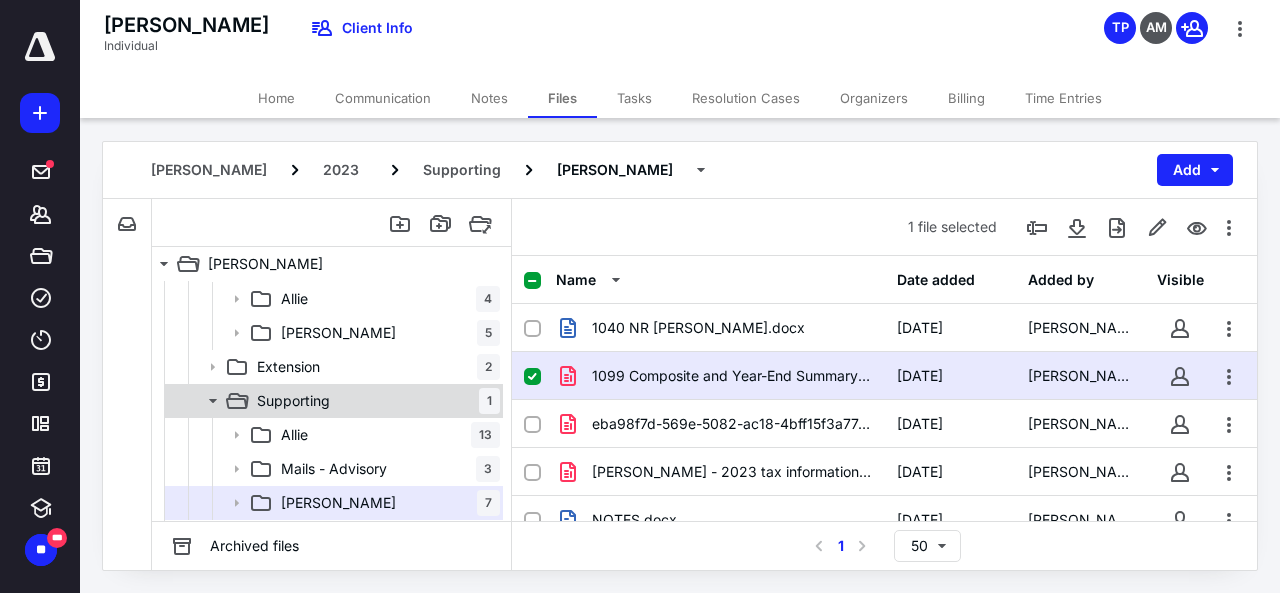 scroll, scrollTop: 98, scrollLeft: 0, axis: vertical 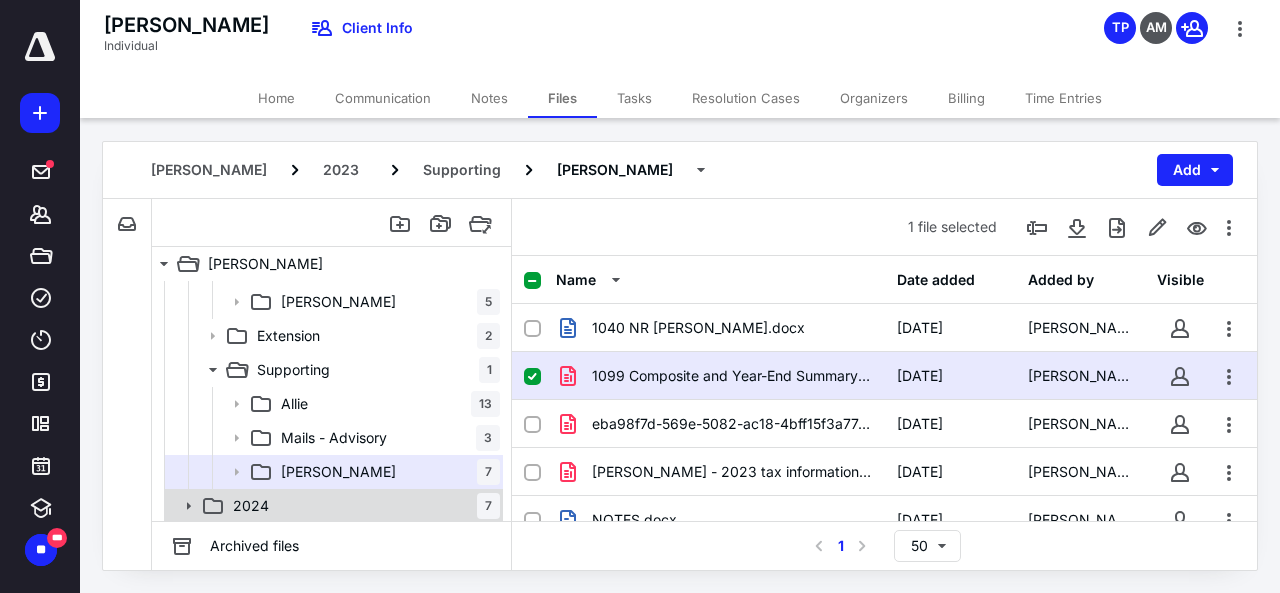 click 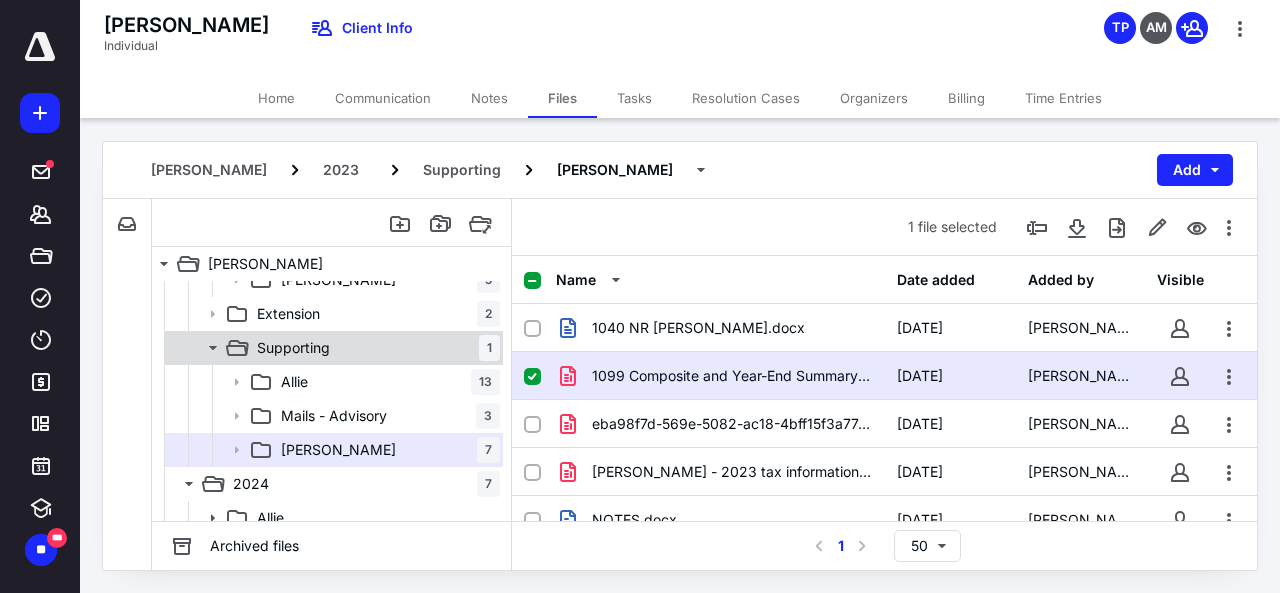 scroll, scrollTop: 132, scrollLeft: 0, axis: vertical 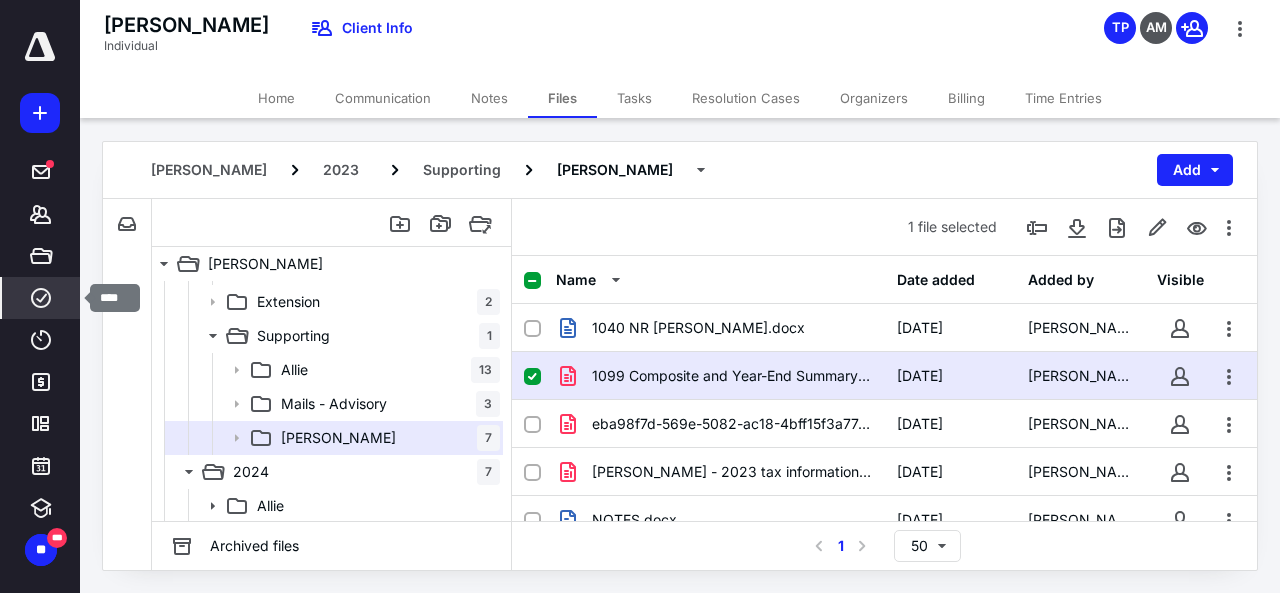 click 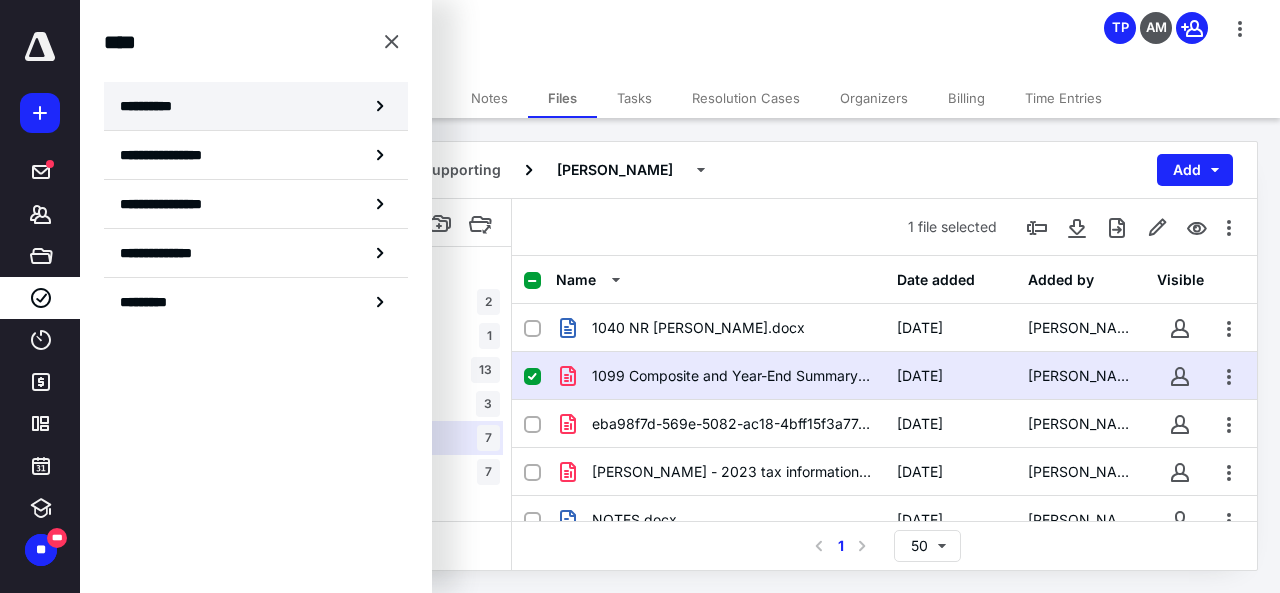 click on "**********" at bounding box center (256, 106) 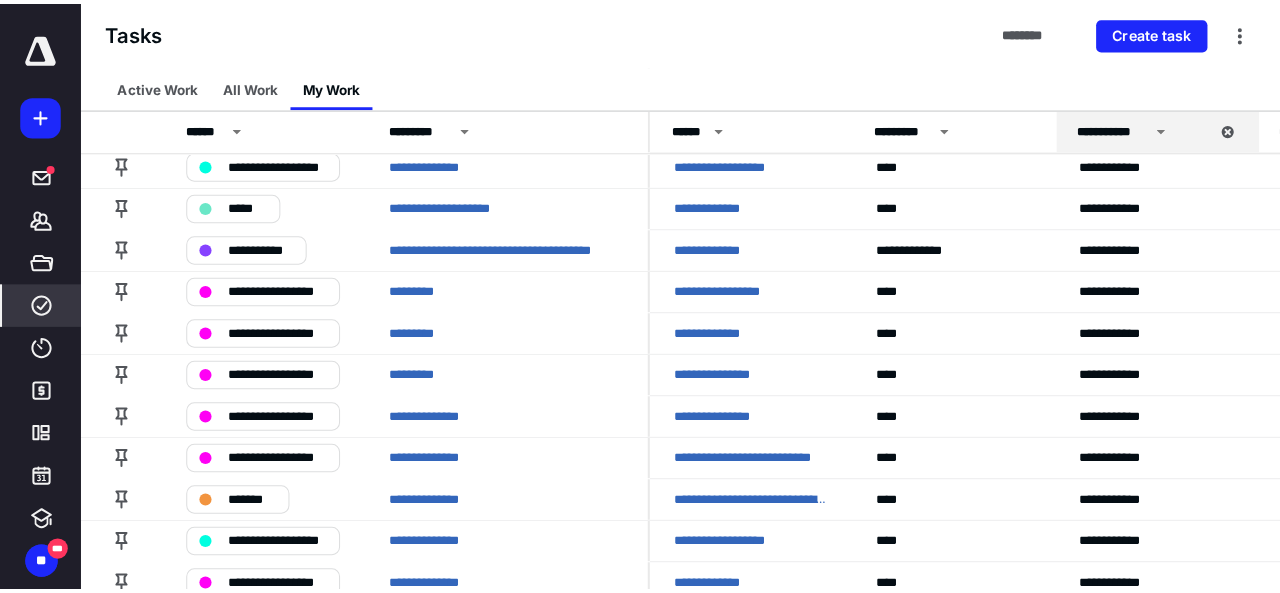 scroll, scrollTop: 0, scrollLeft: 0, axis: both 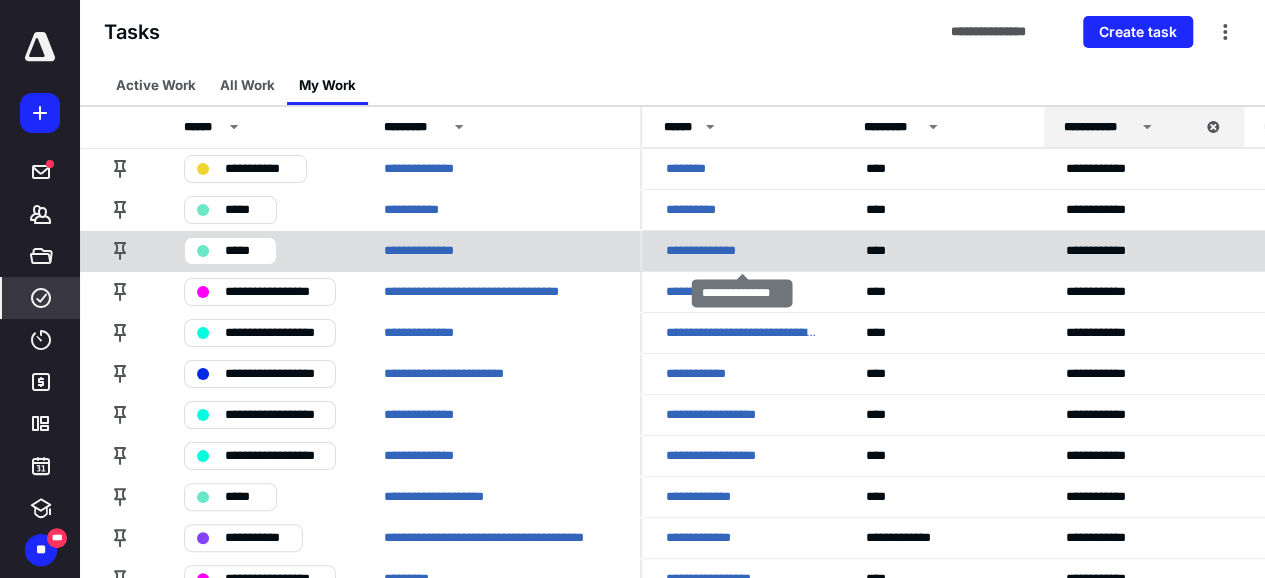 click on "**********" at bounding box center [709, 251] 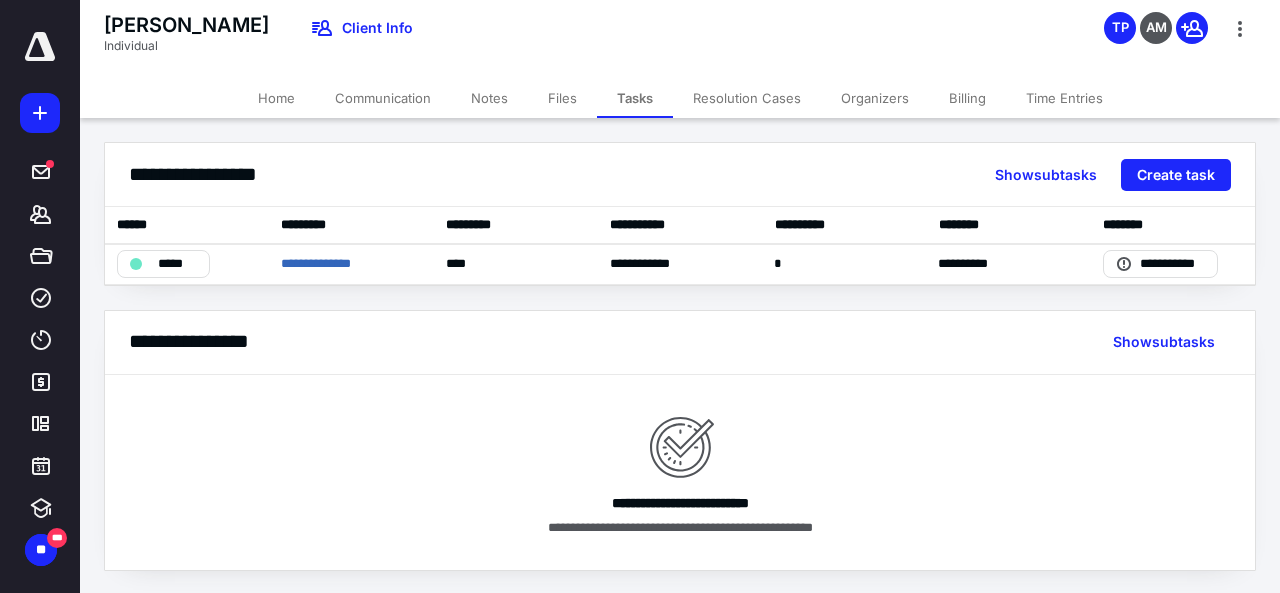 click on "Files" at bounding box center [562, 98] 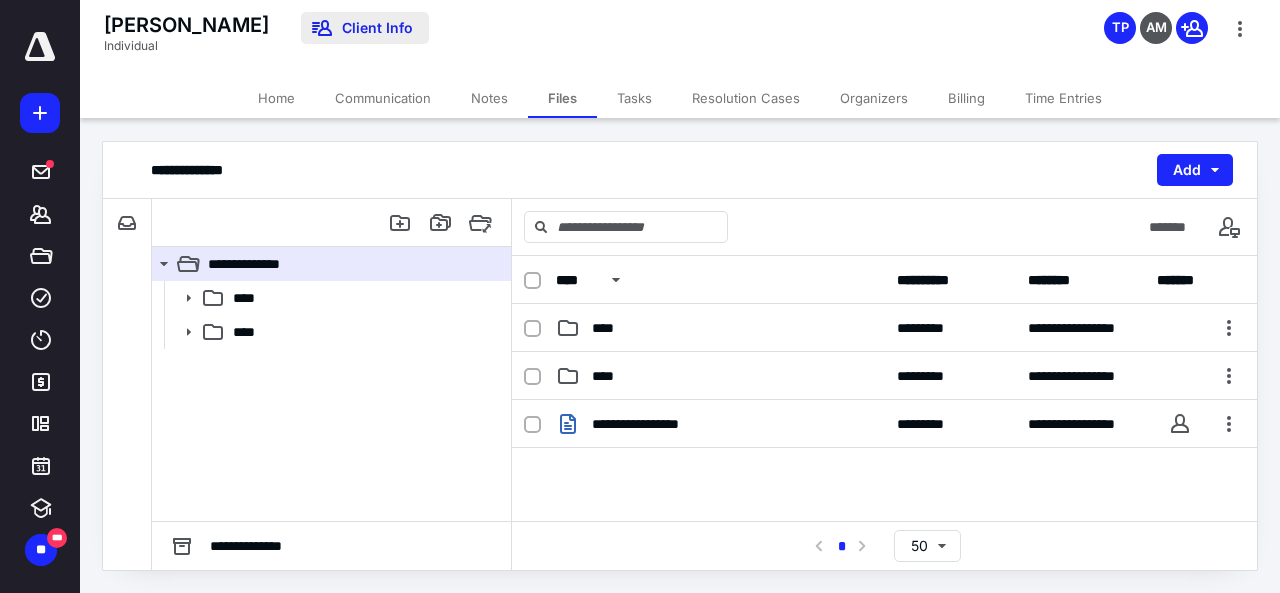 click on "Client Info" at bounding box center (365, 28) 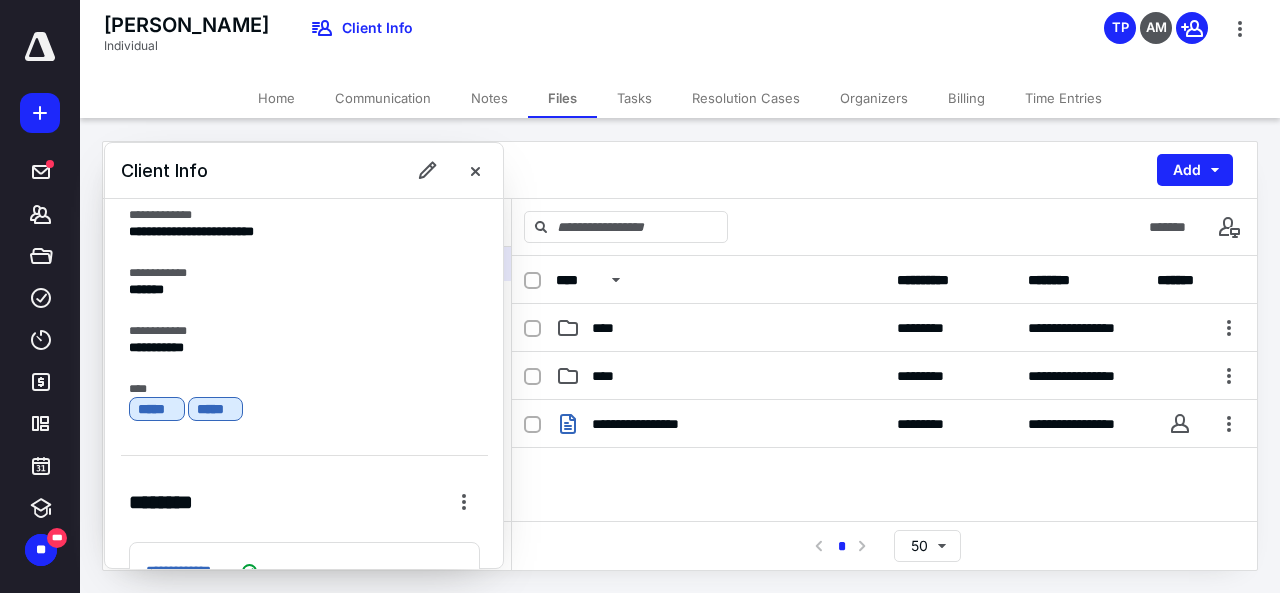 scroll, scrollTop: 0, scrollLeft: 0, axis: both 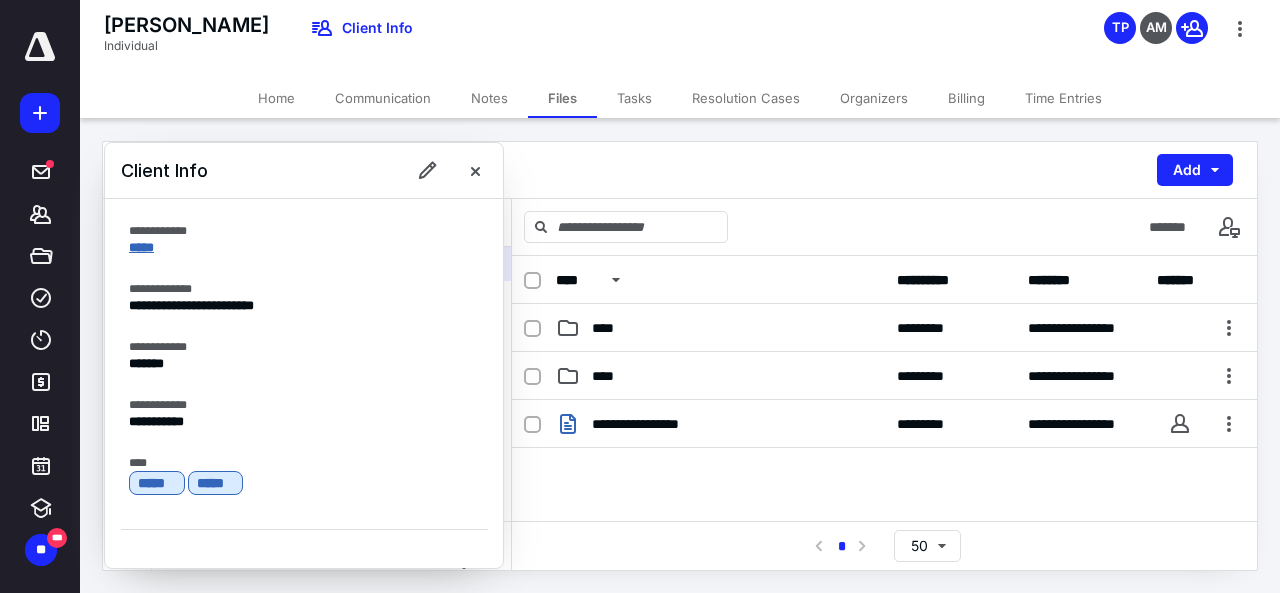 click on "*****" at bounding box center [141, 247] 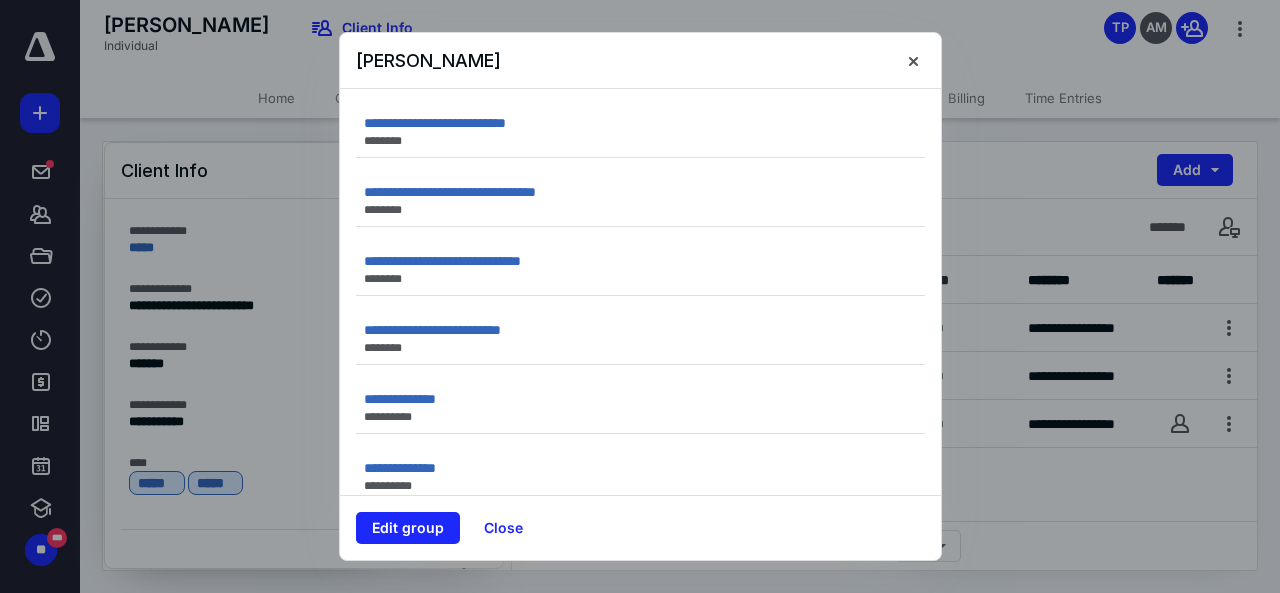 scroll, scrollTop: 20, scrollLeft: 0, axis: vertical 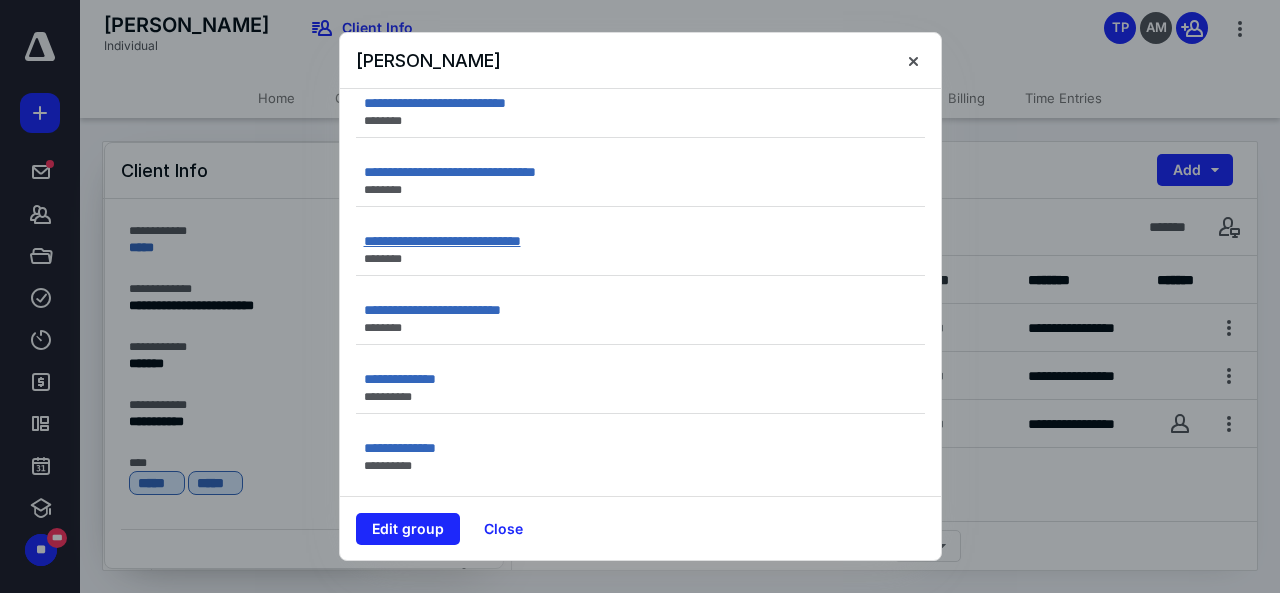 click on "**********" at bounding box center (442, 241) 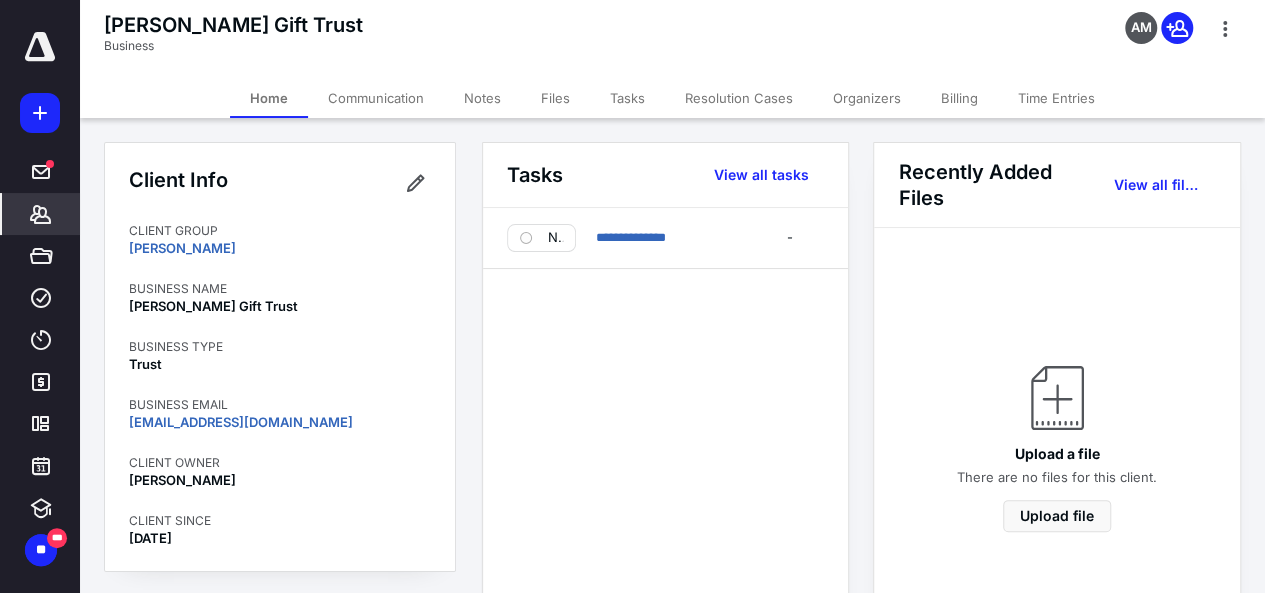 click on "Tasks" at bounding box center (627, 98) 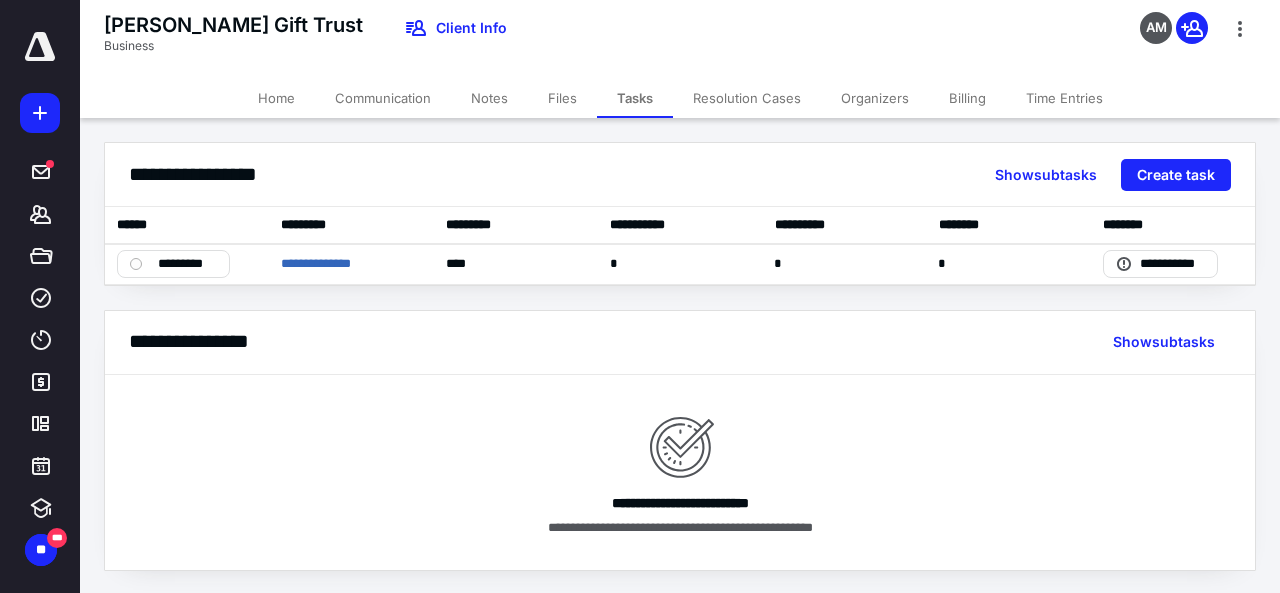 click on "Files" at bounding box center (562, 98) 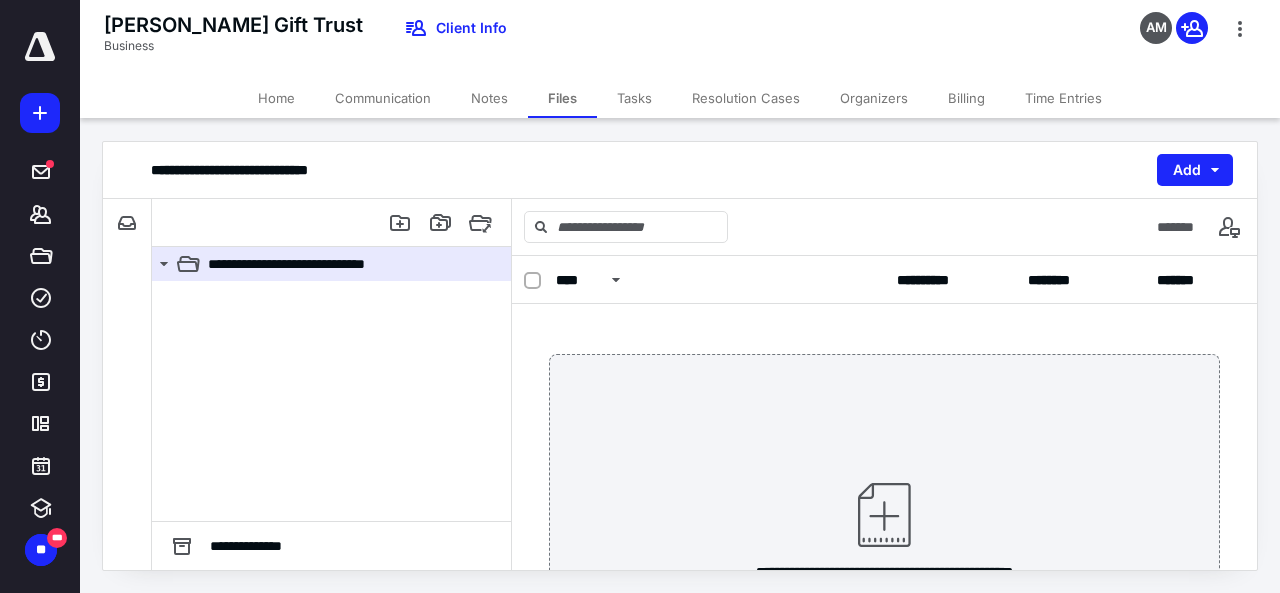 click on "Notes" at bounding box center (489, 98) 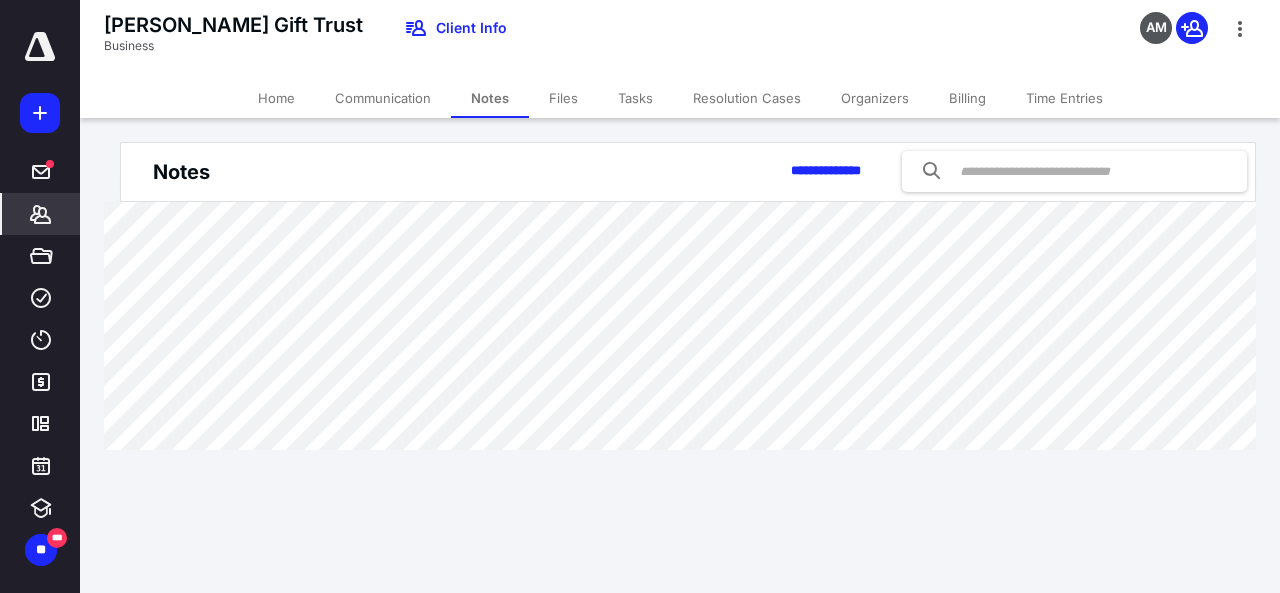 click on "Communication" at bounding box center (383, 98) 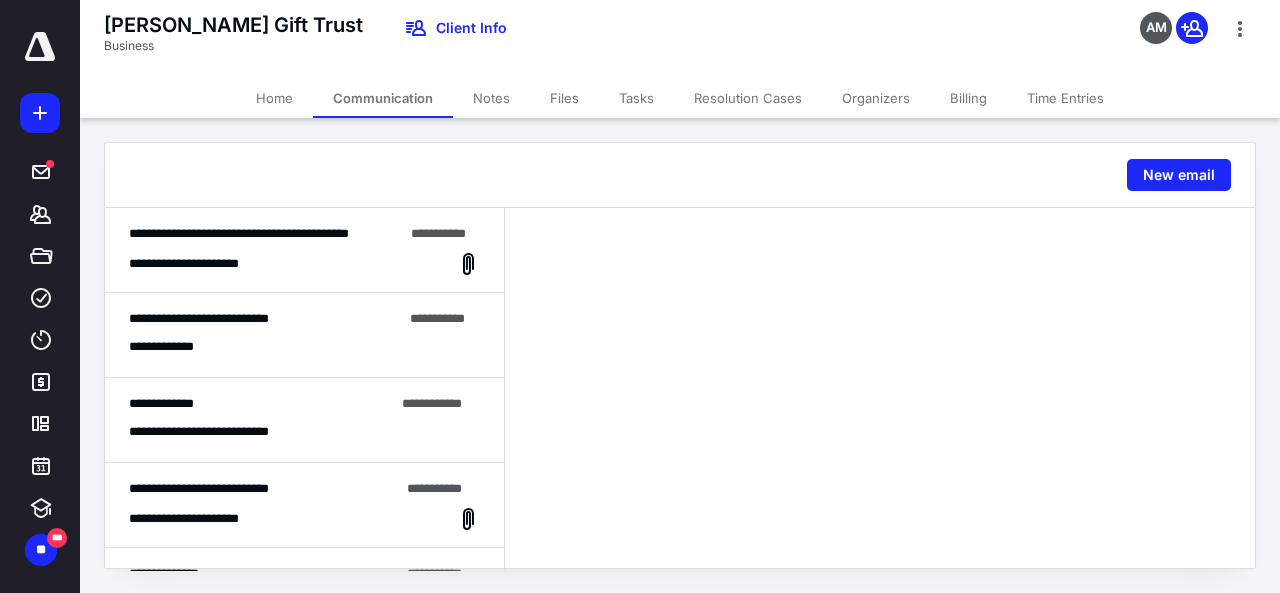 click on "Tasks" at bounding box center [636, 98] 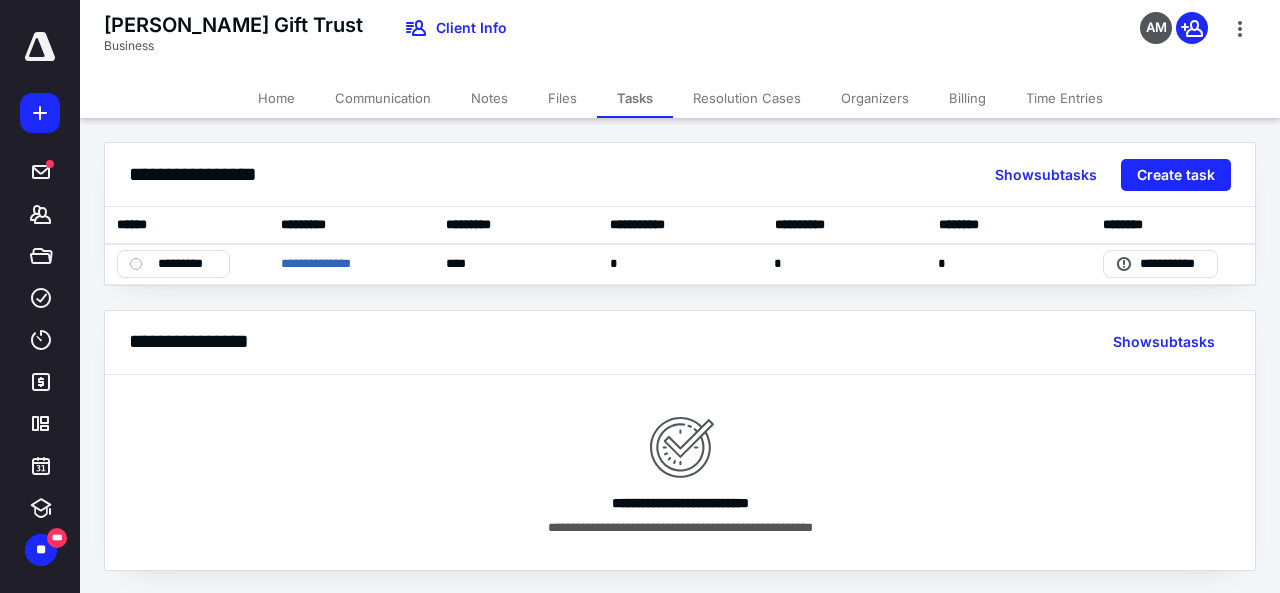 click on "Files" at bounding box center (562, 98) 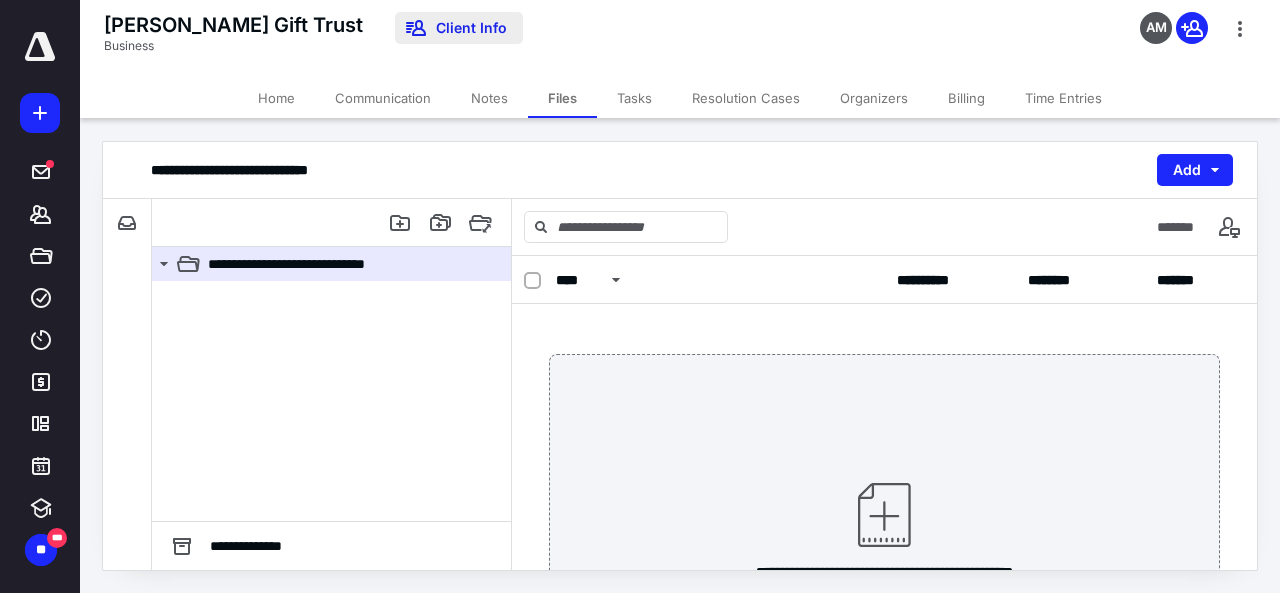 click on "Client Info" at bounding box center [459, 28] 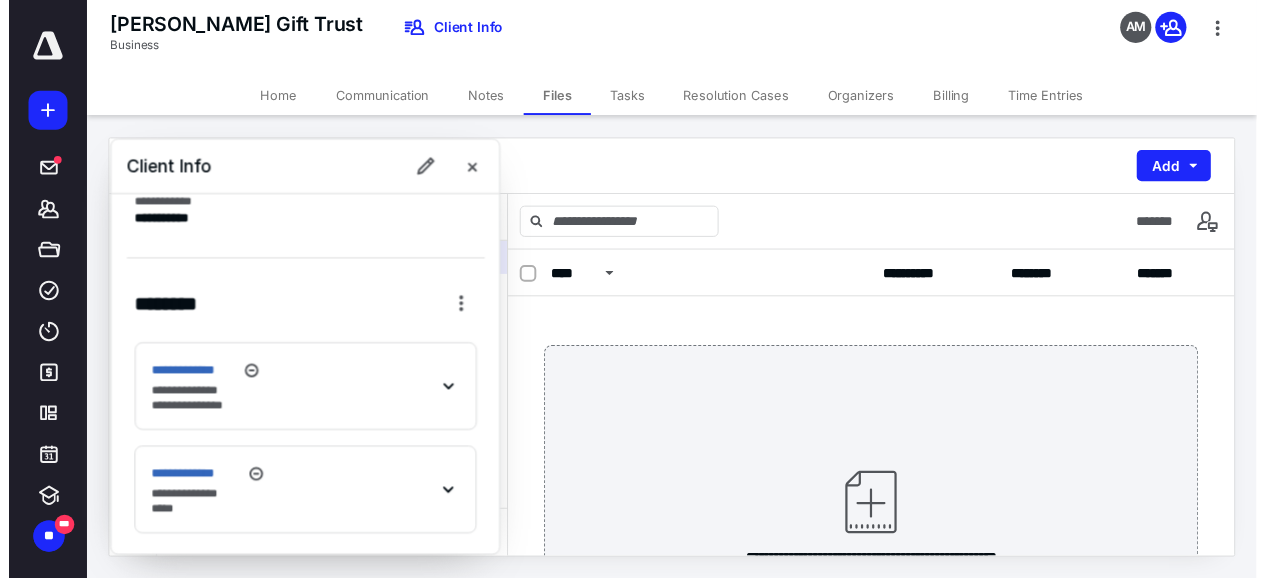 scroll, scrollTop: 214, scrollLeft: 0, axis: vertical 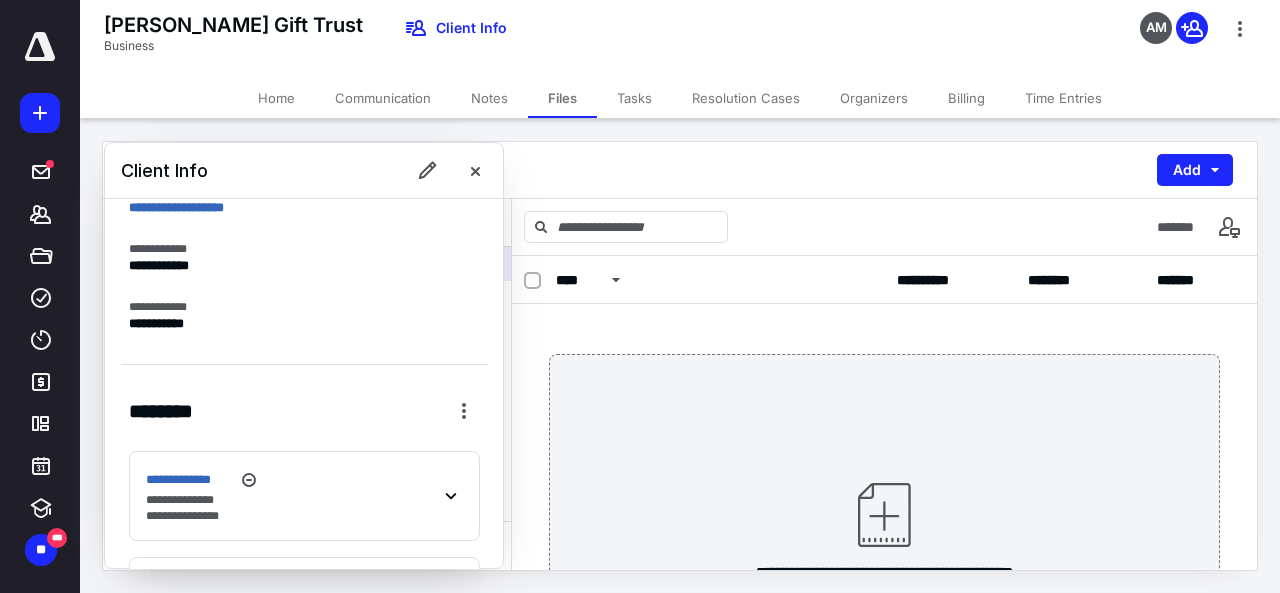 click on "Tasks" at bounding box center [634, 98] 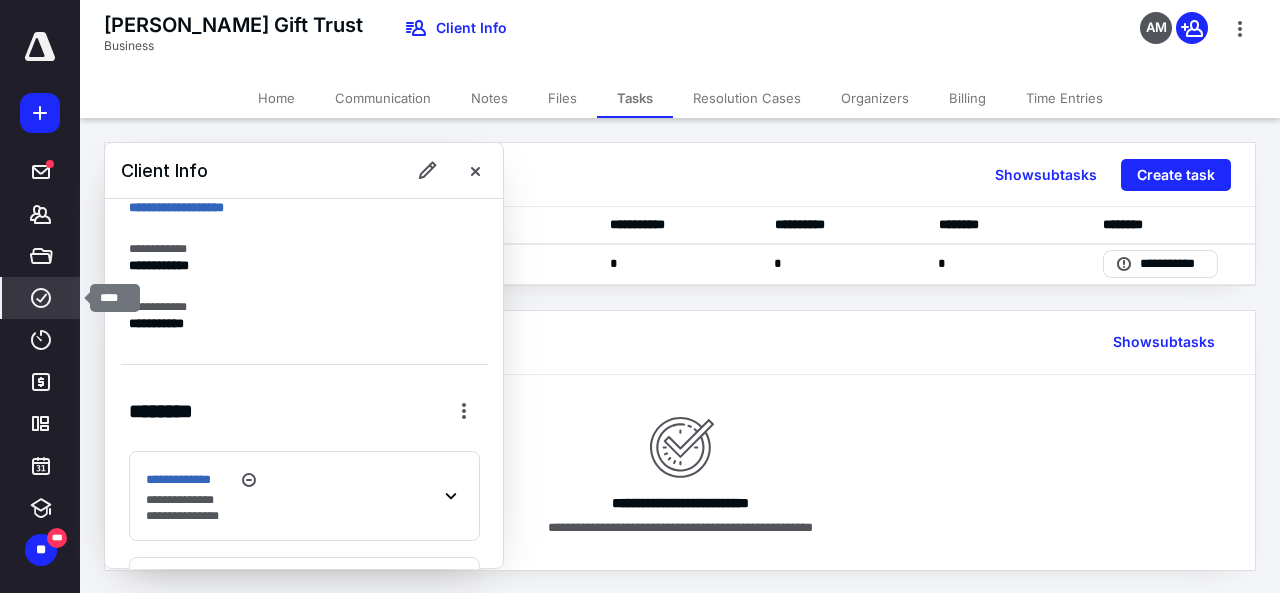 click 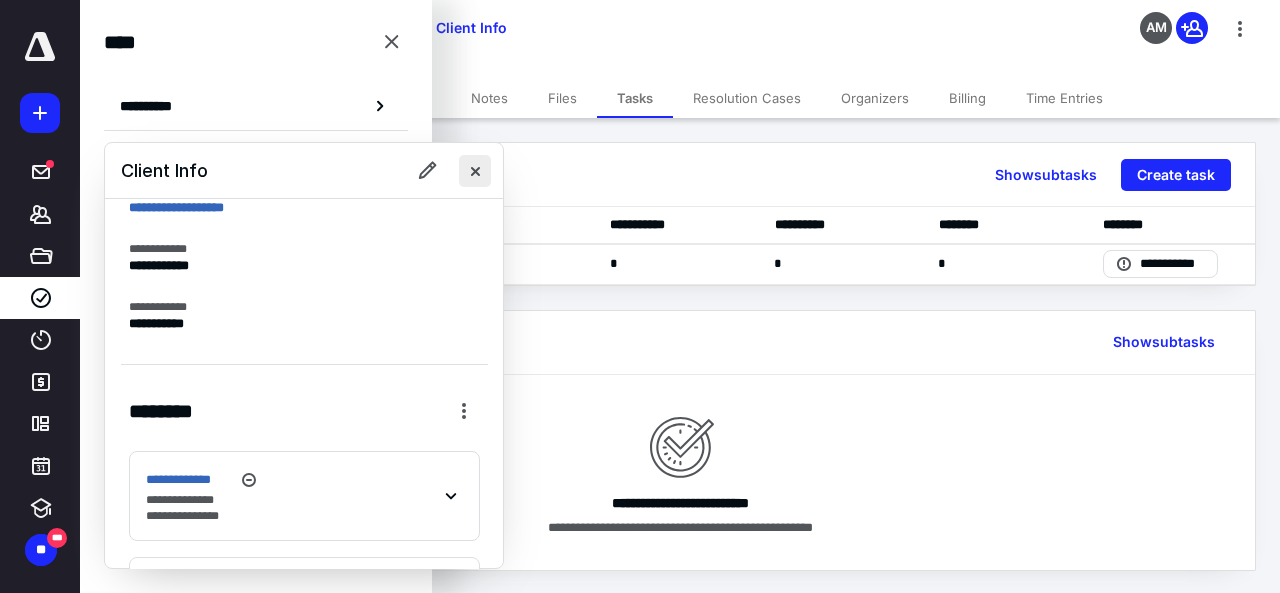 click at bounding box center [475, 171] 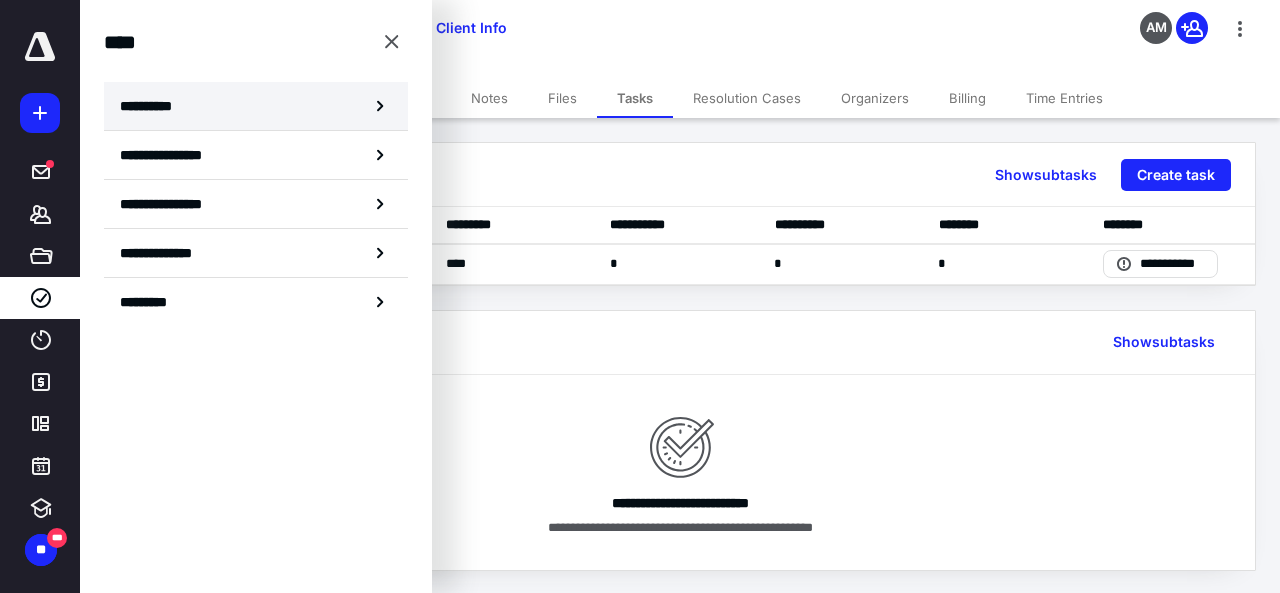 click on "**********" at bounding box center (256, 106) 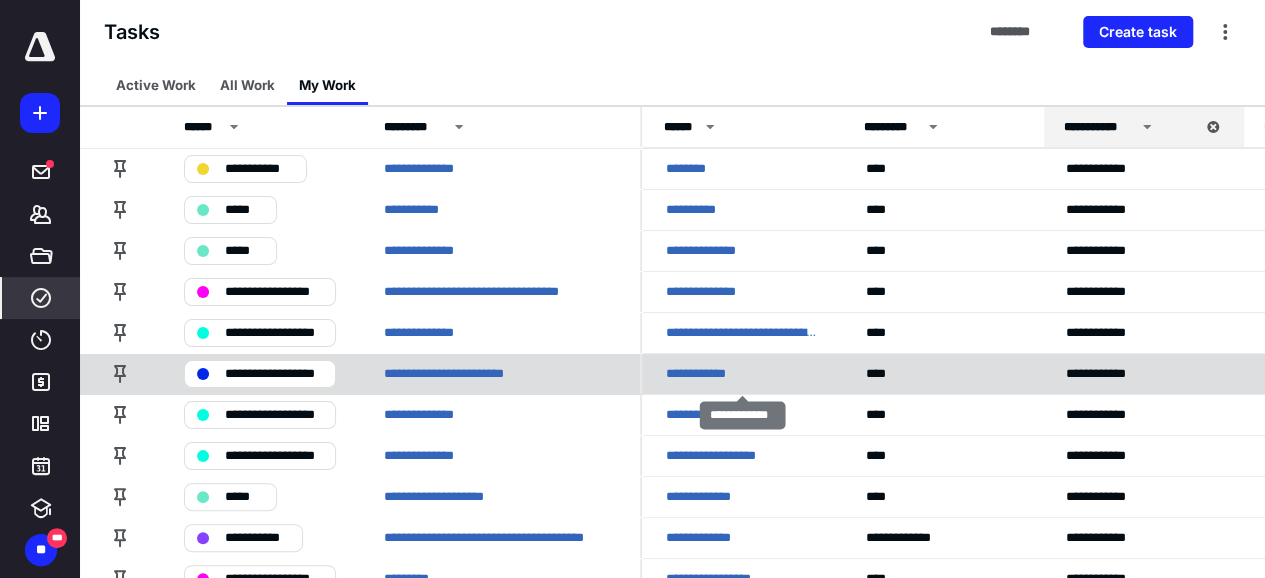 scroll, scrollTop: 1099, scrollLeft: 0, axis: vertical 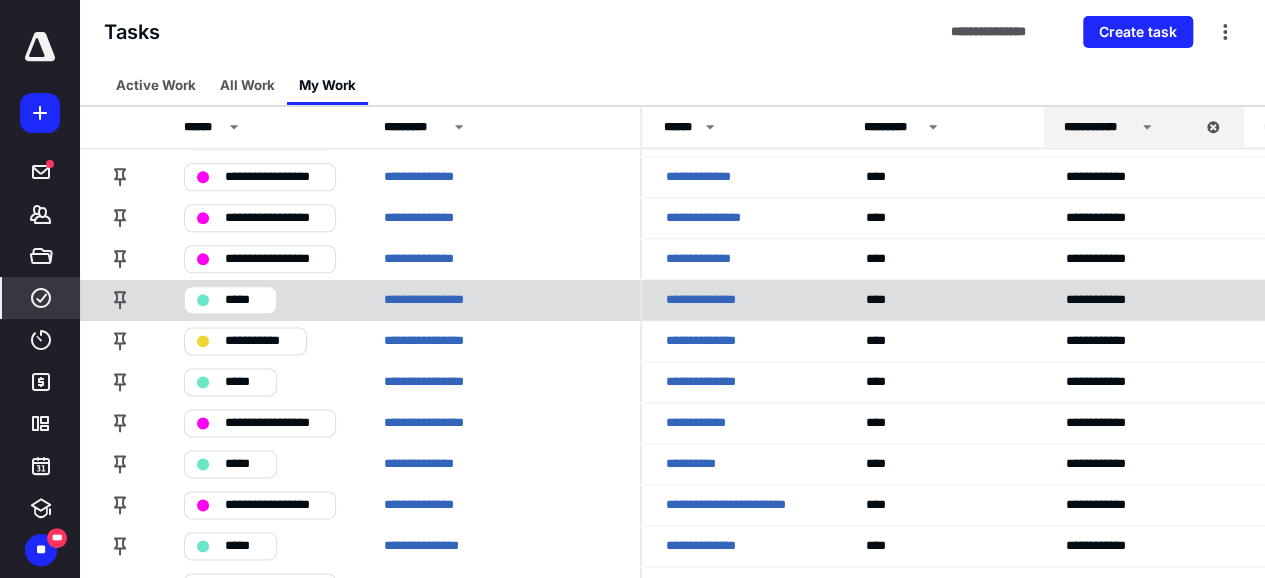 click on "**********" at bounding box center (711, 300) 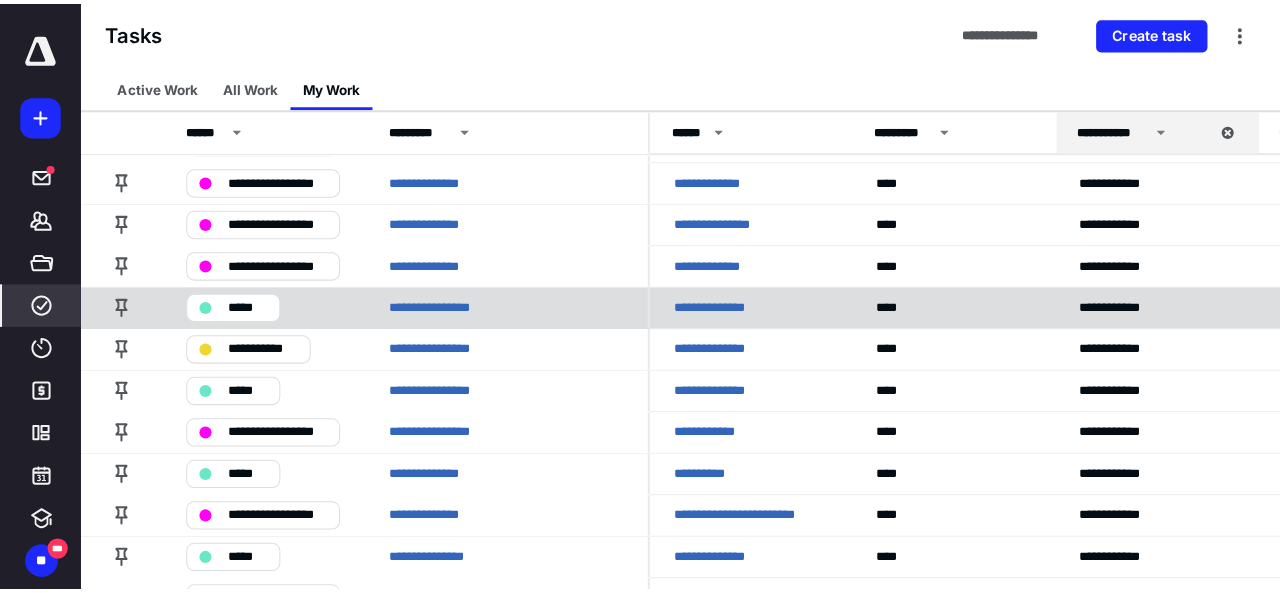 scroll, scrollTop: 0, scrollLeft: 0, axis: both 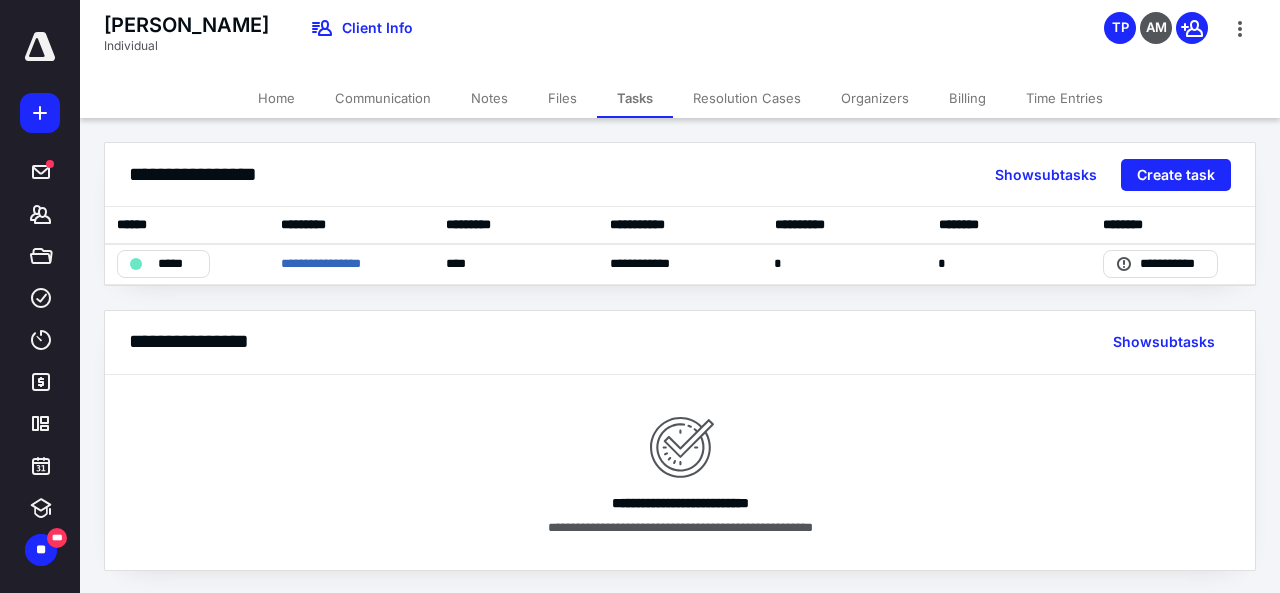 click on "Files" at bounding box center [562, 98] 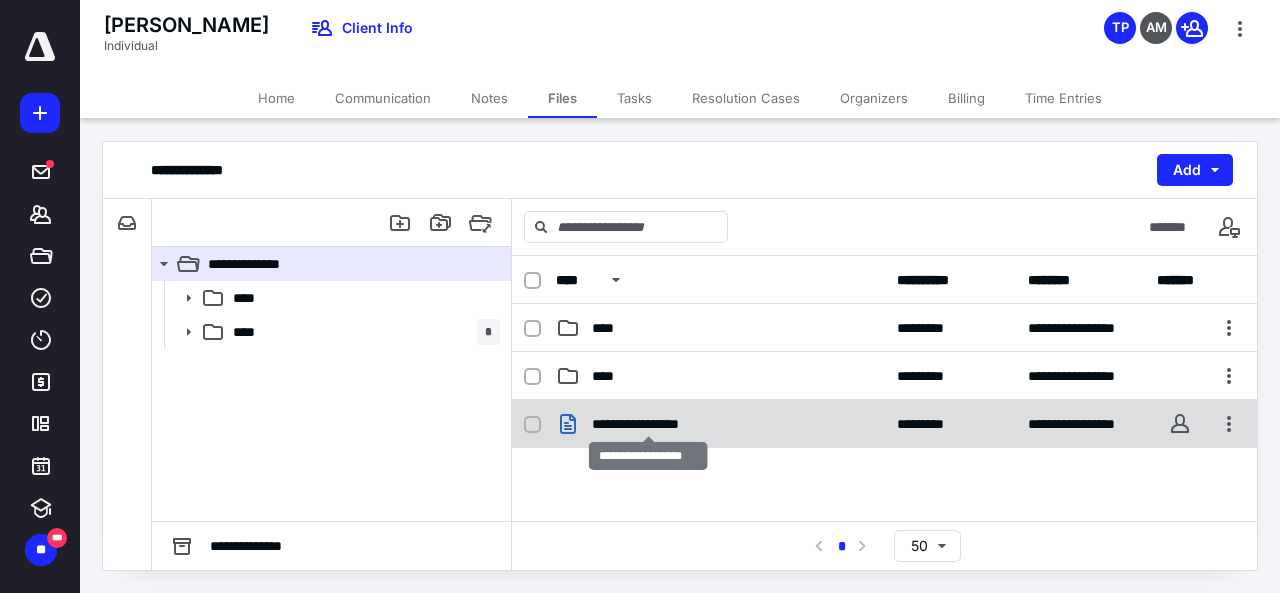 click on "**********" at bounding box center [649, 424] 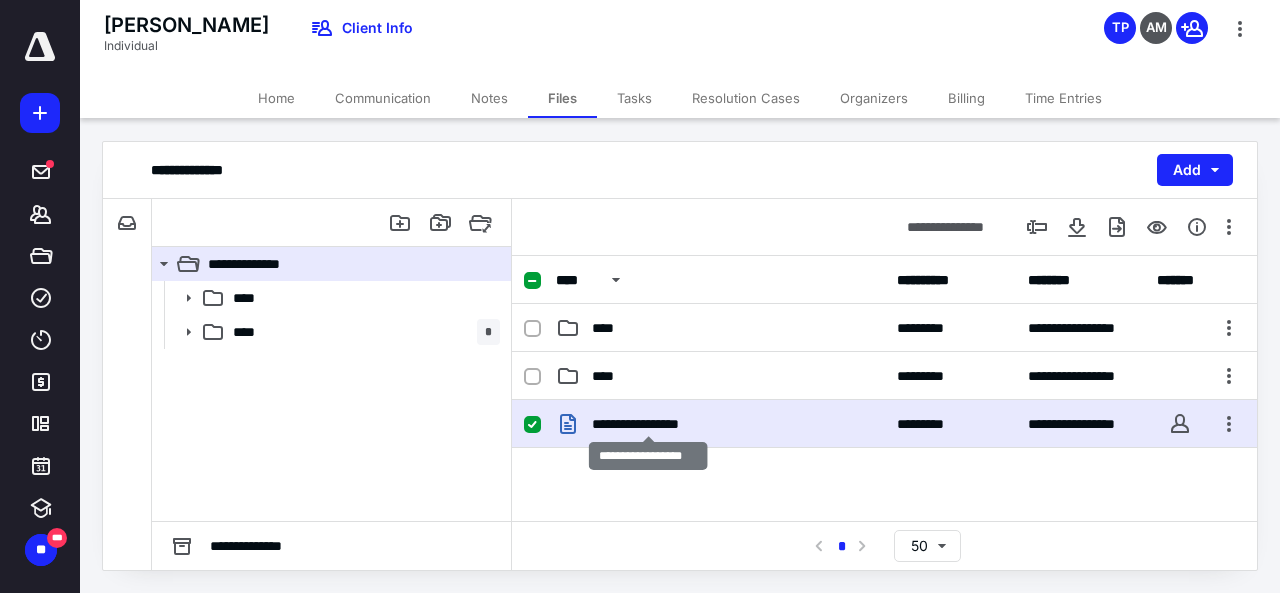 click on "**********" at bounding box center (649, 424) 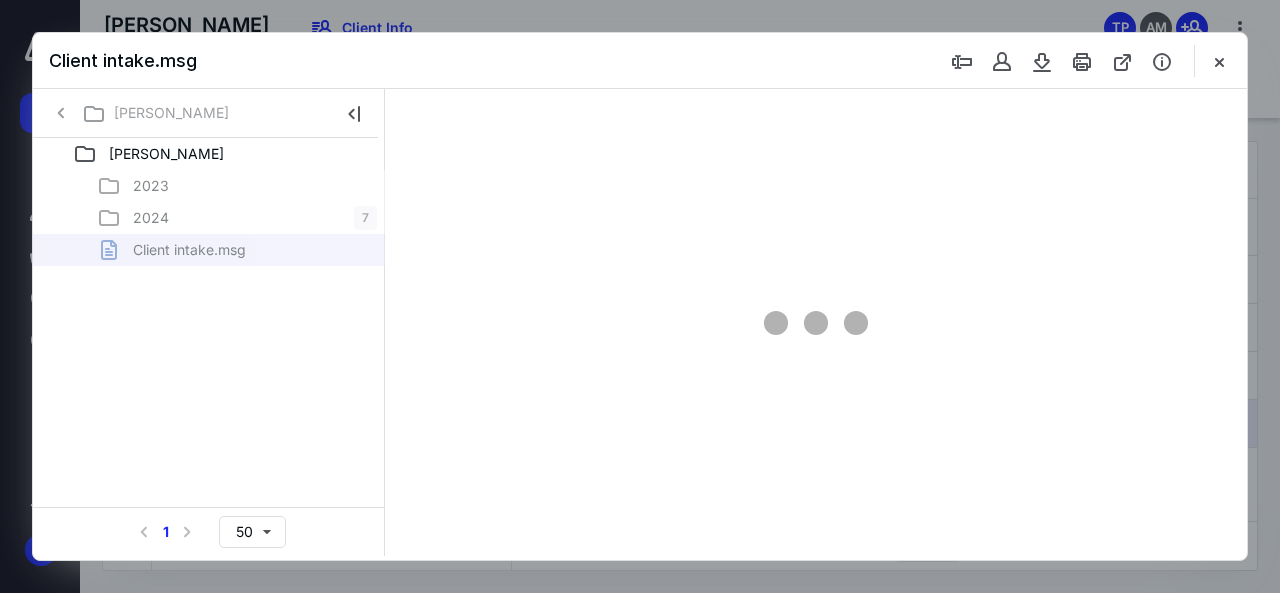scroll, scrollTop: 0, scrollLeft: 0, axis: both 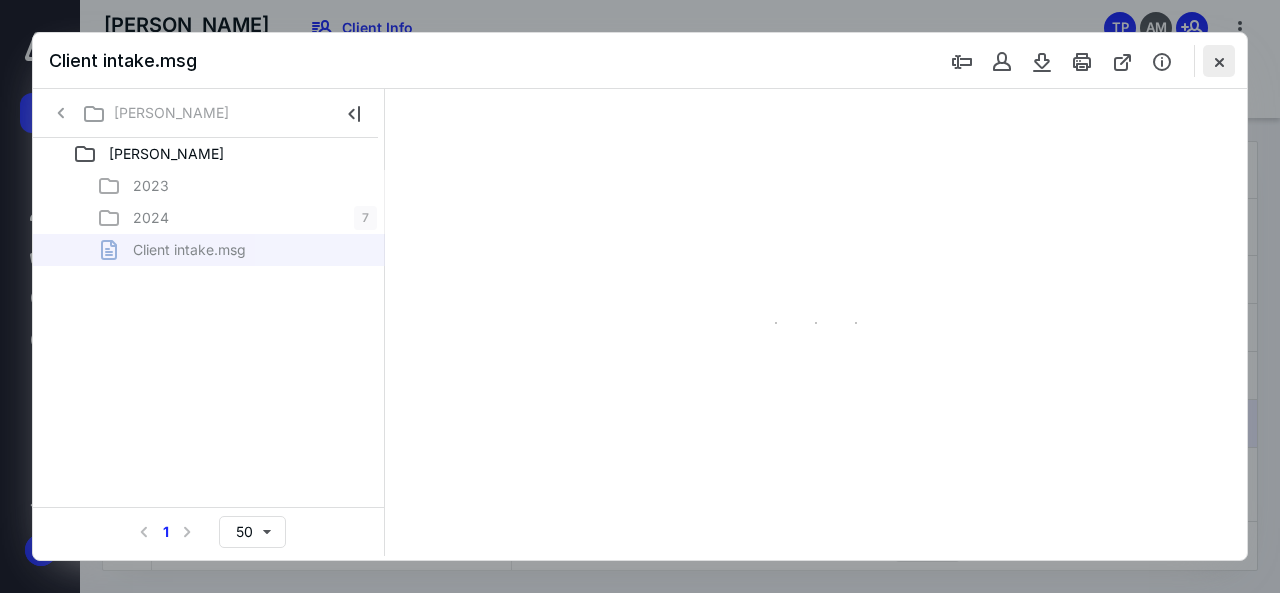 click at bounding box center [1219, 61] 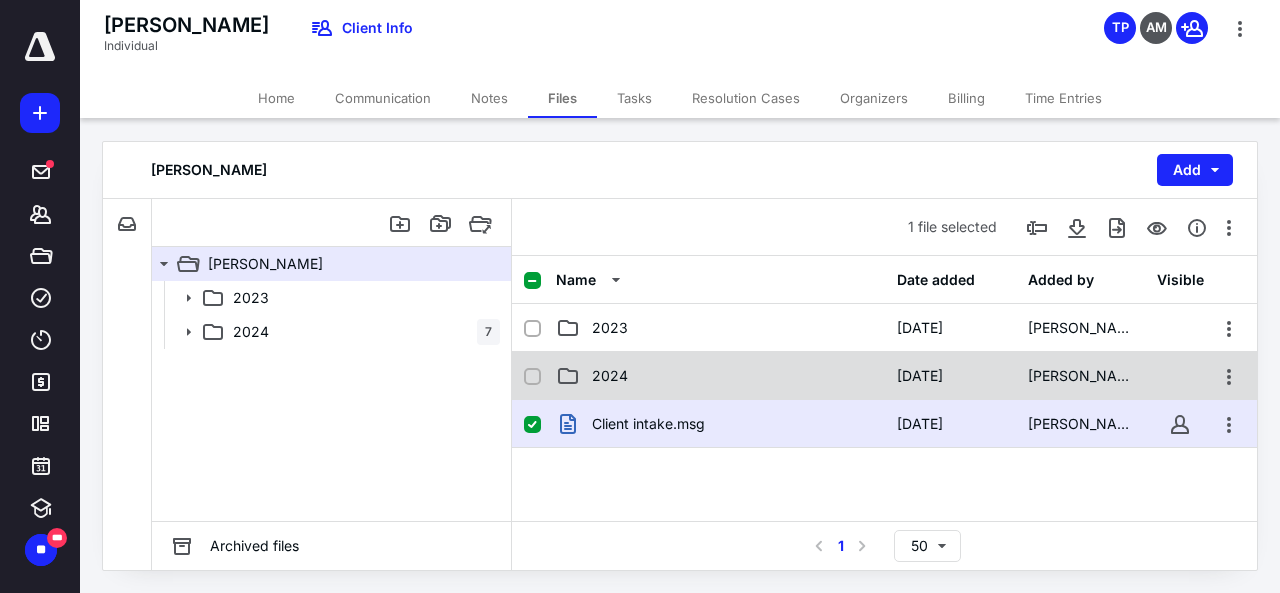 click on "2024" at bounding box center [720, 376] 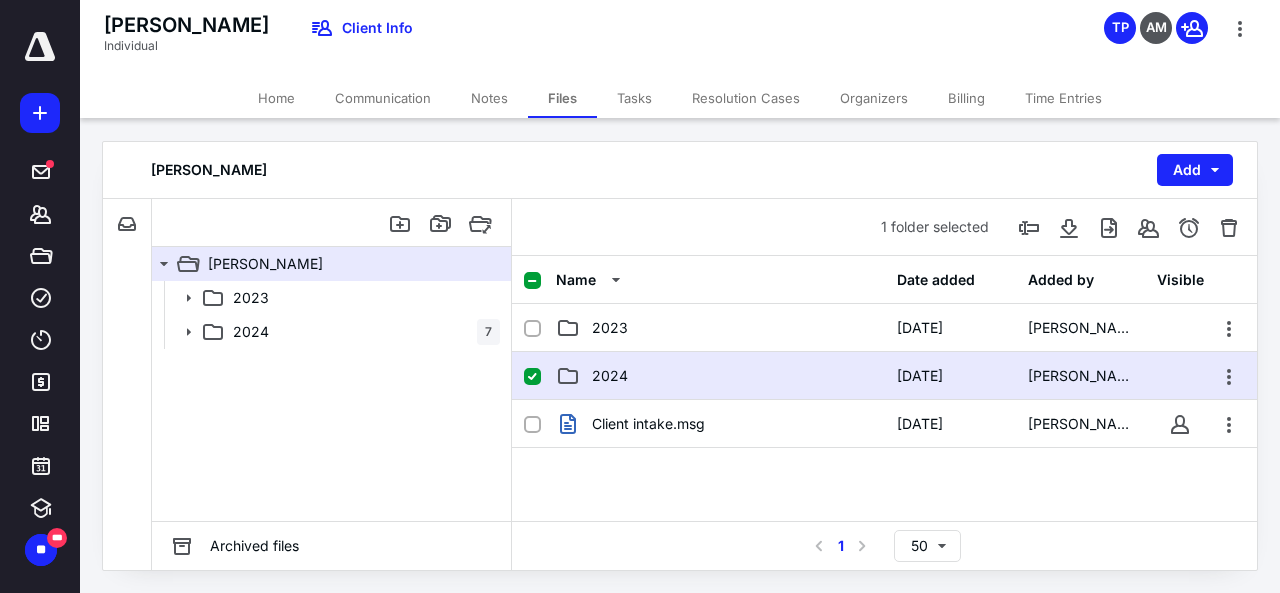 click on "2024" at bounding box center (720, 376) 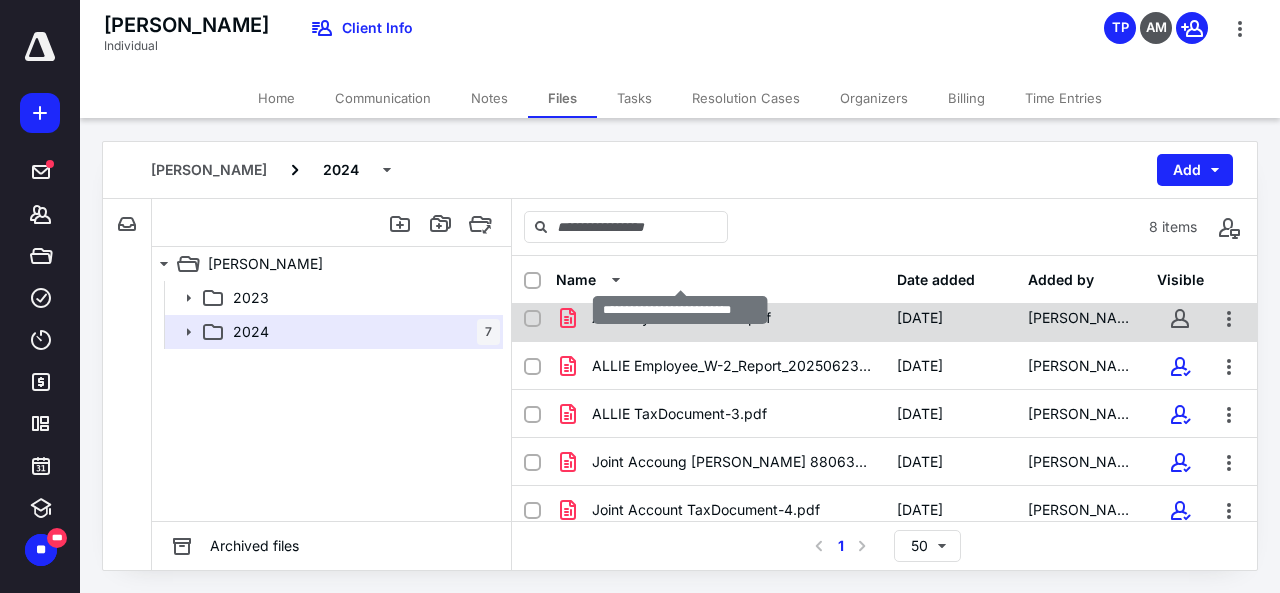 scroll, scrollTop: 100, scrollLeft: 0, axis: vertical 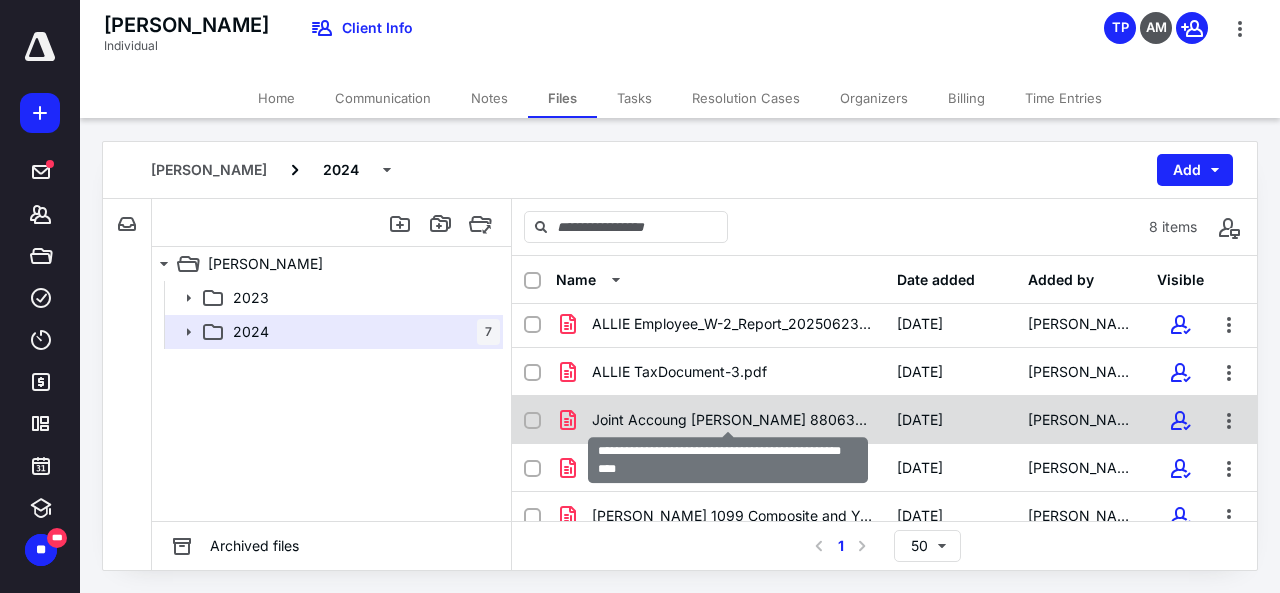 click on "Joint Accoung [PERSON_NAME] 8806378 - 2024 Tax Information.pdf" at bounding box center [732, 420] 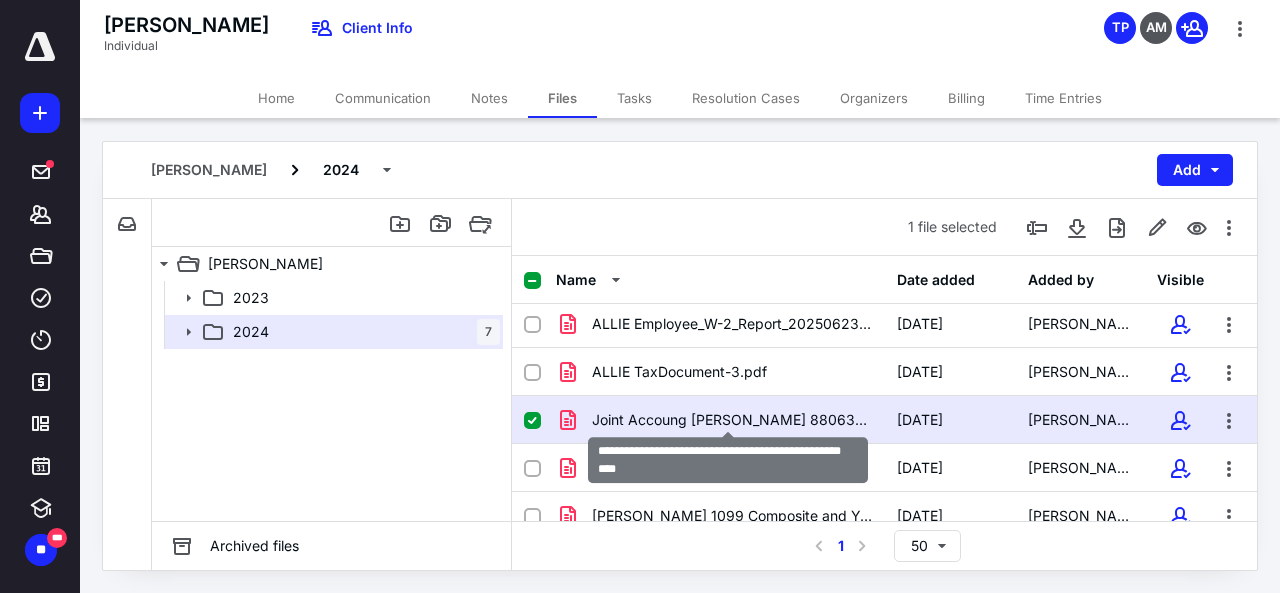 click on "Joint Accoung [PERSON_NAME] 8806378 - 2024 Tax Information.pdf" at bounding box center [732, 420] 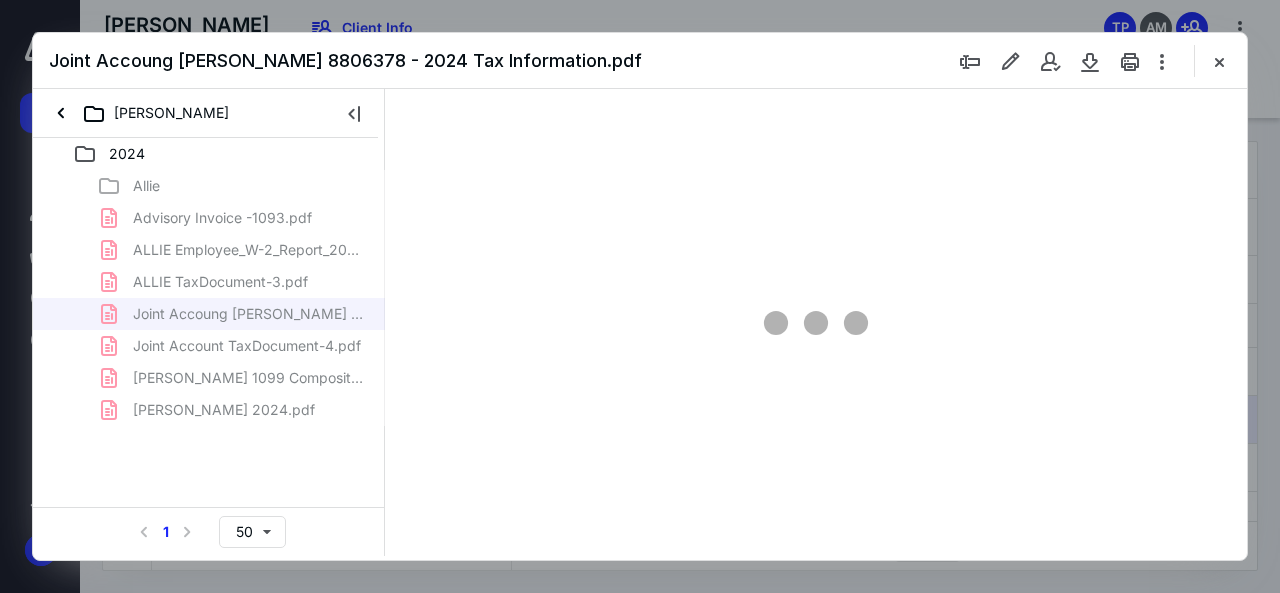 scroll, scrollTop: 0, scrollLeft: 0, axis: both 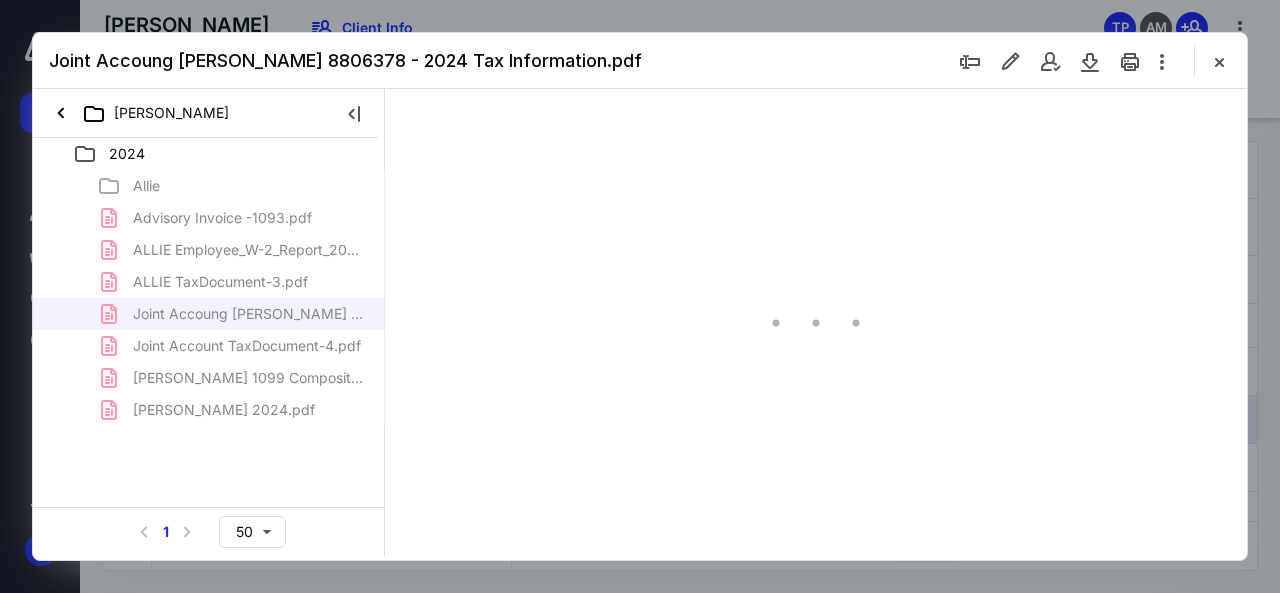 type on "107" 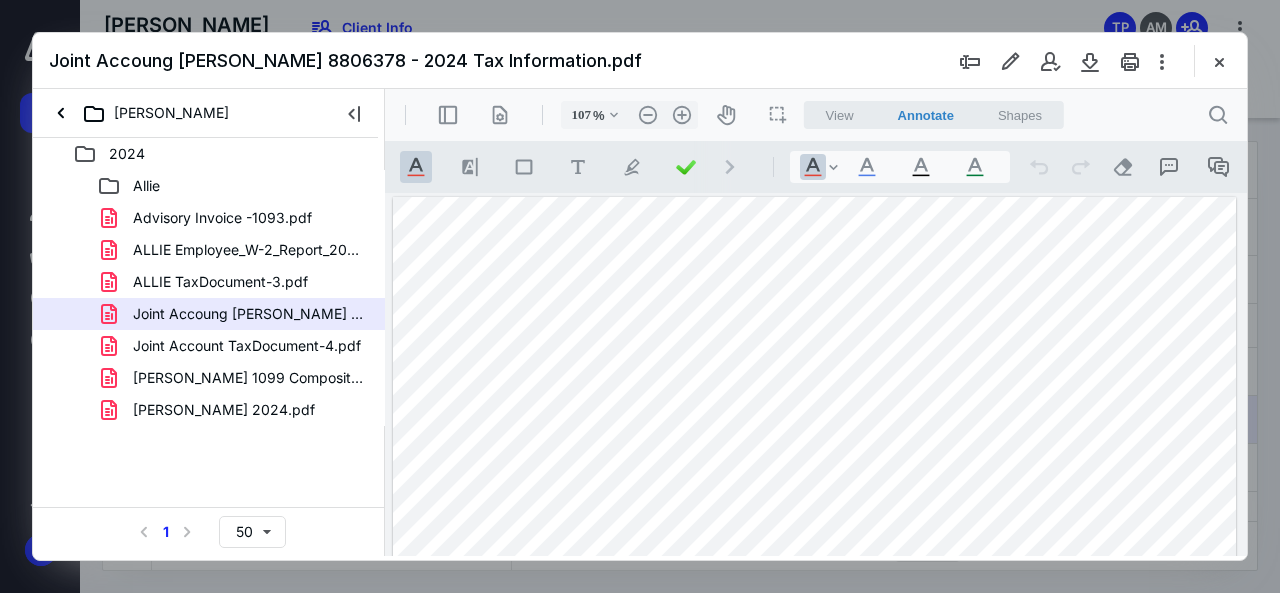 scroll, scrollTop: 100, scrollLeft: 0, axis: vertical 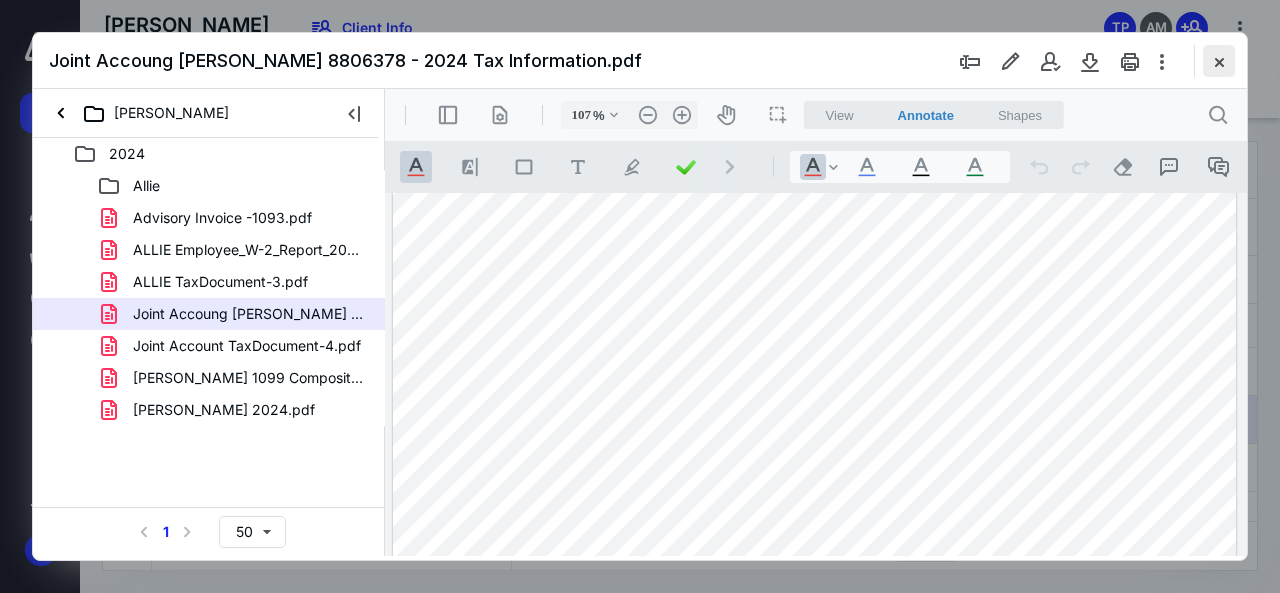 click at bounding box center [1219, 61] 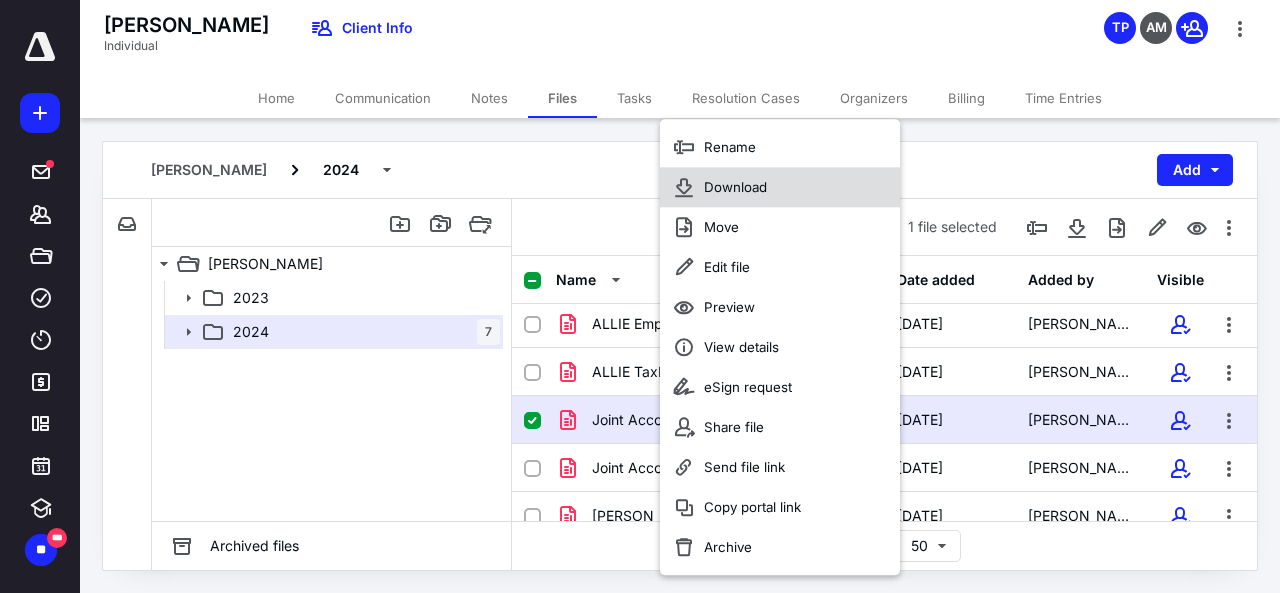 click on "Download" at bounding box center (780, 187) 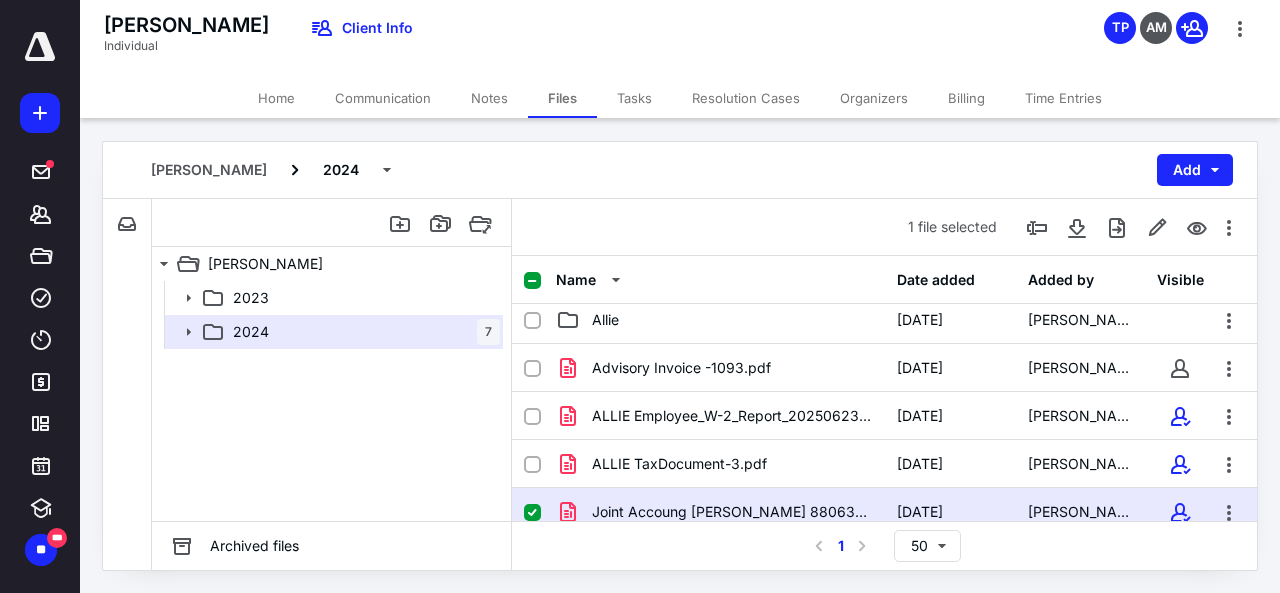 scroll, scrollTop: 0, scrollLeft: 0, axis: both 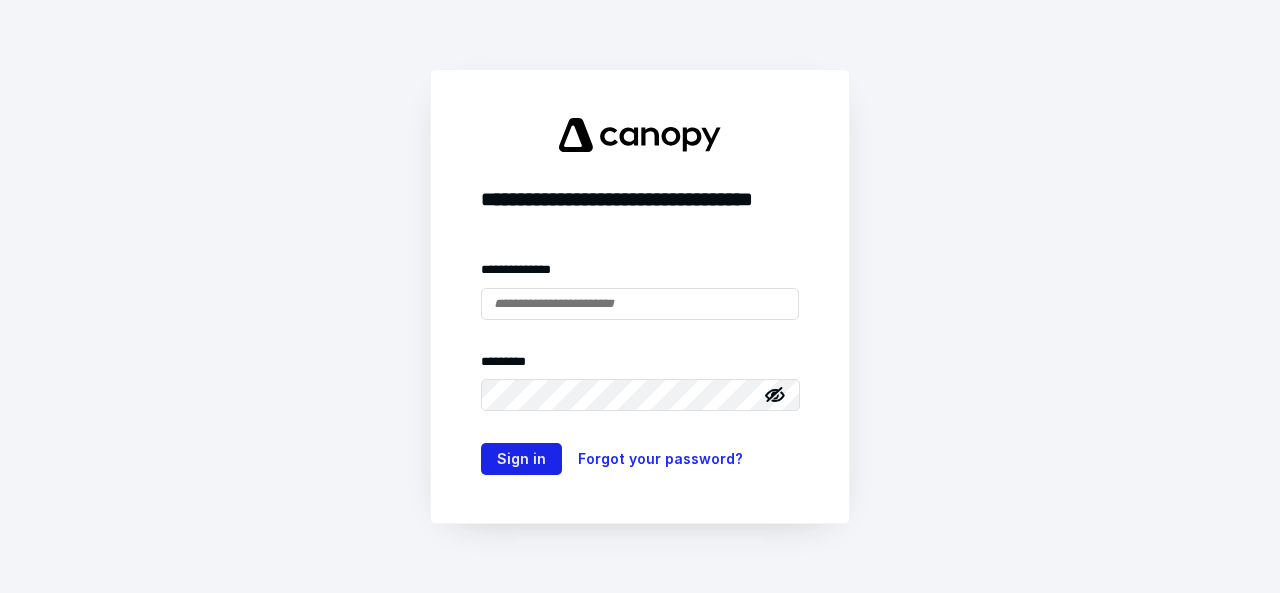 type on "**********" 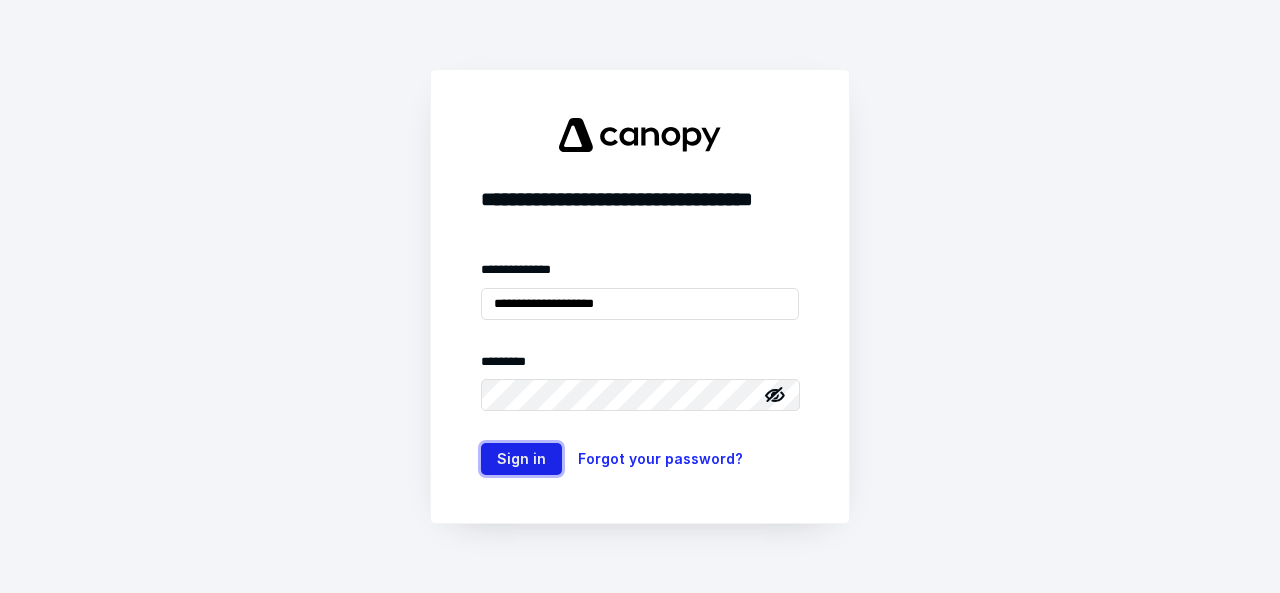 click on "Sign in" at bounding box center (521, 459) 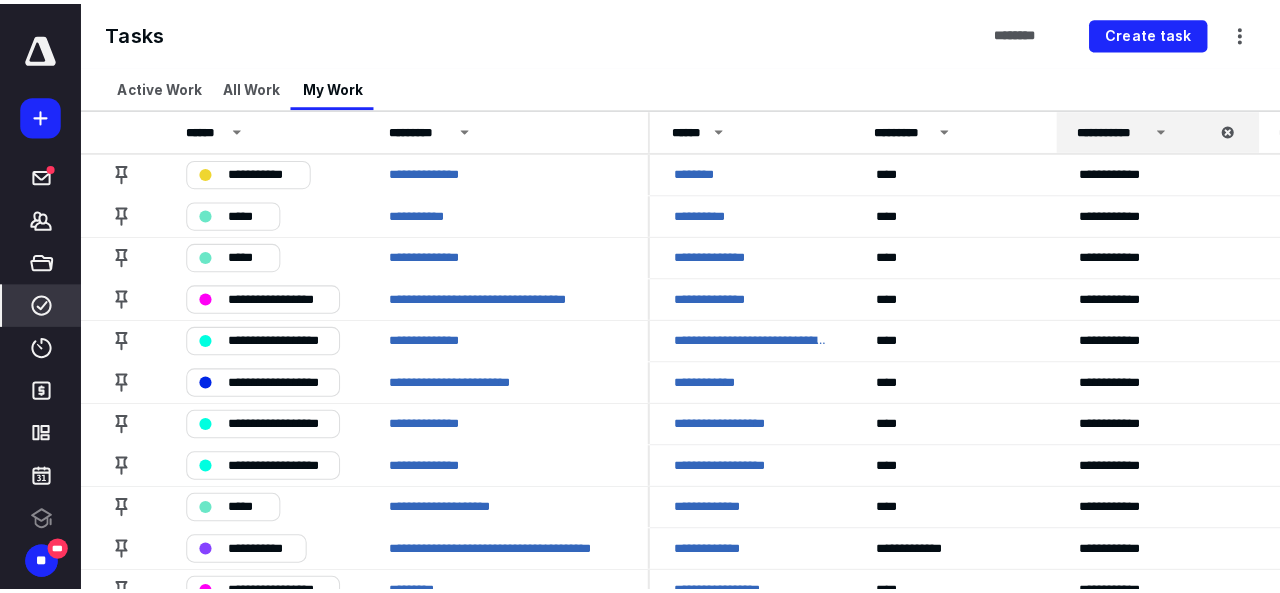scroll, scrollTop: 0, scrollLeft: 0, axis: both 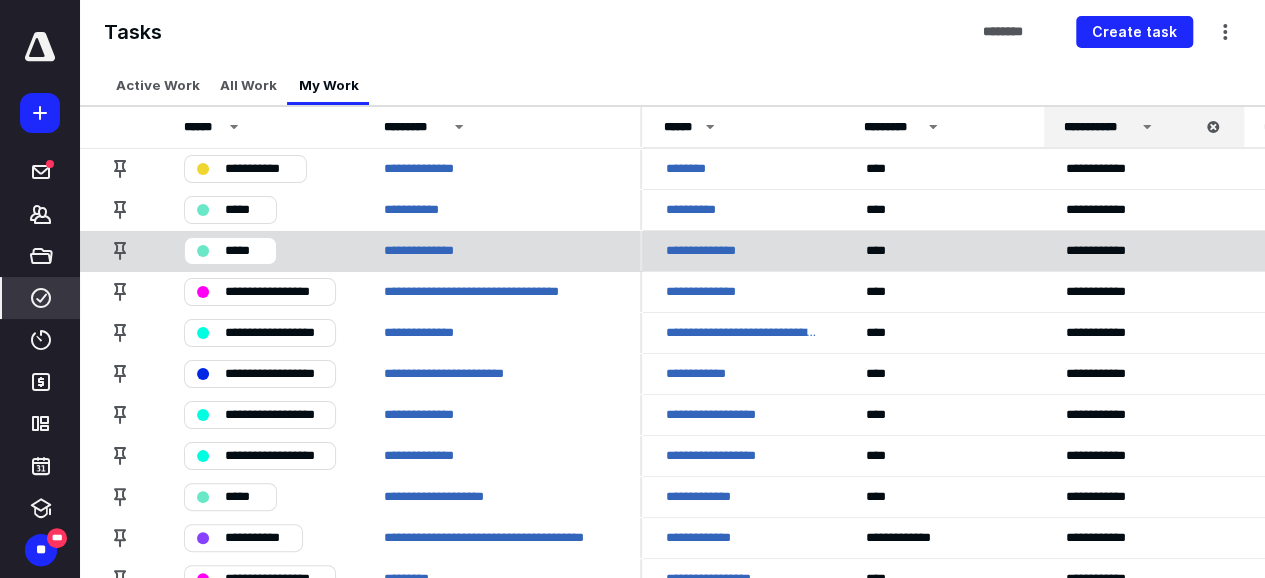 click on "**********" at bounding box center [709, 251] 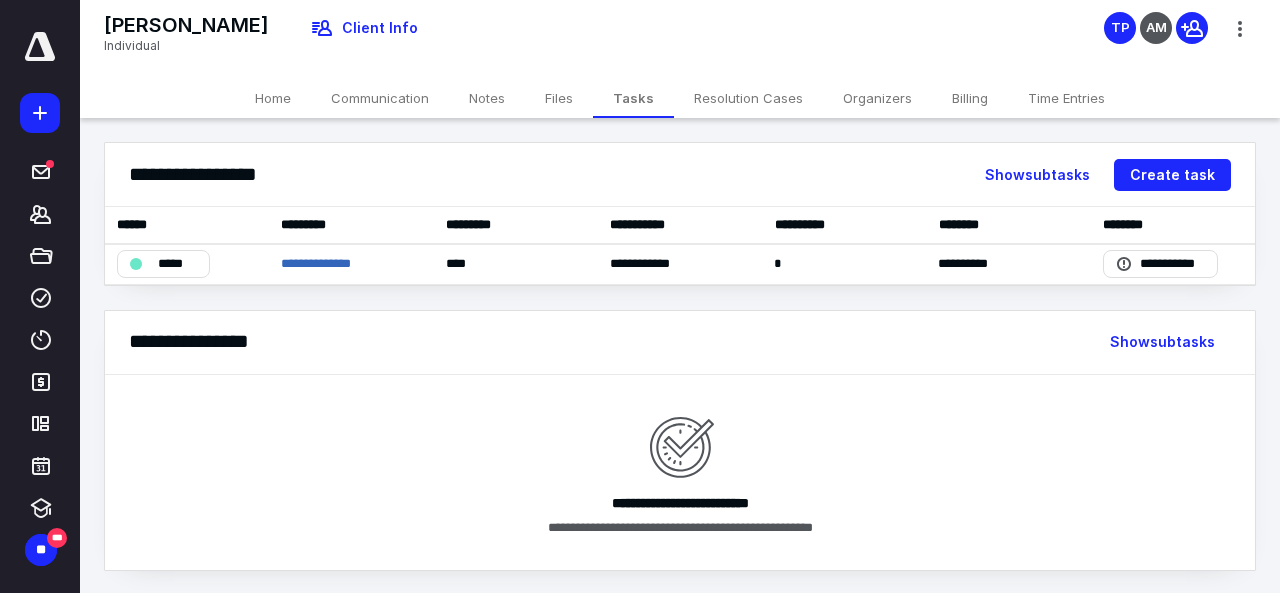 click on "Files" at bounding box center [559, 98] 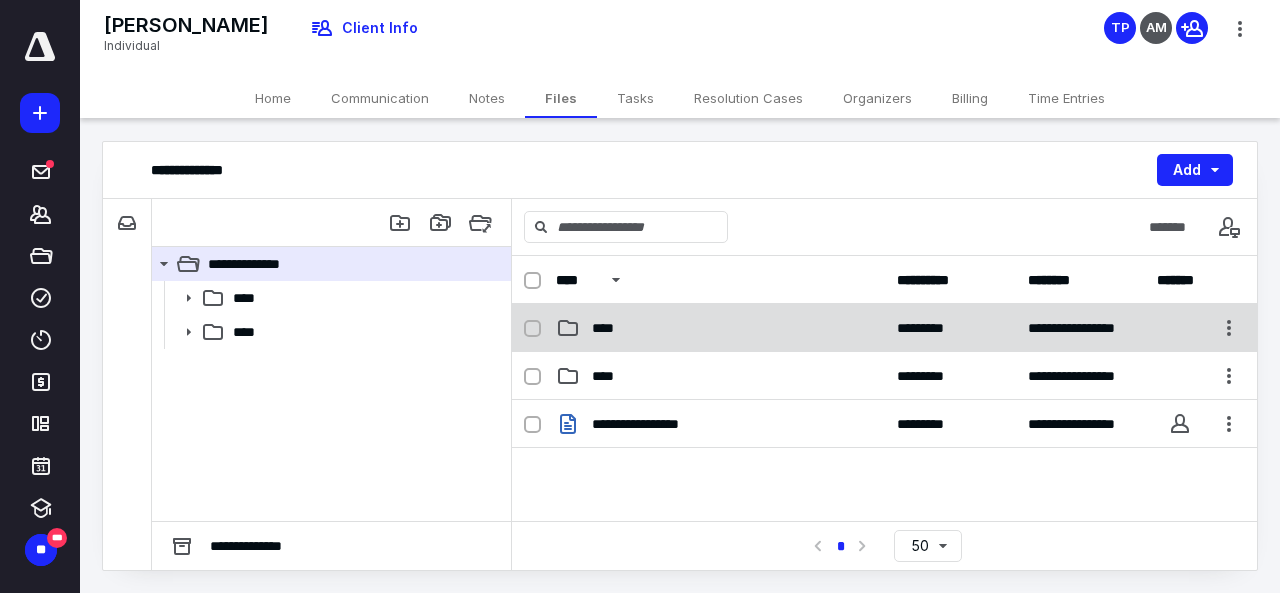click on "****" at bounding box center [609, 328] 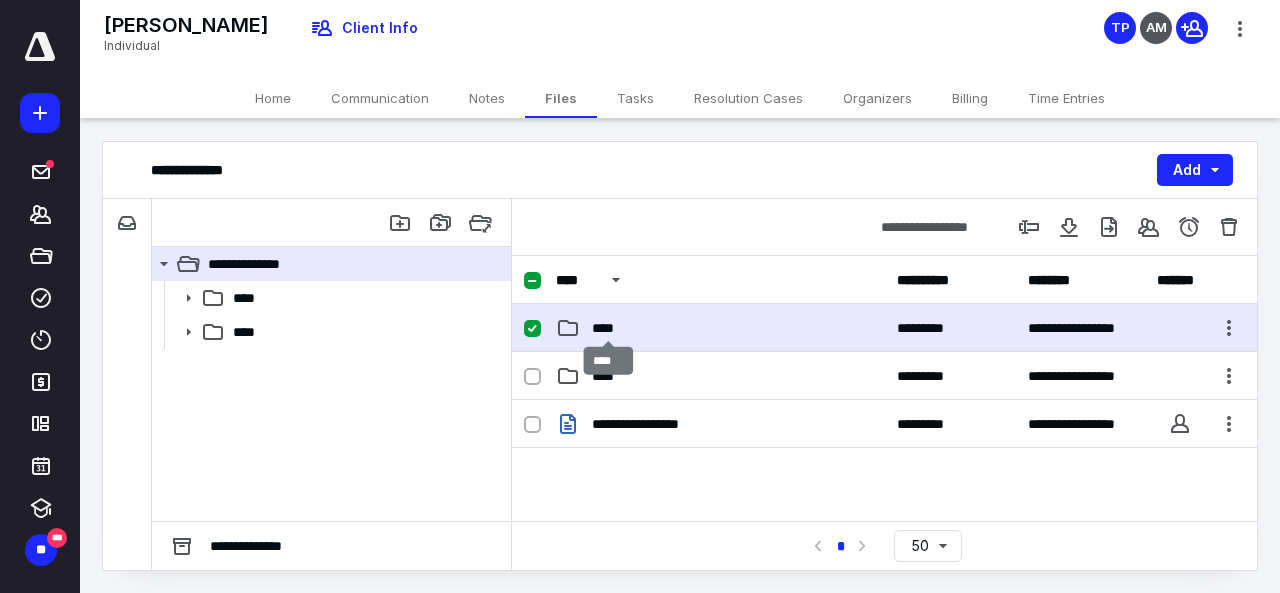 click on "****" at bounding box center (609, 328) 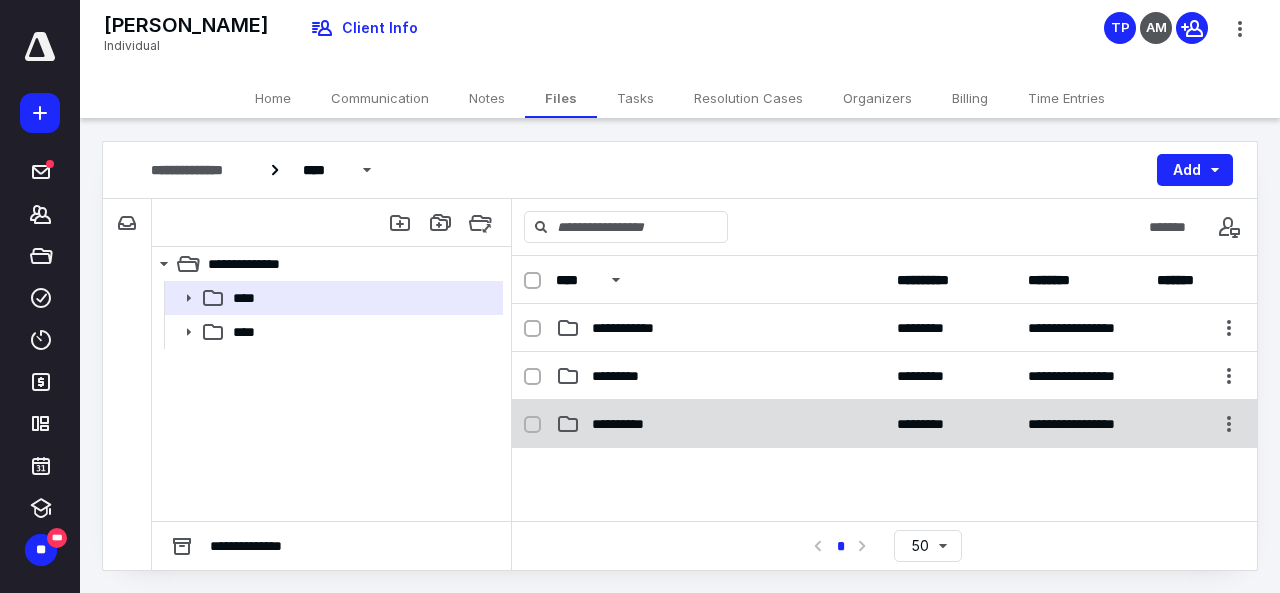 click on "**********" at bounding box center (628, 424) 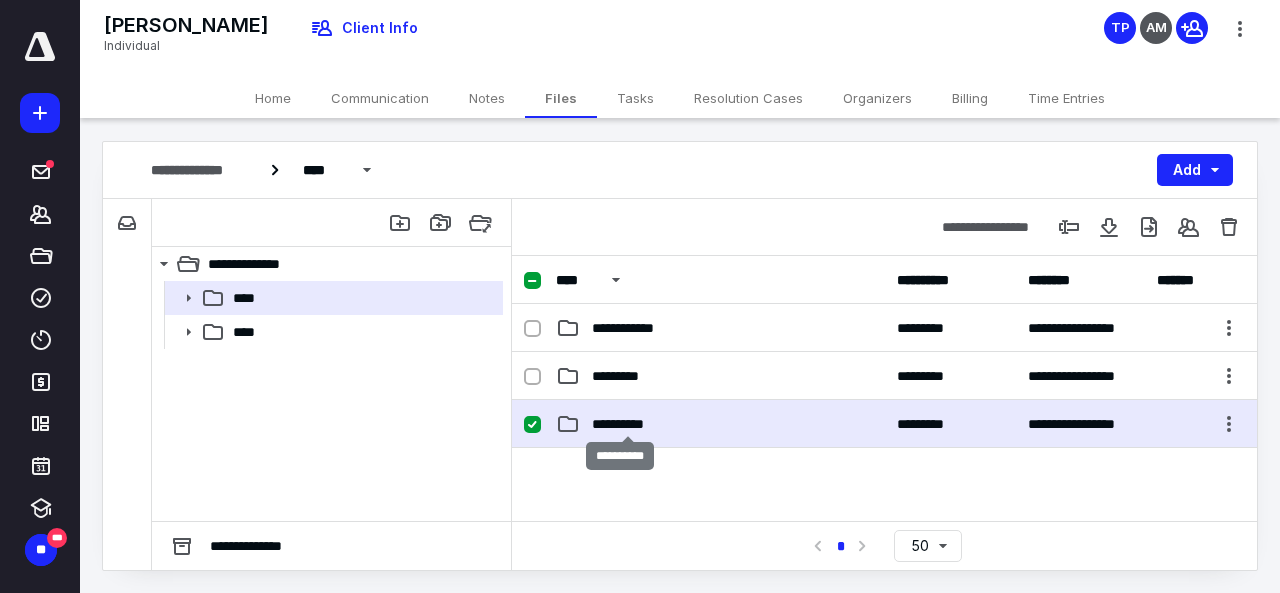 click on "**********" at bounding box center (628, 424) 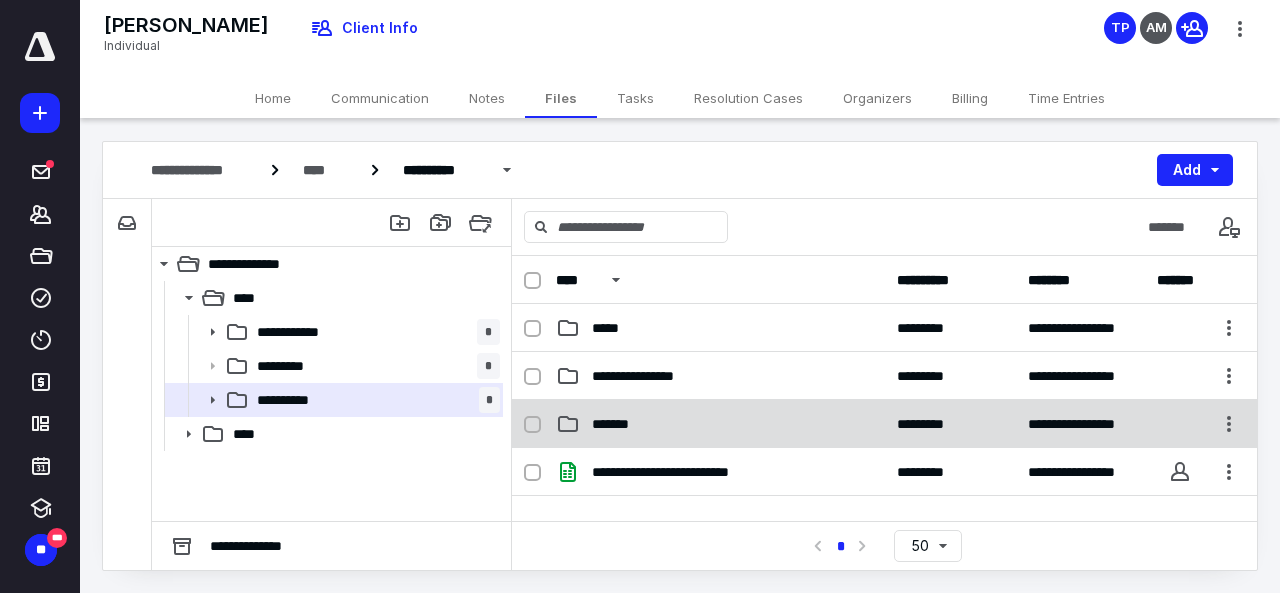 click on "*******" at bounding box center [720, 424] 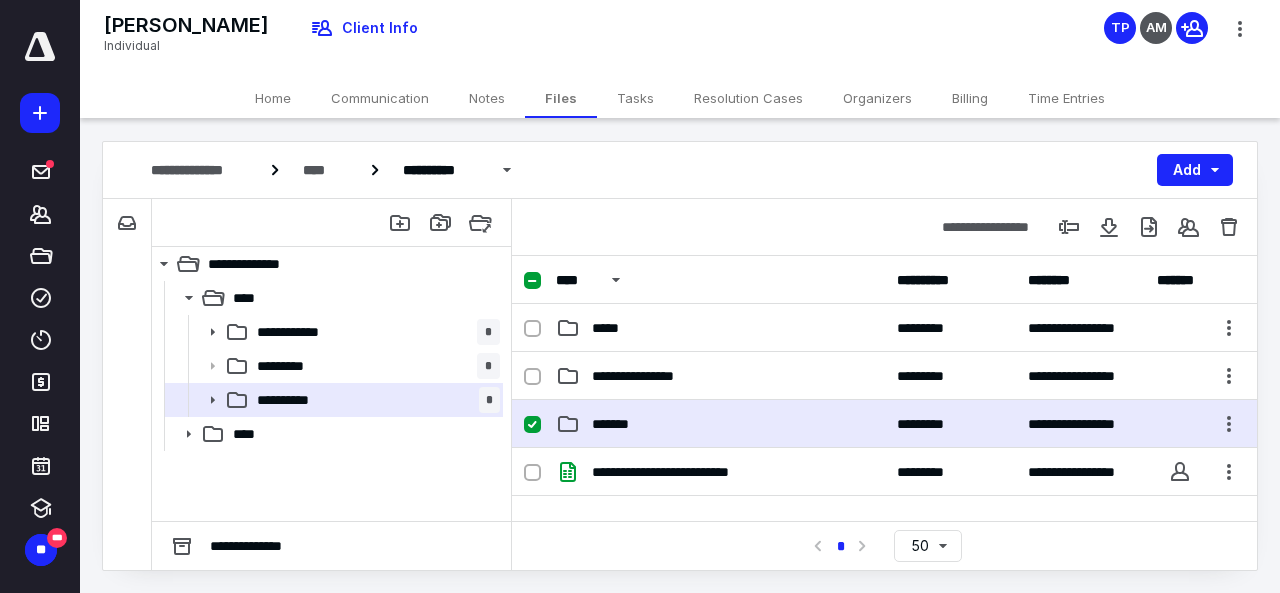 click on "*******" at bounding box center [720, 424] 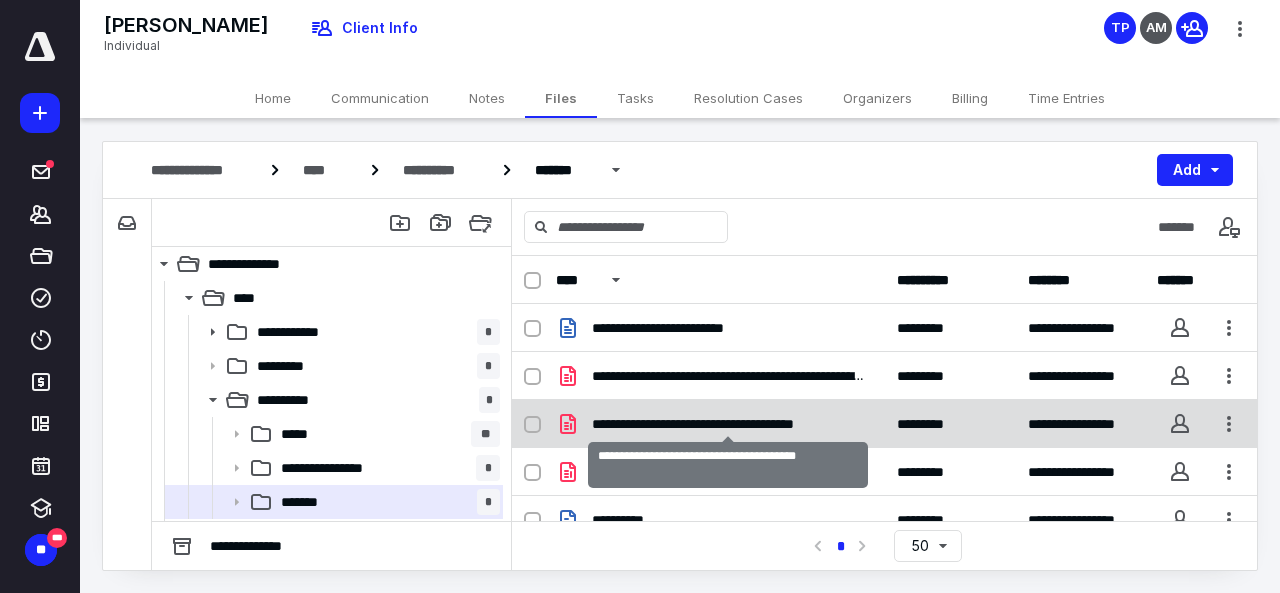 click on "**********" at bounding box center [728, 424] 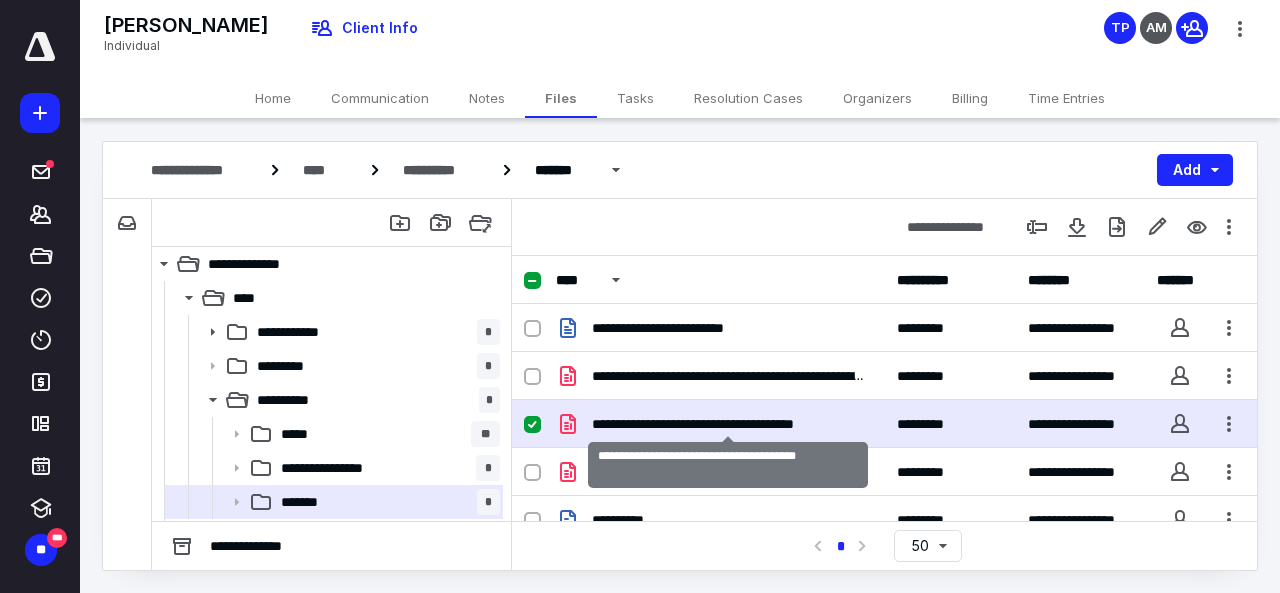 click on "**********" at bounding box center (728, 424) 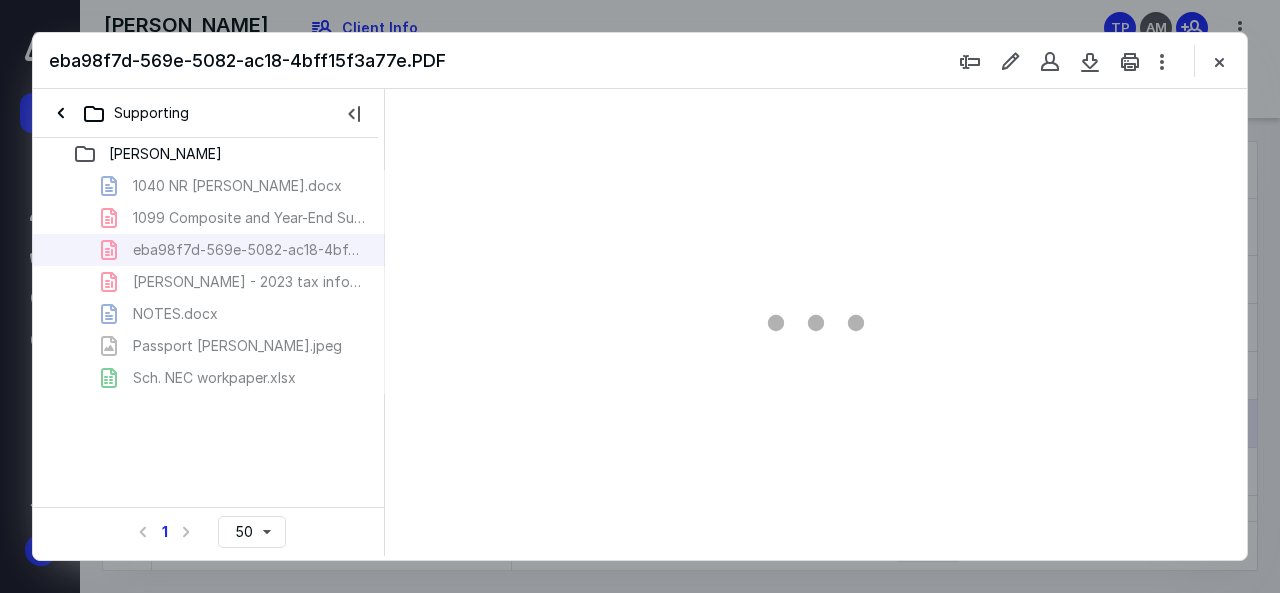 scroll, scrollTop: 0, scrollLeft: 0, axis: both 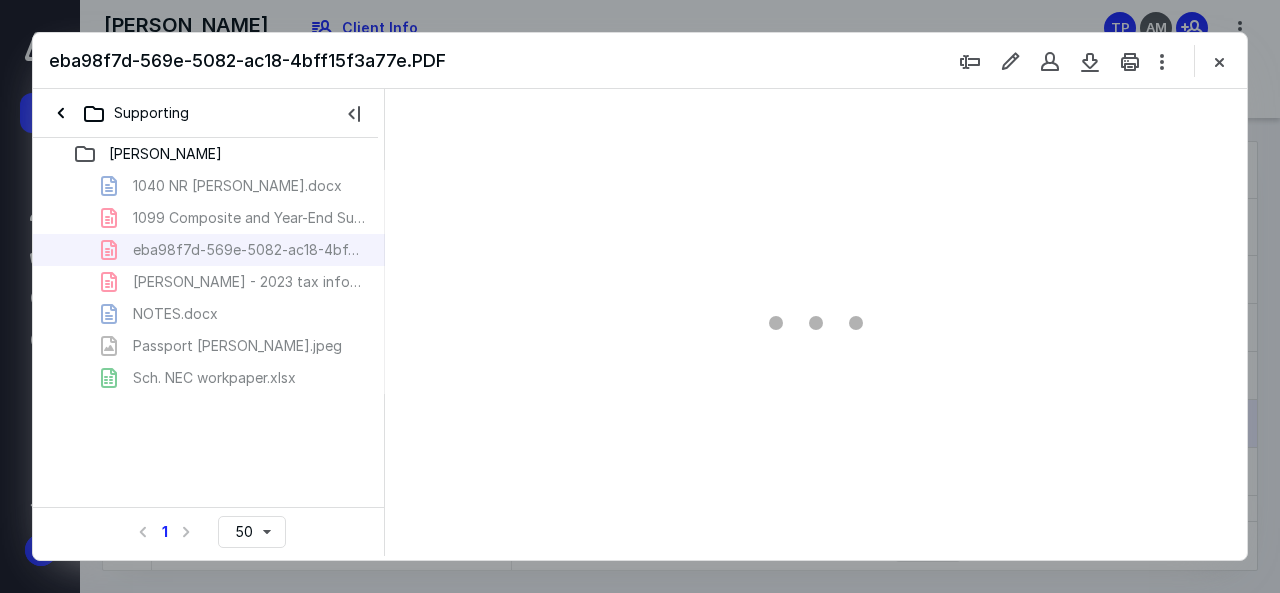 type on "101" 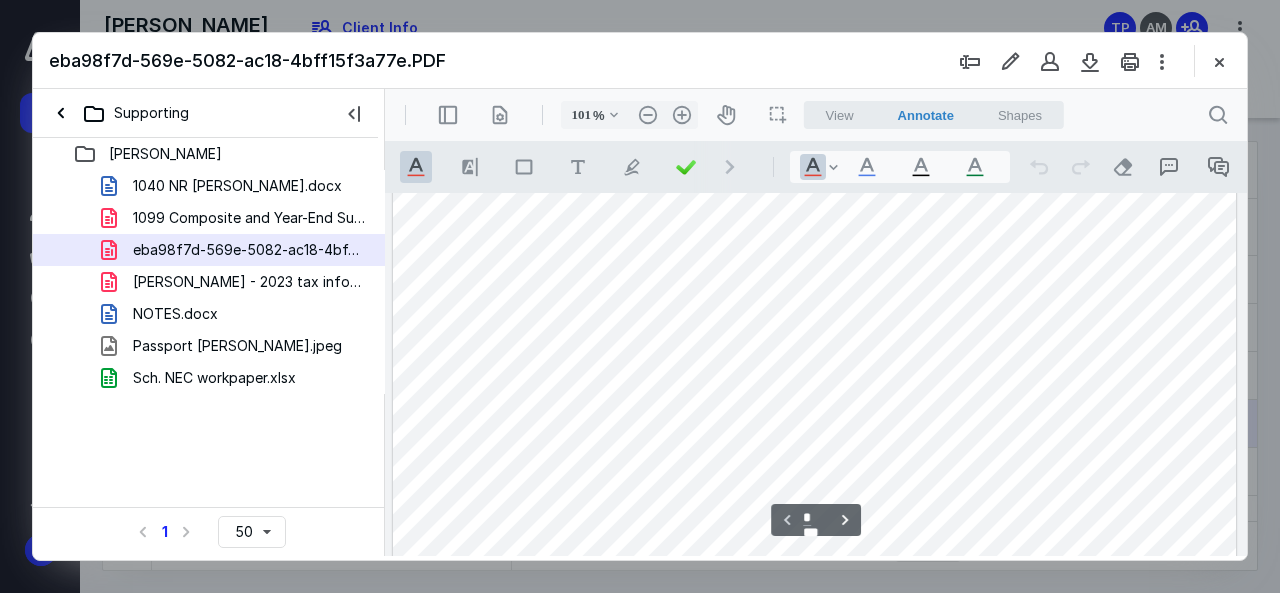 scroll, scrollTop: 0, scrollLeft: 0, axis: both 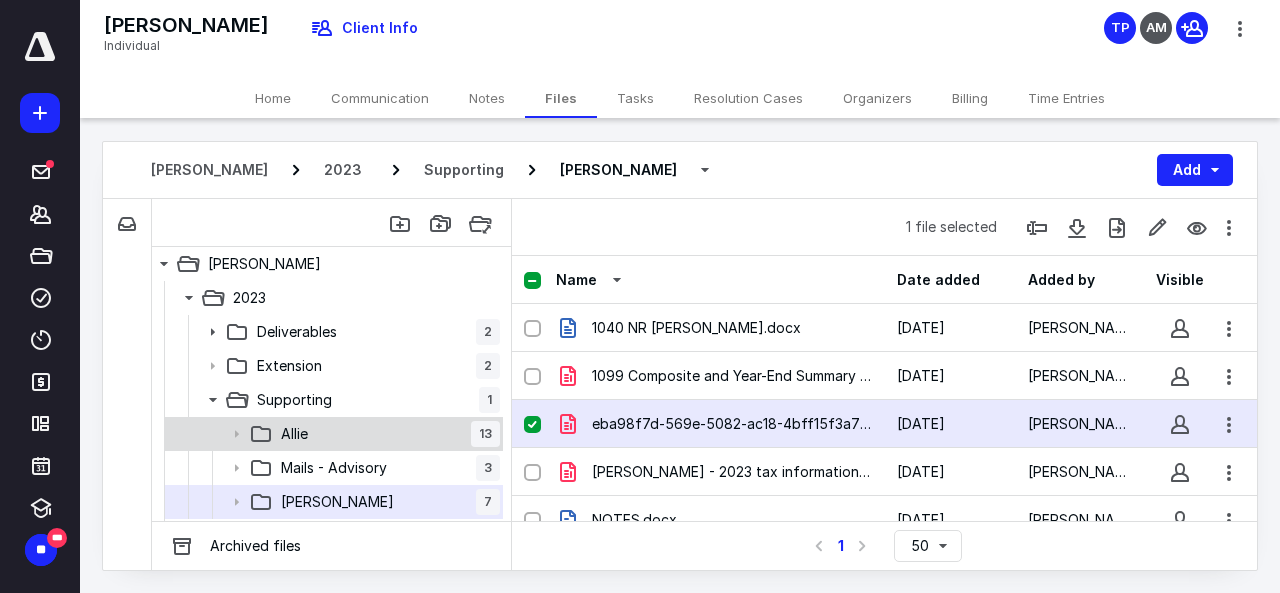 click on "Allie" at bounding box center [294, 434] 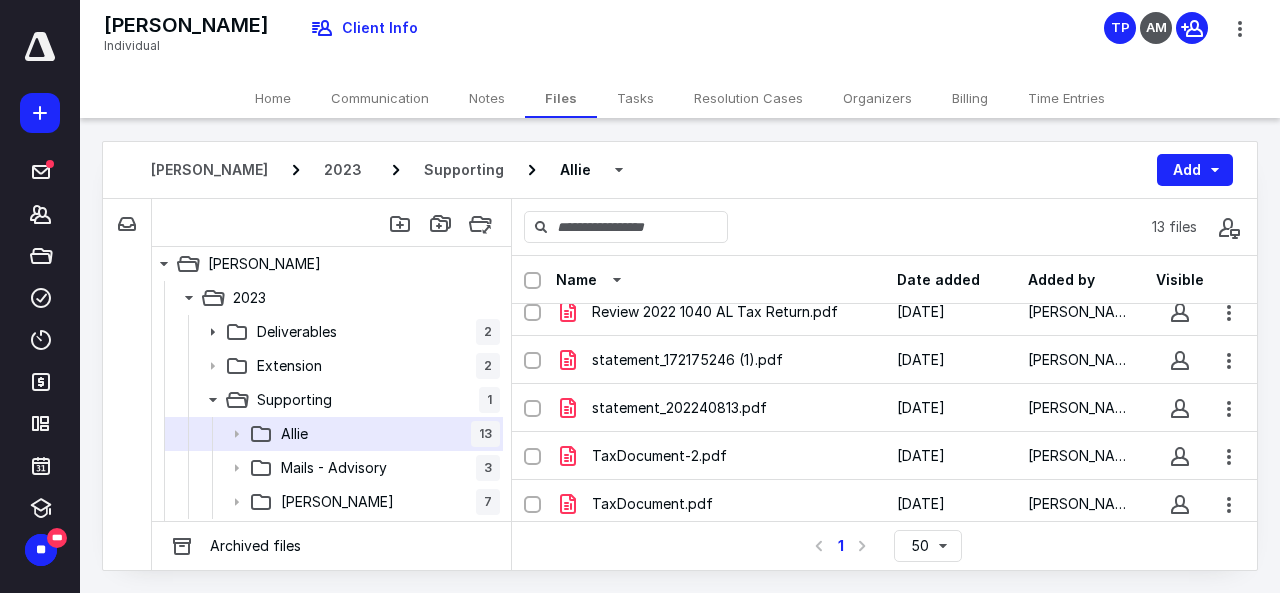 scroll, scrollTop: 400, scrollLeft: 0, axis: vertical 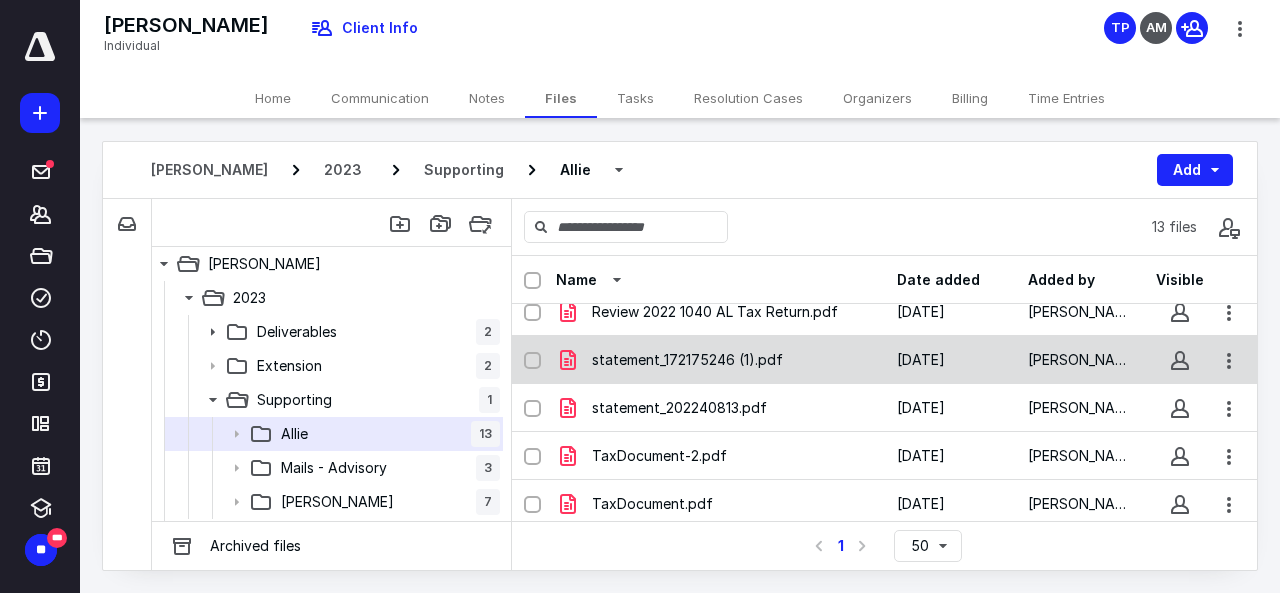 click on "statement_172175246 (1).pdf" at bounding box center [687, 360] 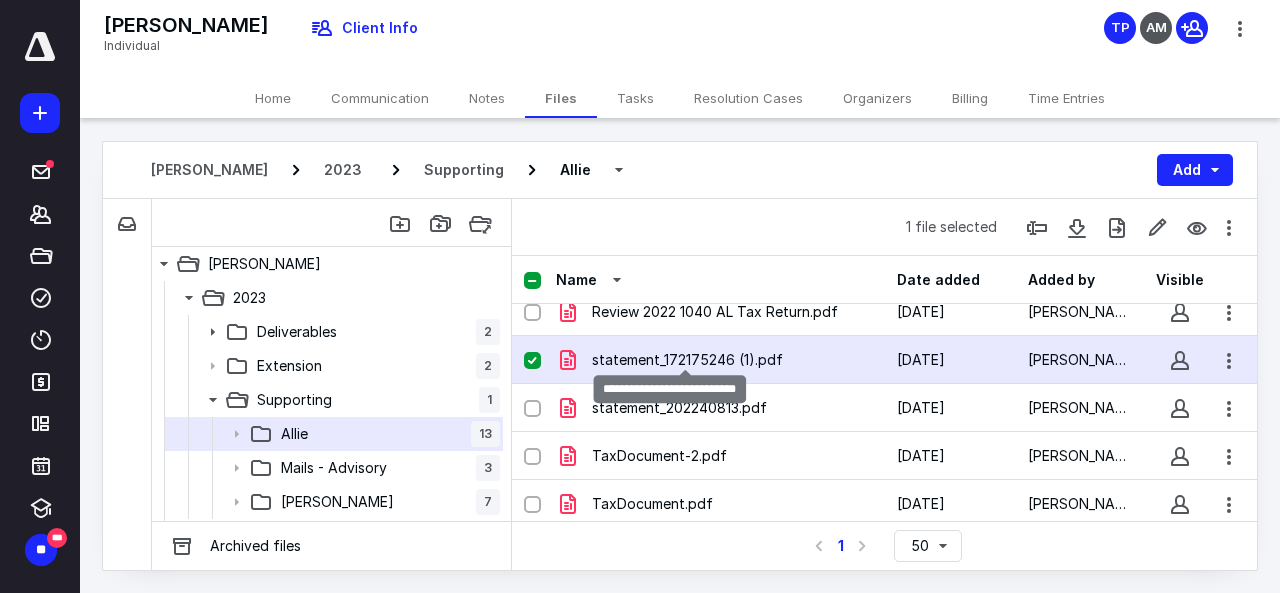 click on "statement_172175246 (1).pdf" at bounding box center (687, 360) 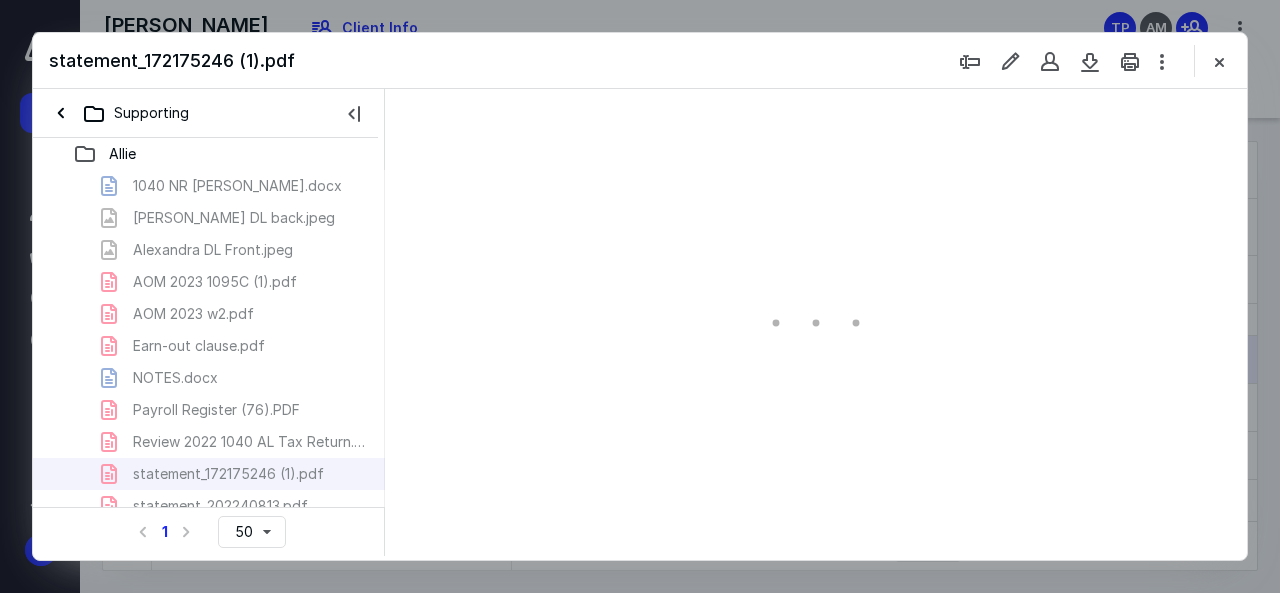 scroll, scrollTop: 0, scrollLeft: 0, axis: both 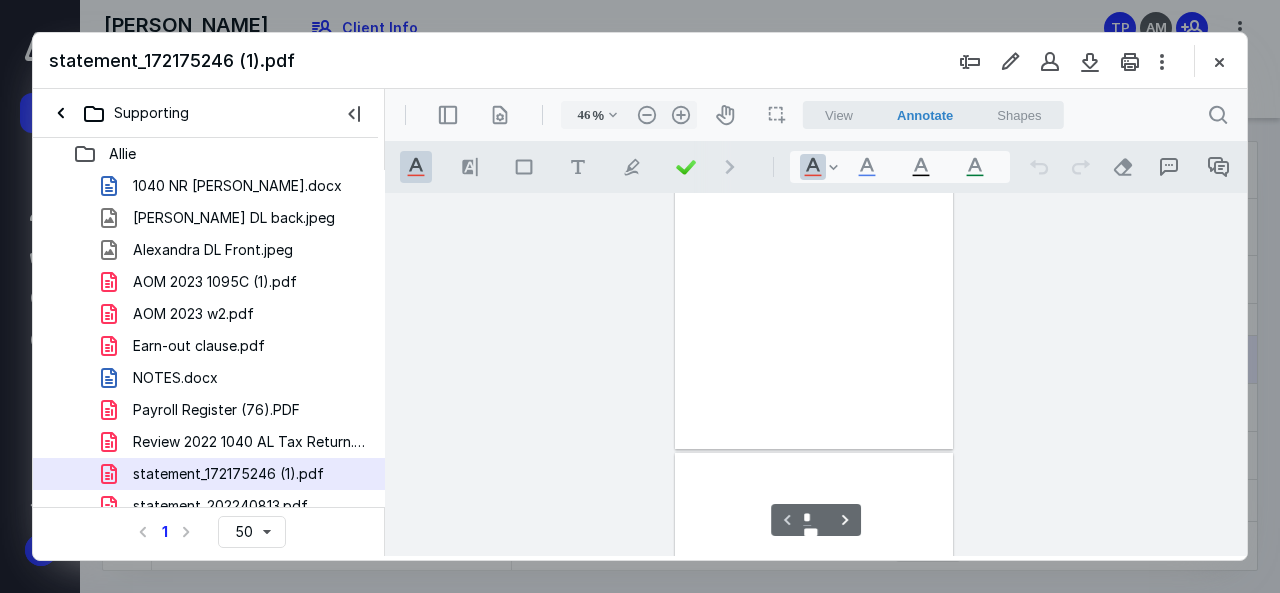 type on "137" 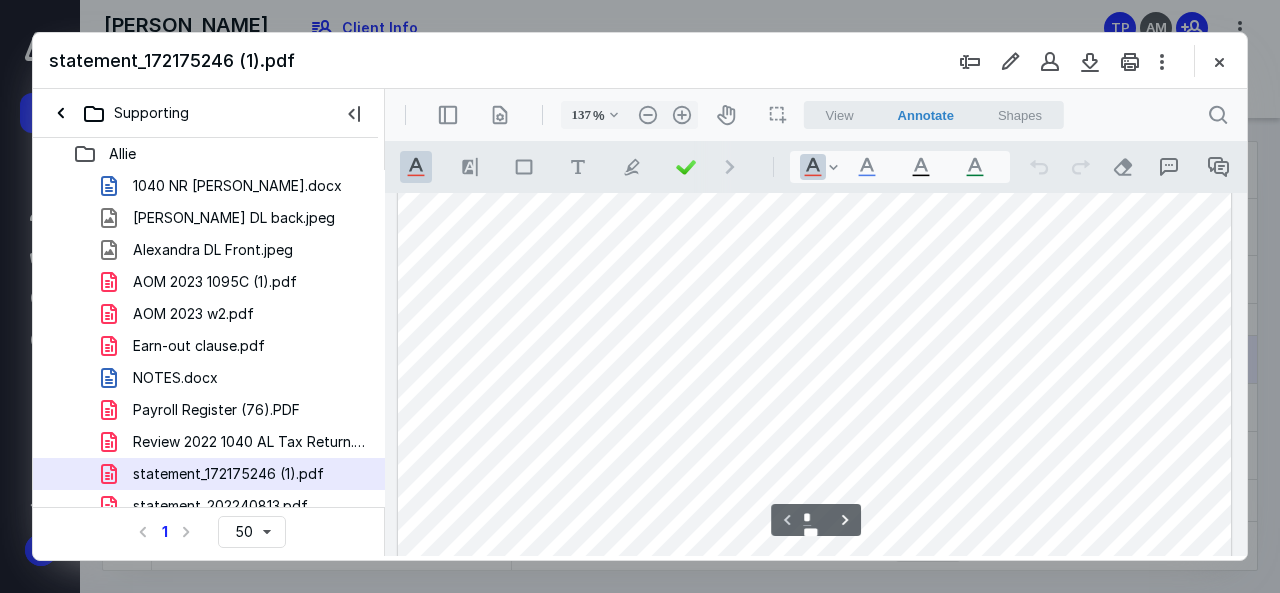 scroll, scrollTop: 0, scrollLeft: 0, axis: both 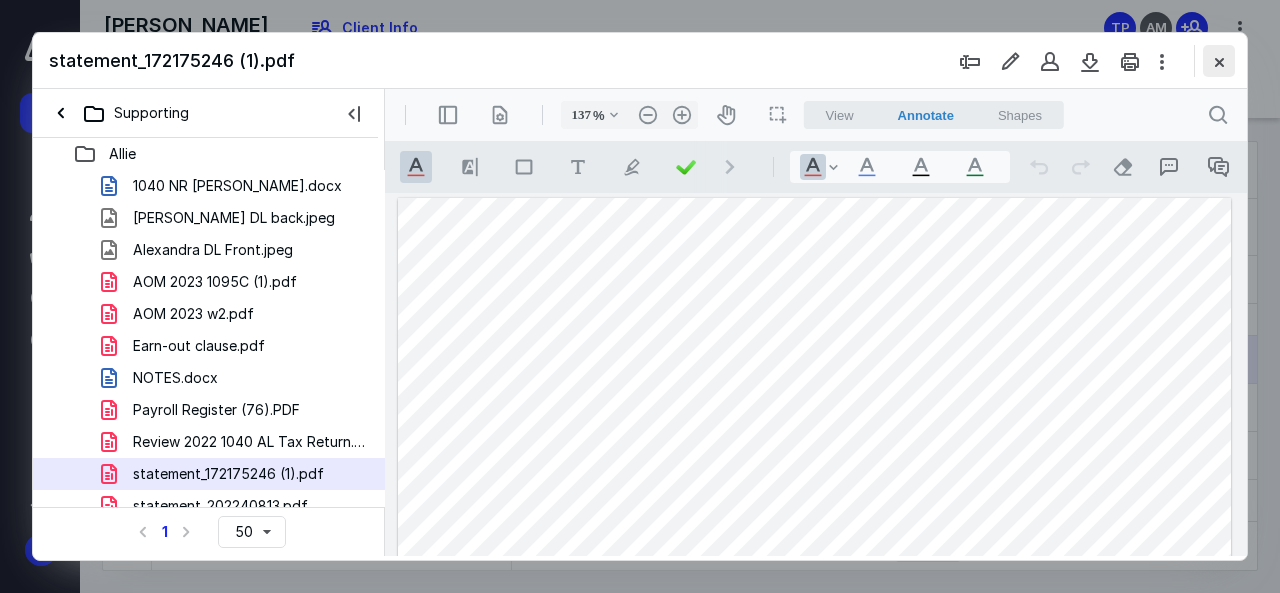 click at bounding box center [1219, 61] 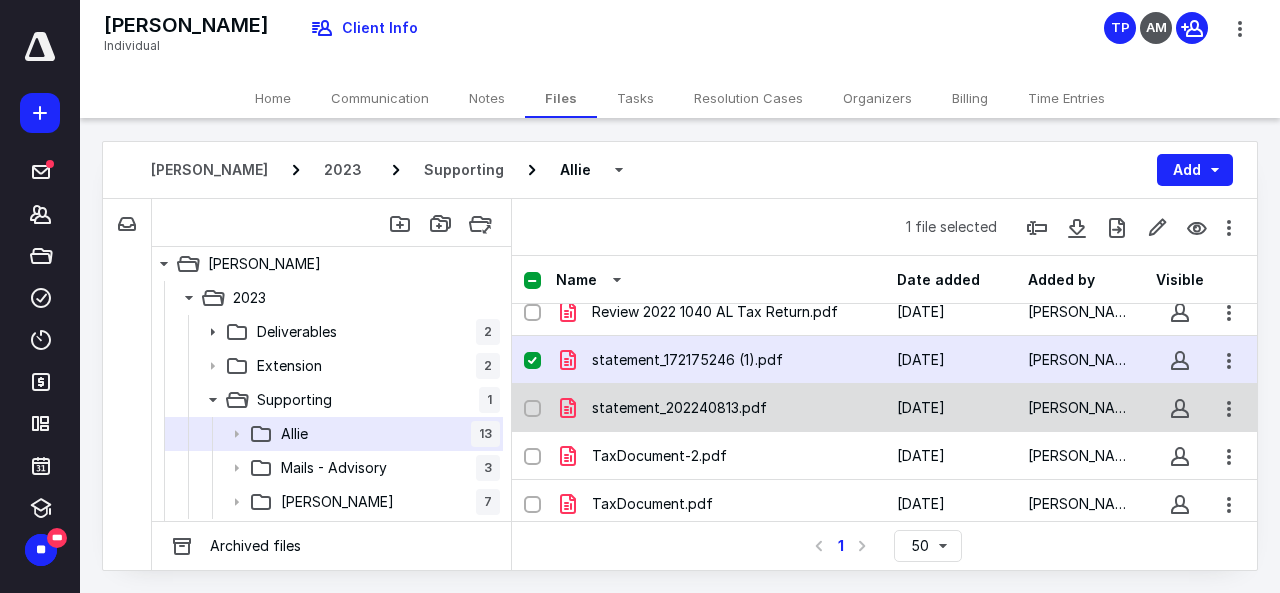 click on "statement_202240813.pdf" at bounding box center [679, 408] 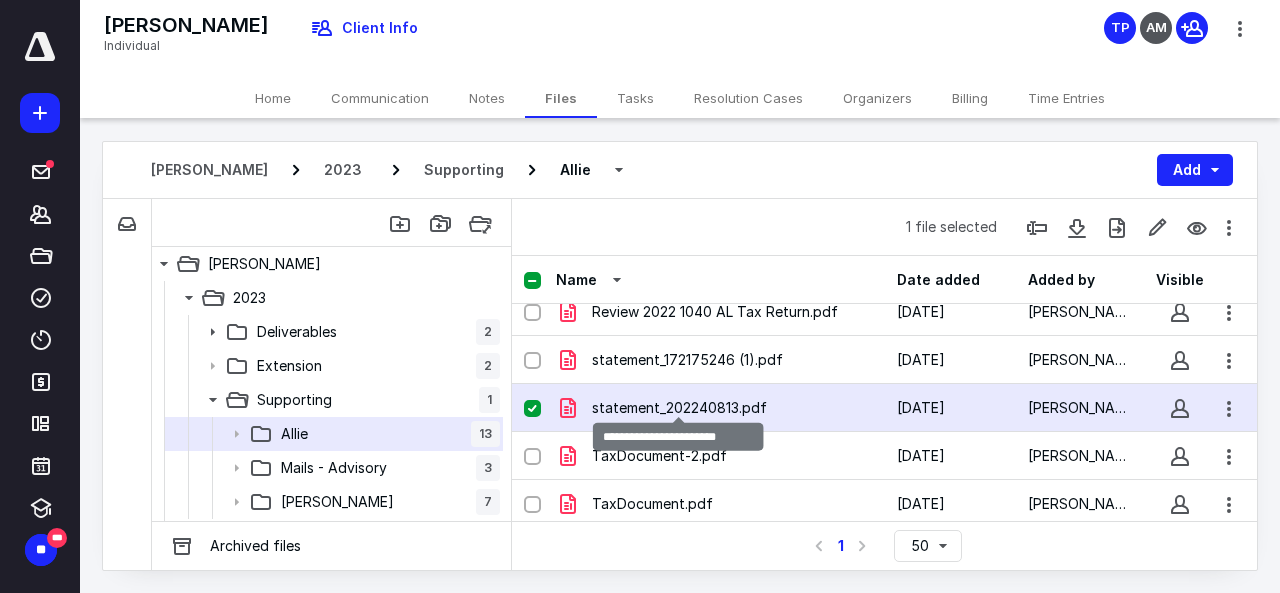 click on "statement_202240813.pdf" at bounding box center [679, 408] 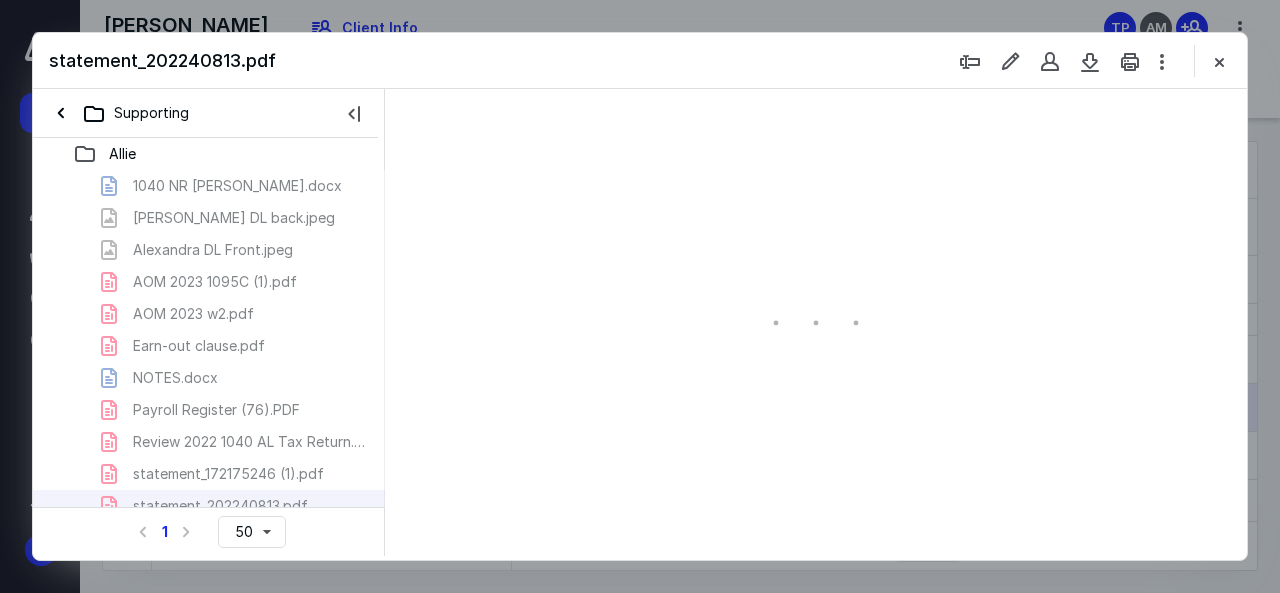 scroll, scrollTop: 0, scrollLeft: 0, axis: both 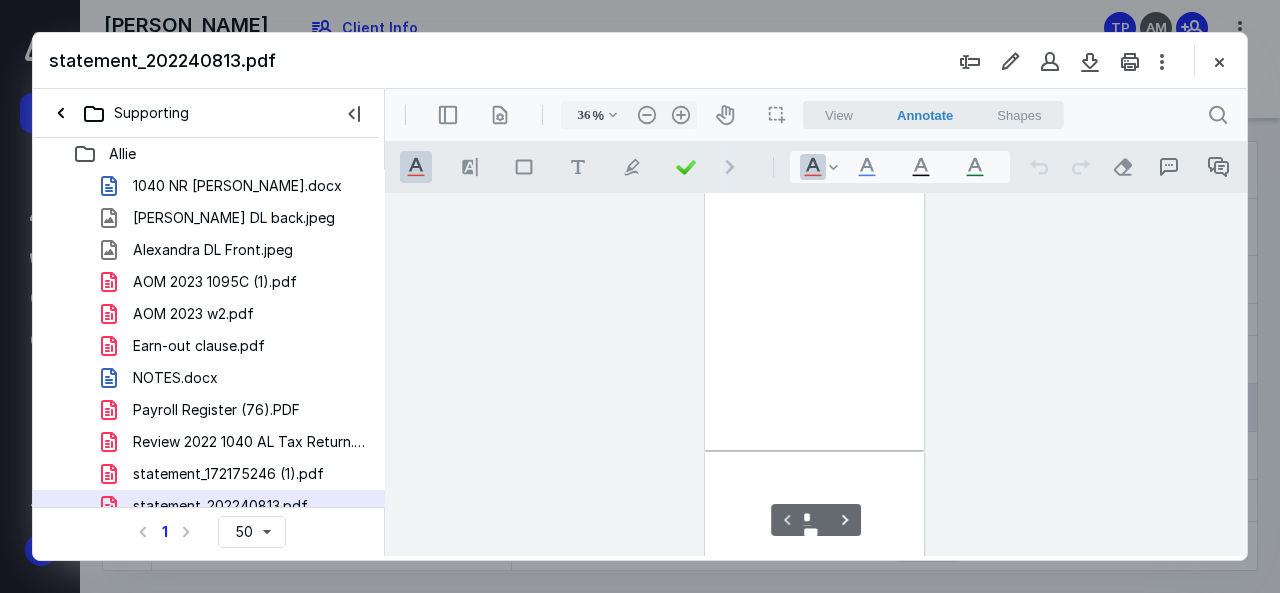 type on "137" 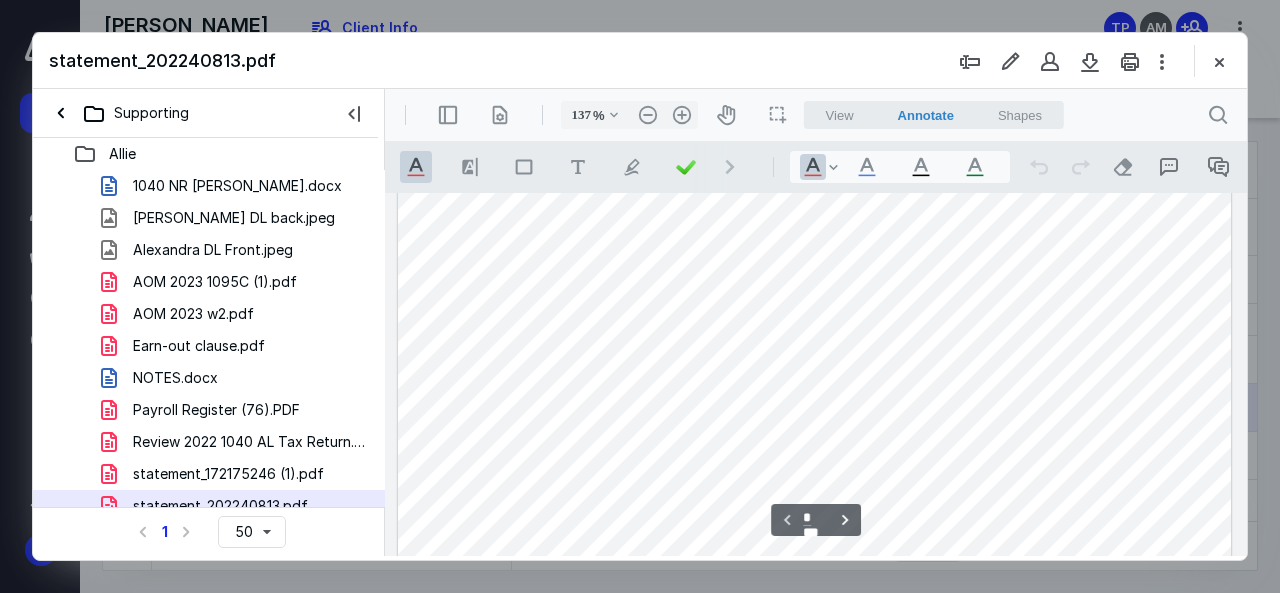 scroll, scrollTop: 101, scrollLeft: 0, axis: vertical 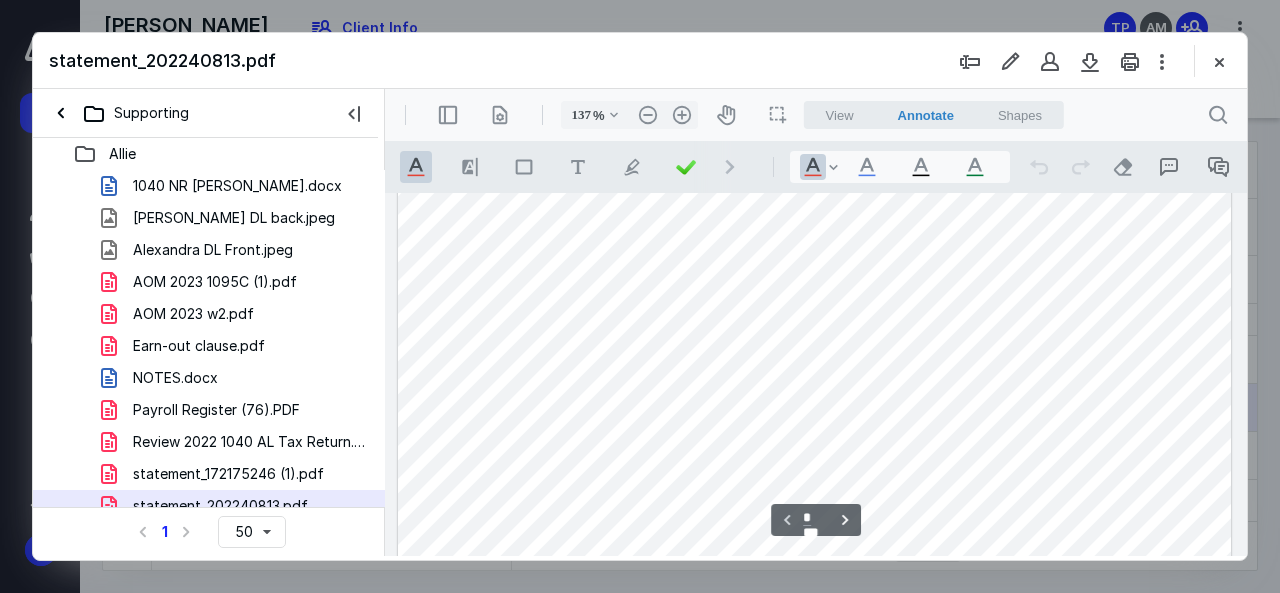 drag, startPoint x: 477, startPoint y: 287, endPoint x: 583, endPoint y: 289, distance: 106.01887 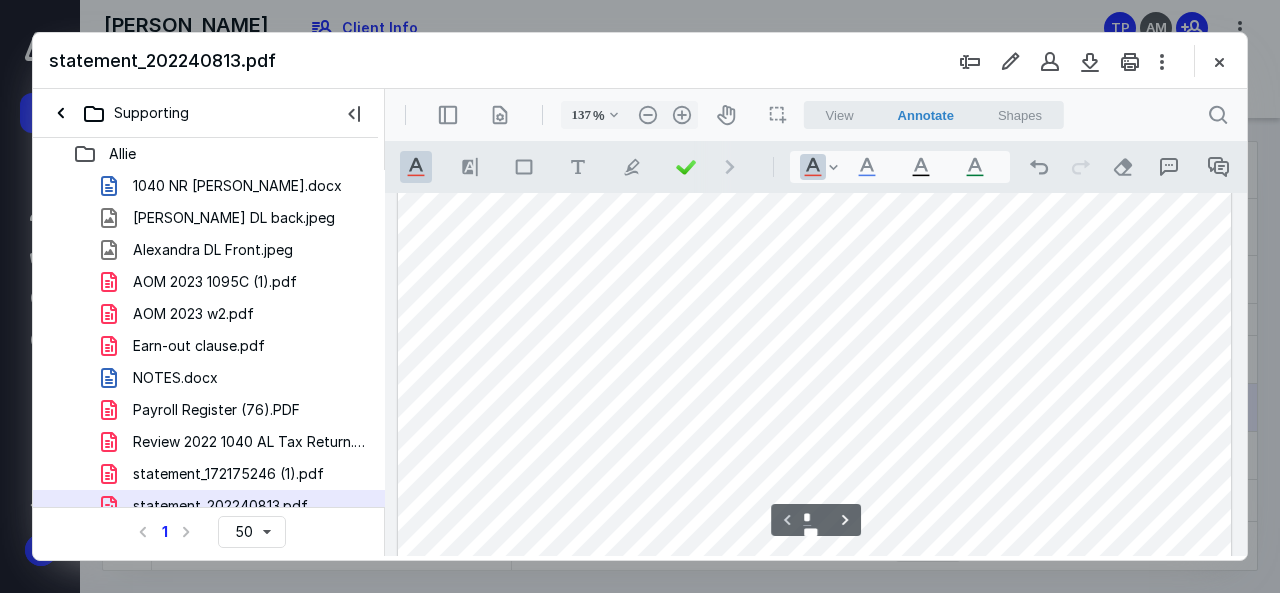 scroll, scrollTop: 1, scrollLeft: 0, axis: vertical 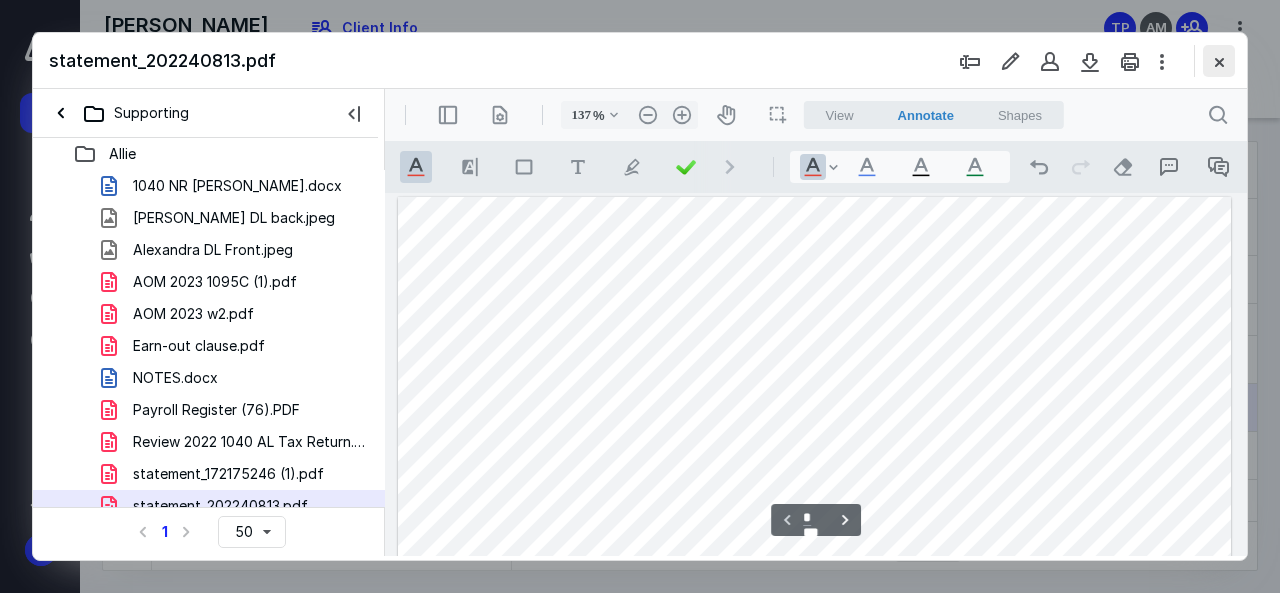 click at bounding box center [1219, 61] 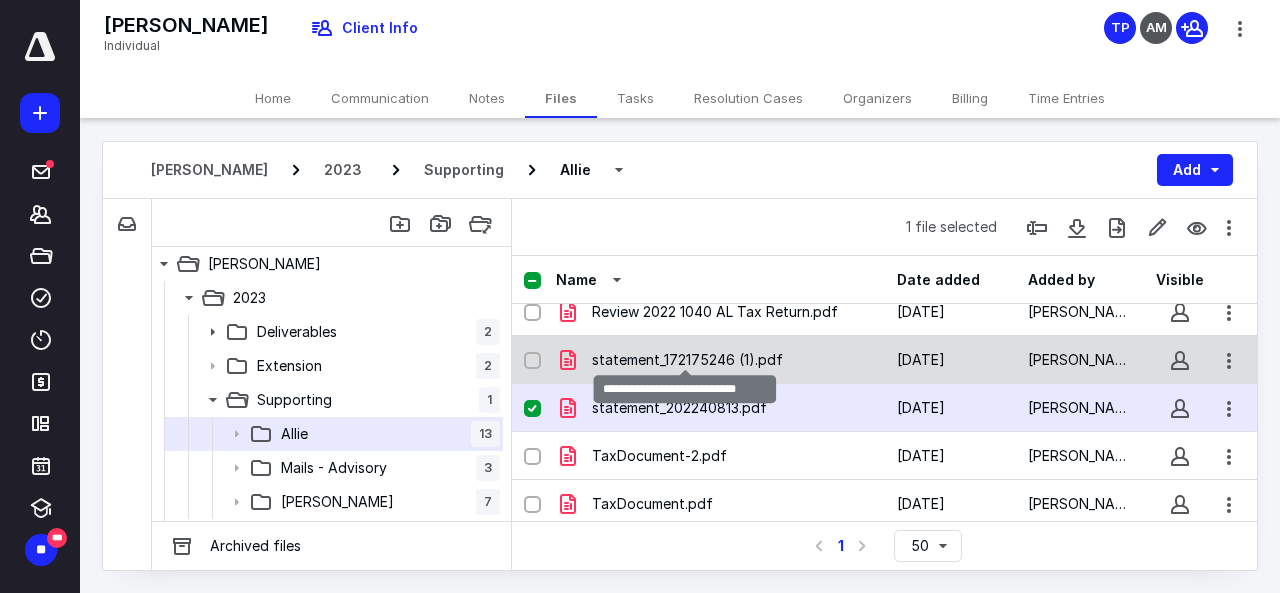 click on "statement_172175246 (1).pdf" at bounding box center [687, 360] 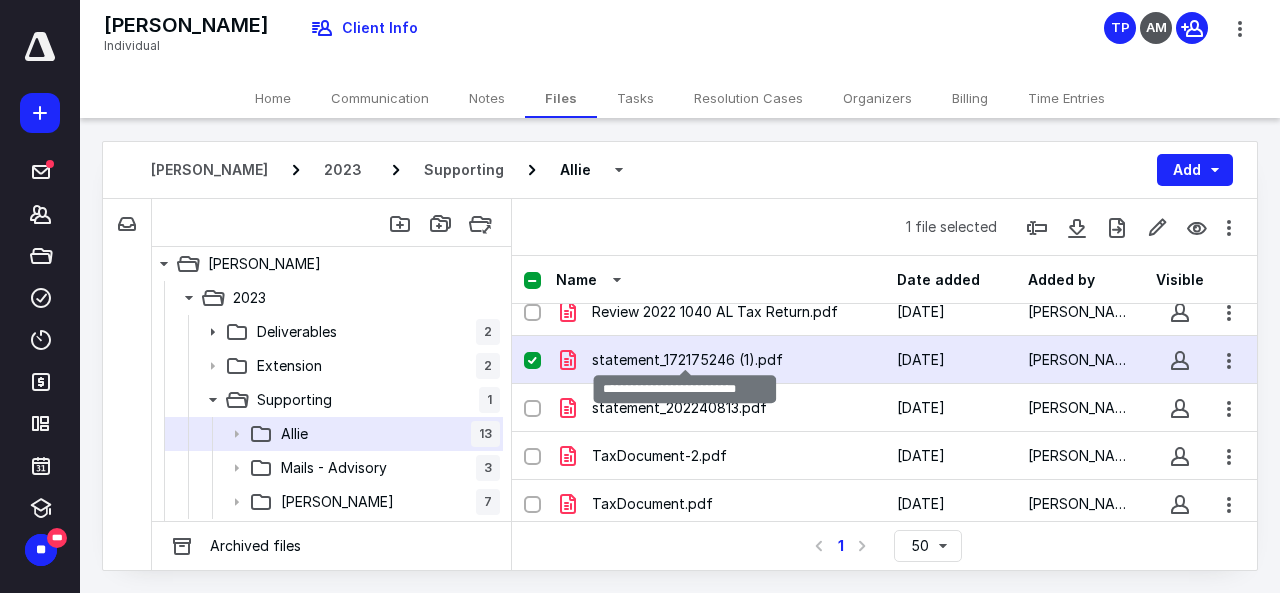 click on "statement_172175246 (1).pdf" at bounding box center [687, 360] 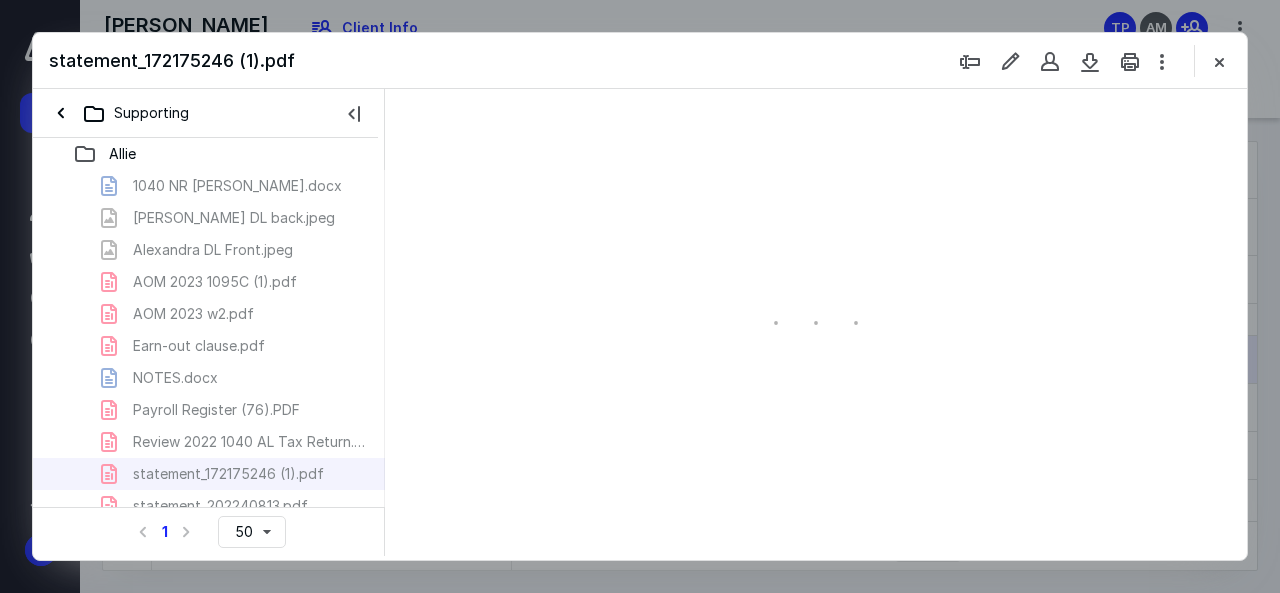 scroll, scrollTop: 0, scrollLeft: 0, axis: both 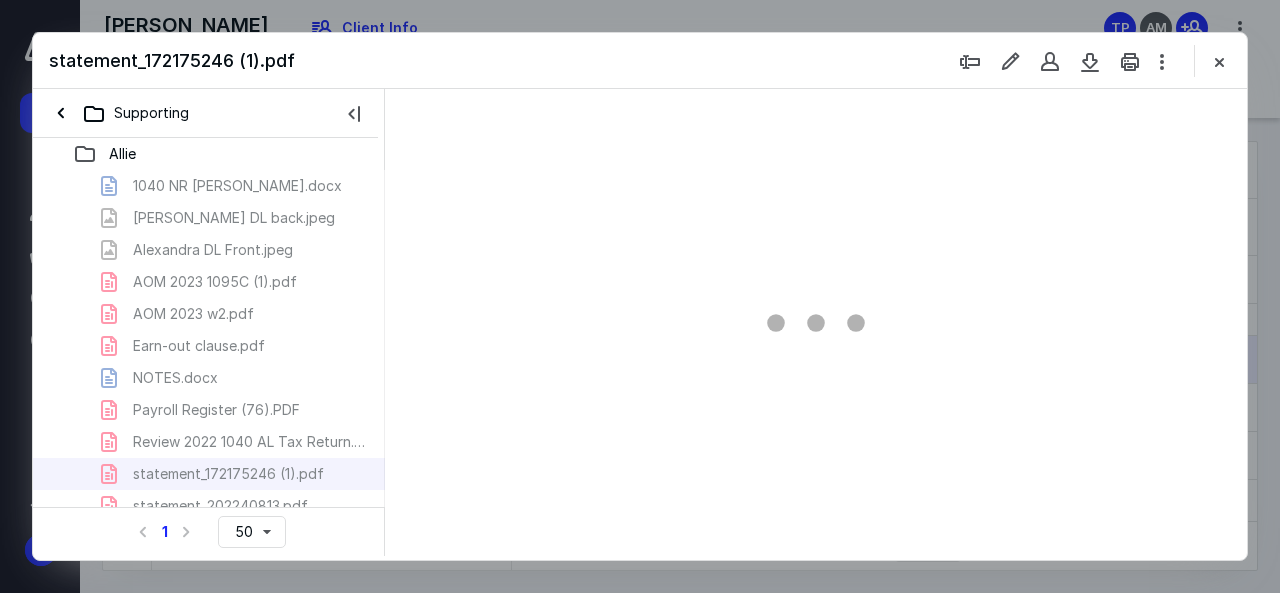 type on "138" 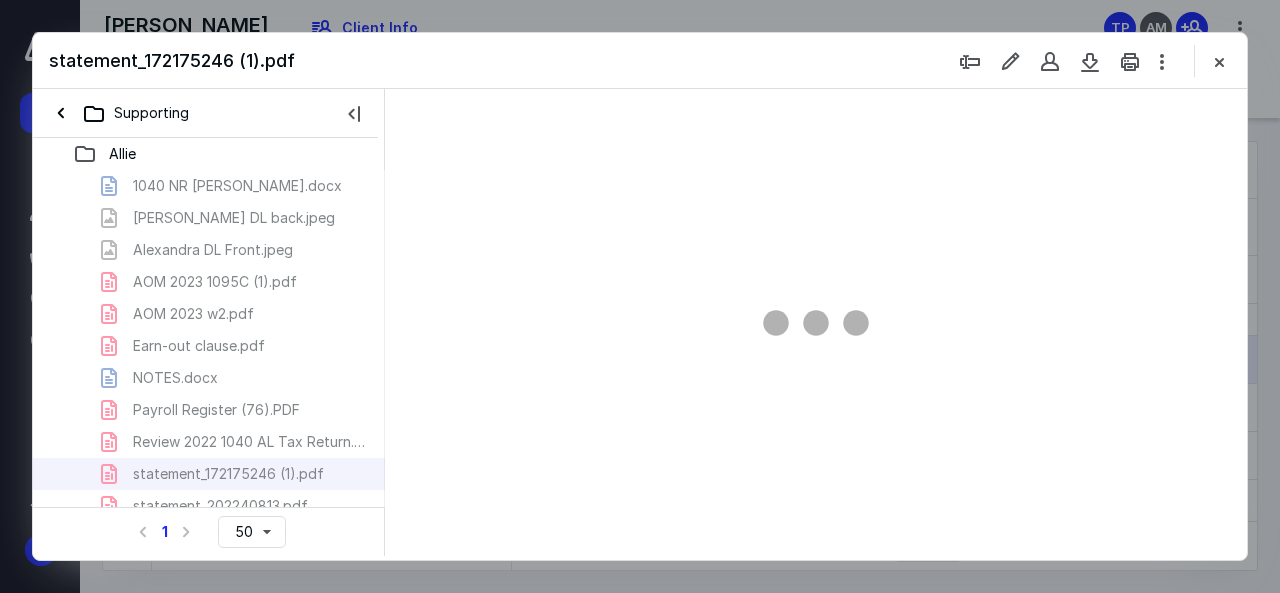 scroll, scrollTop: 109, scrollLeft: 0, axis: vertical 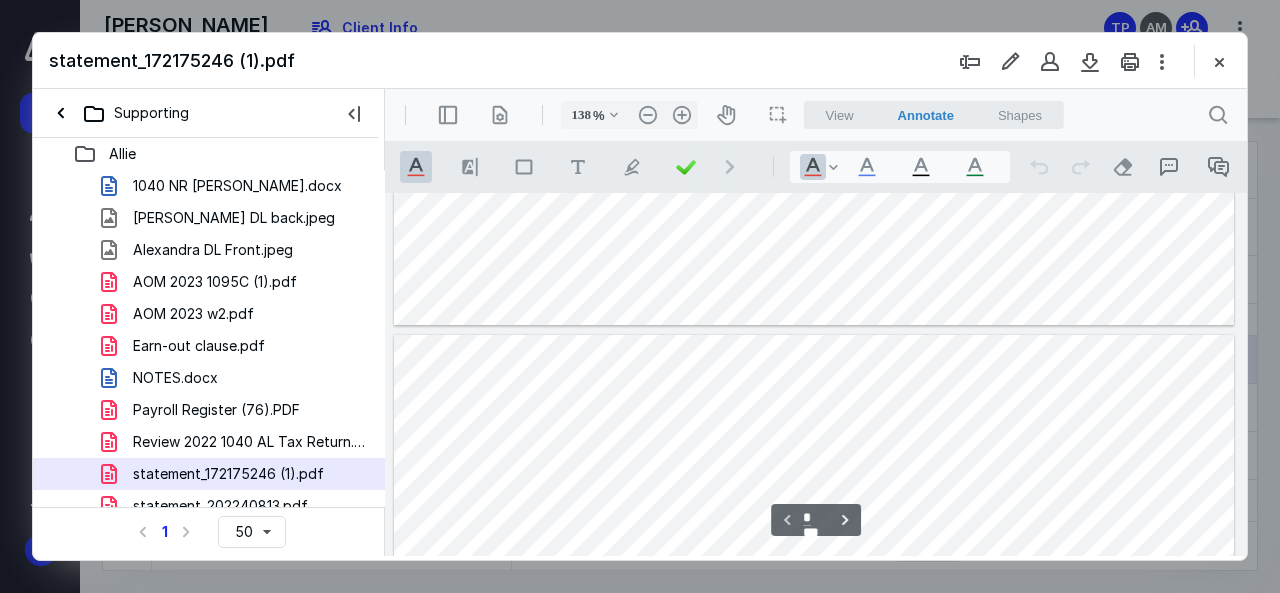 type on "*" 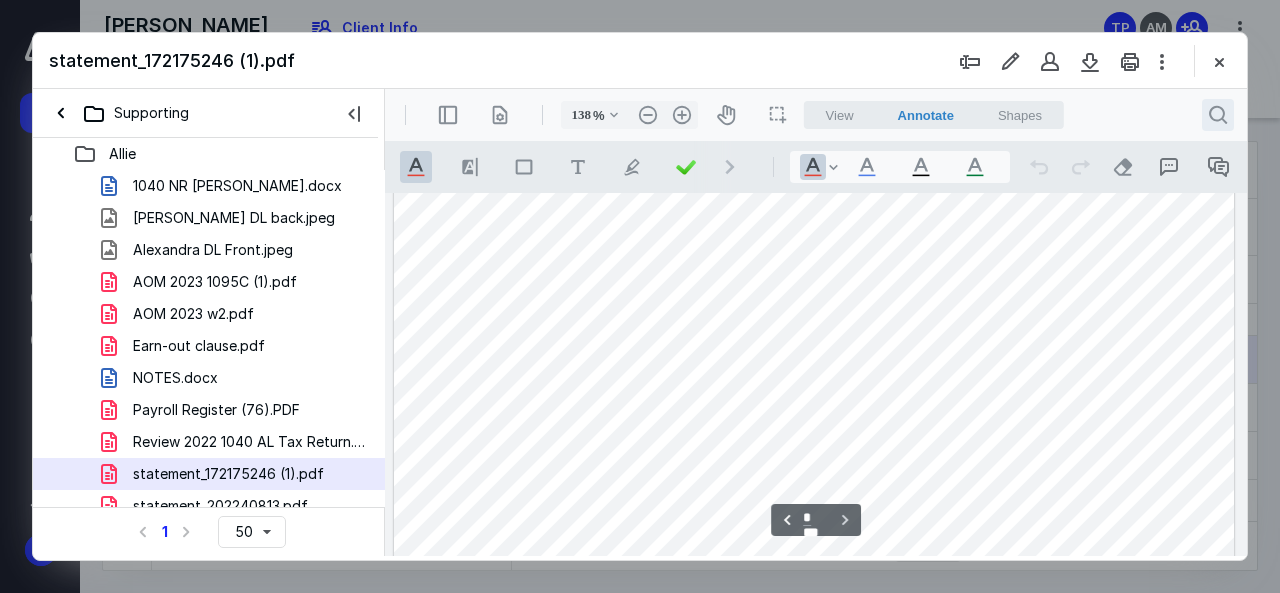 scroll, scrollTop: 1109, scrollLeft: 0, axis: vertical 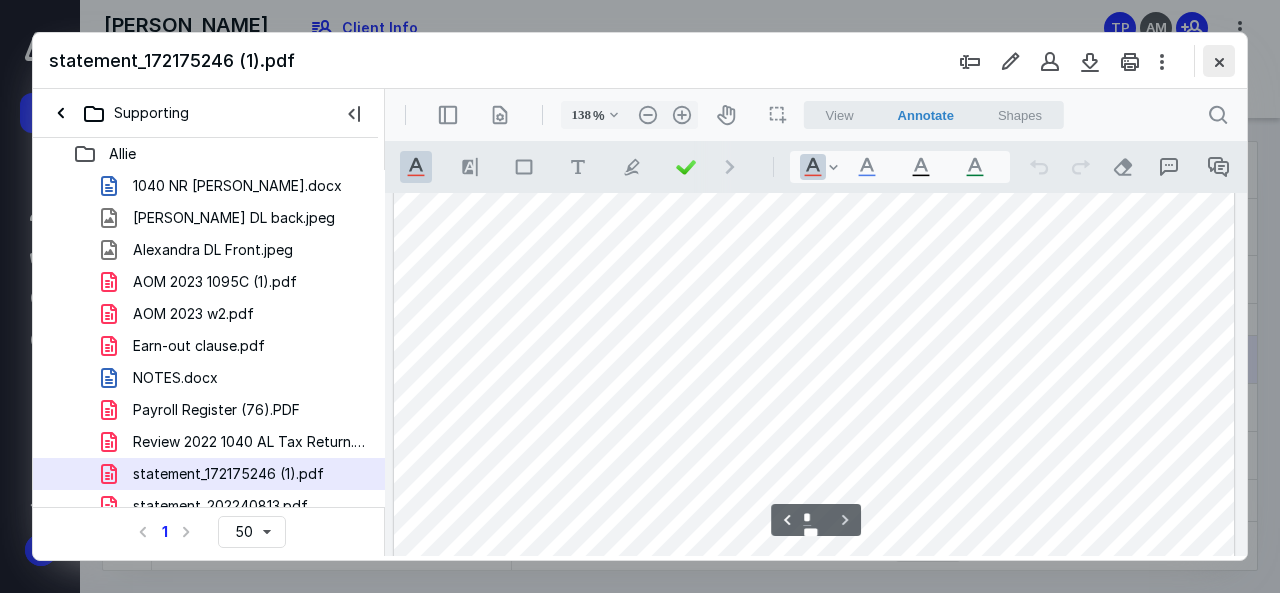 click at bounding box center (1219, 61) 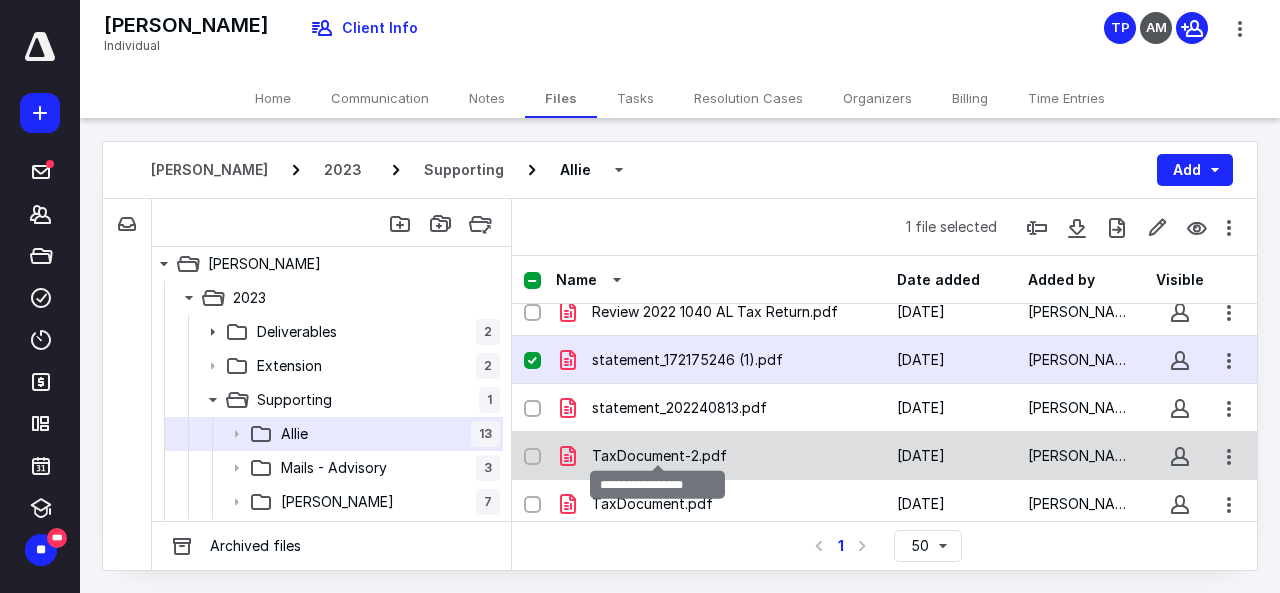 click on "TaxDocument-2.pdf" at bounding box center [659, 456] 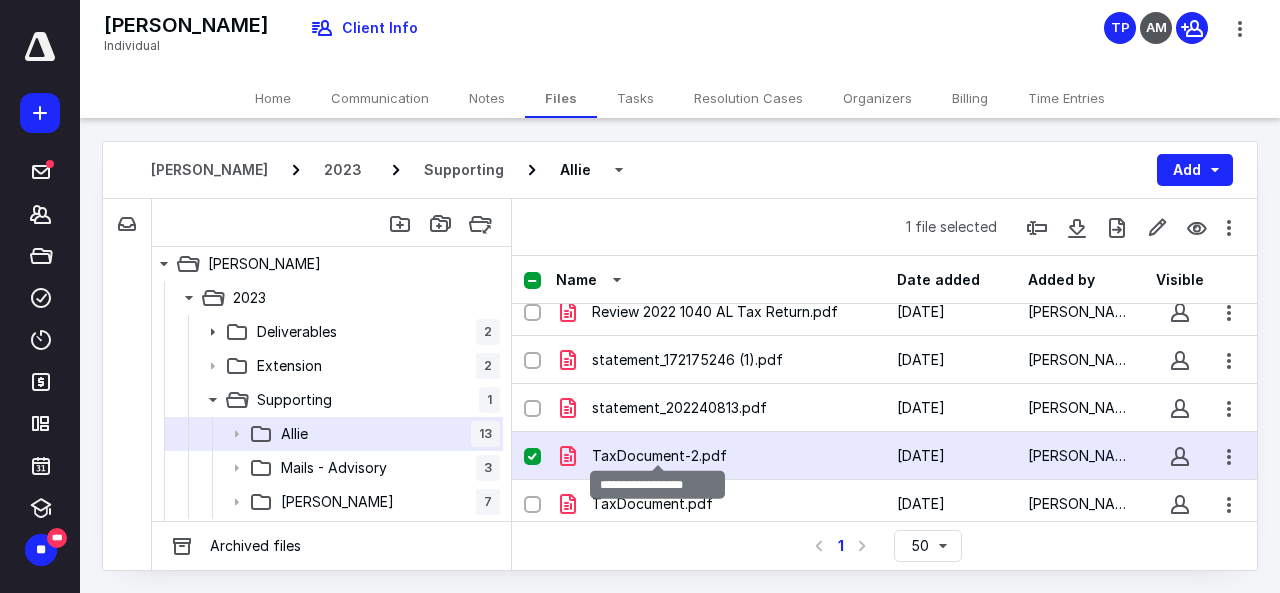 click on "TaxDocument-2.pdf" at bounding box center (659, 456) 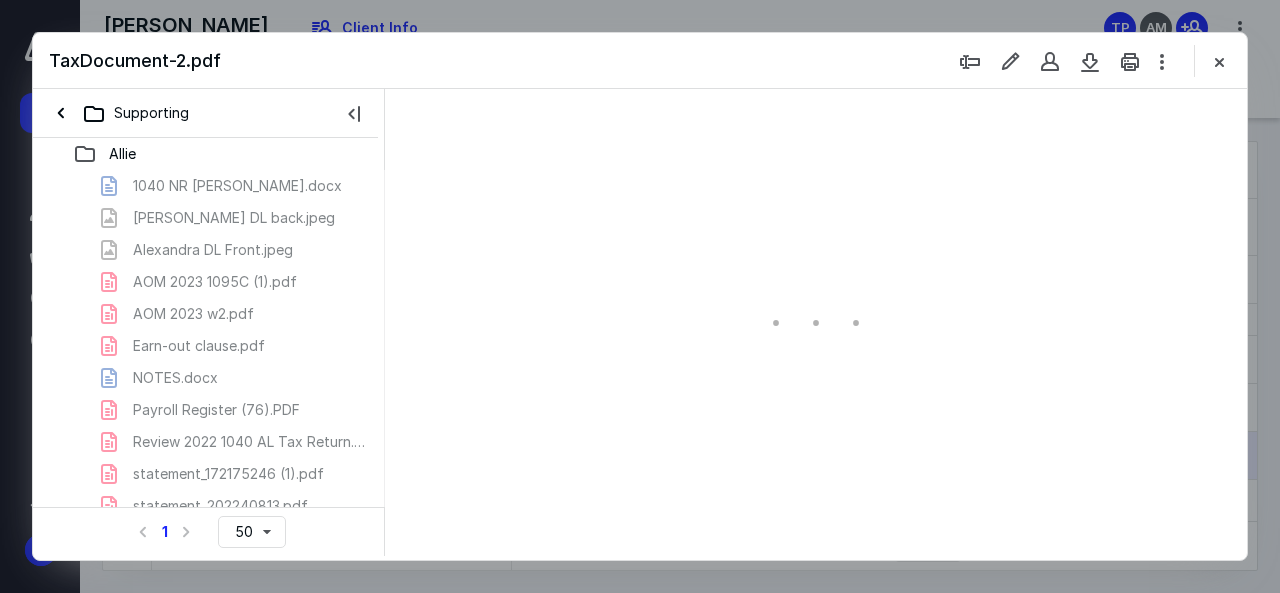 scroll, scrollTop: 0, scrollLeft: 0, axis: both 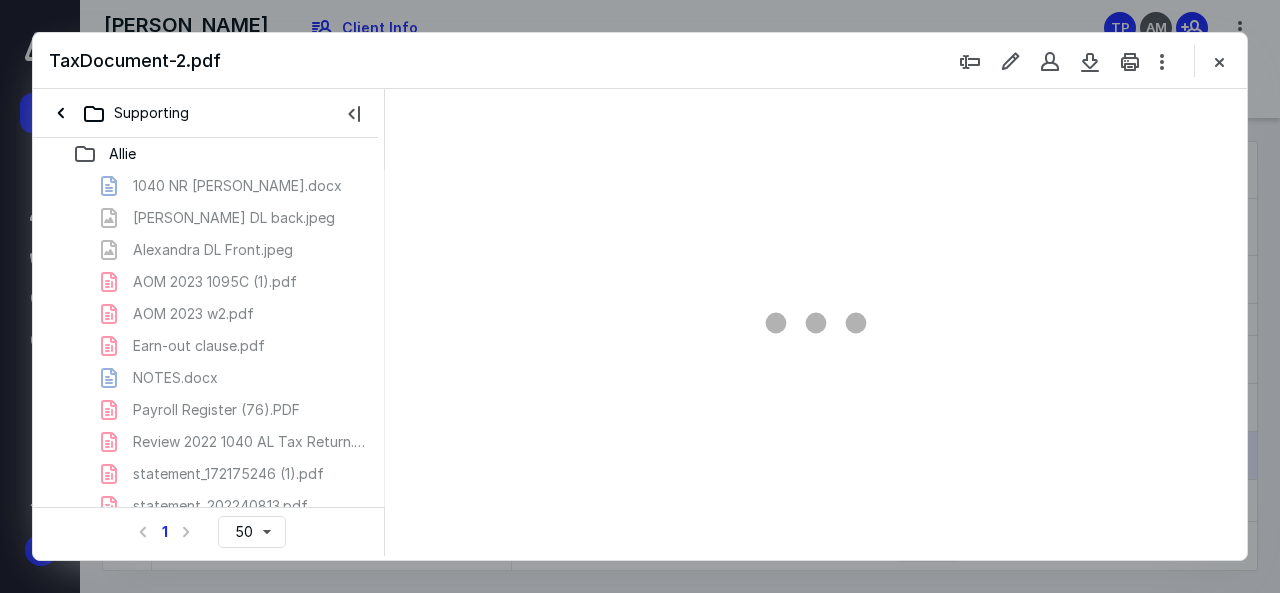 type on "138" 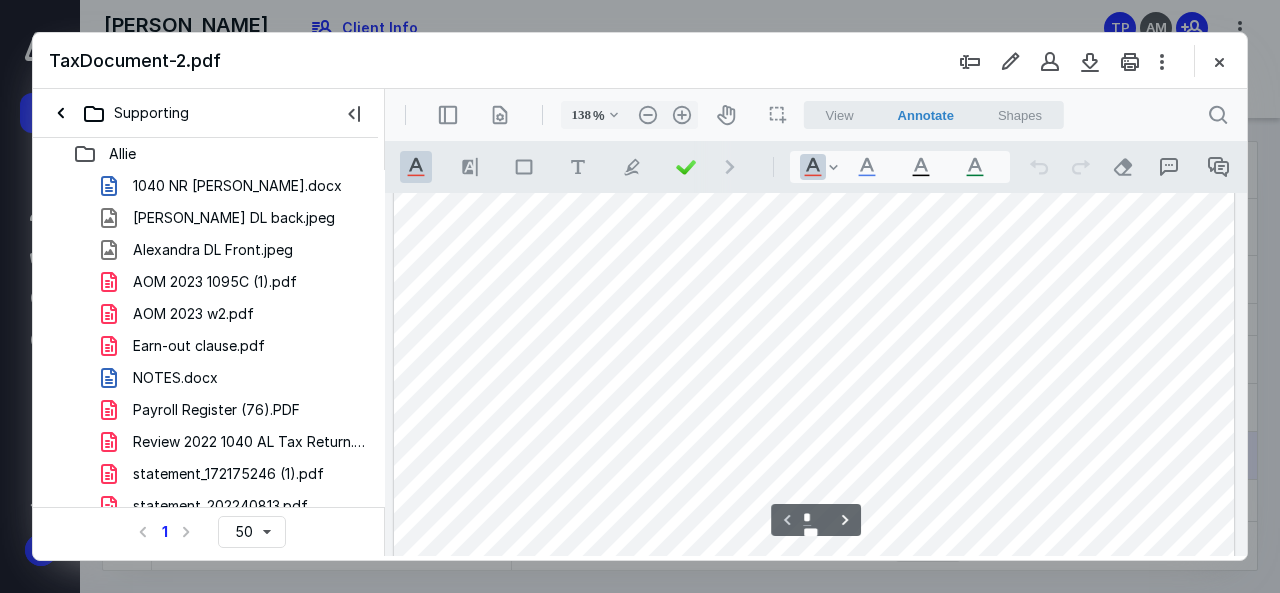 scroll, scrollTop: 709, scrollLeft: 0, axis: vertical 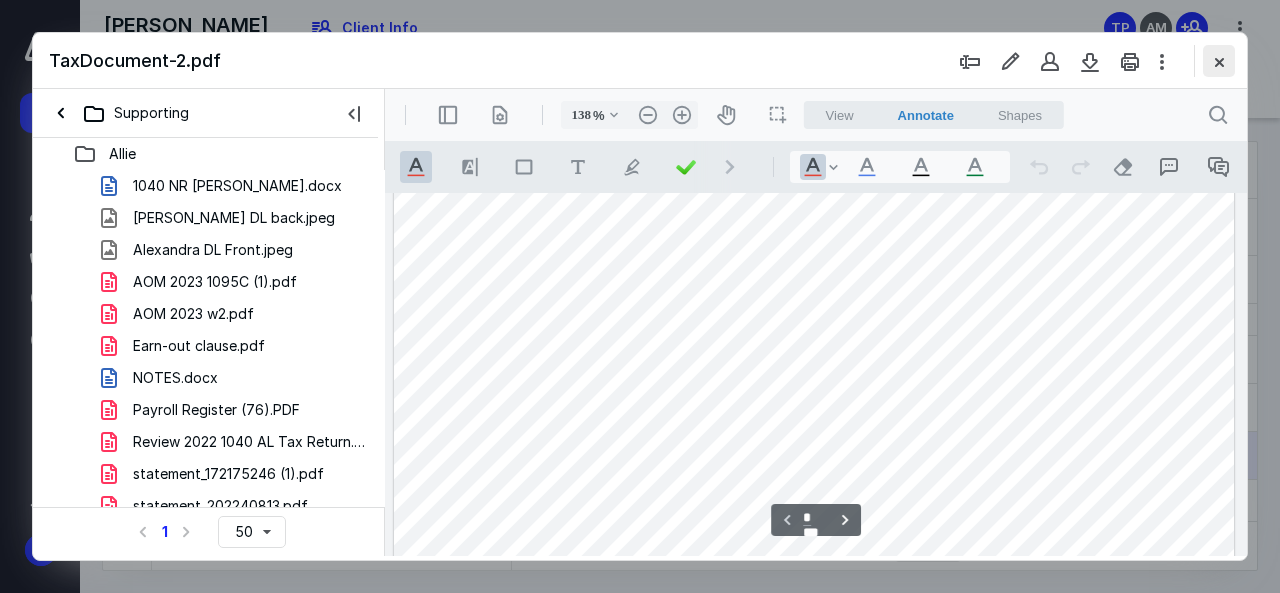 click at bounding box center [1219, 61] 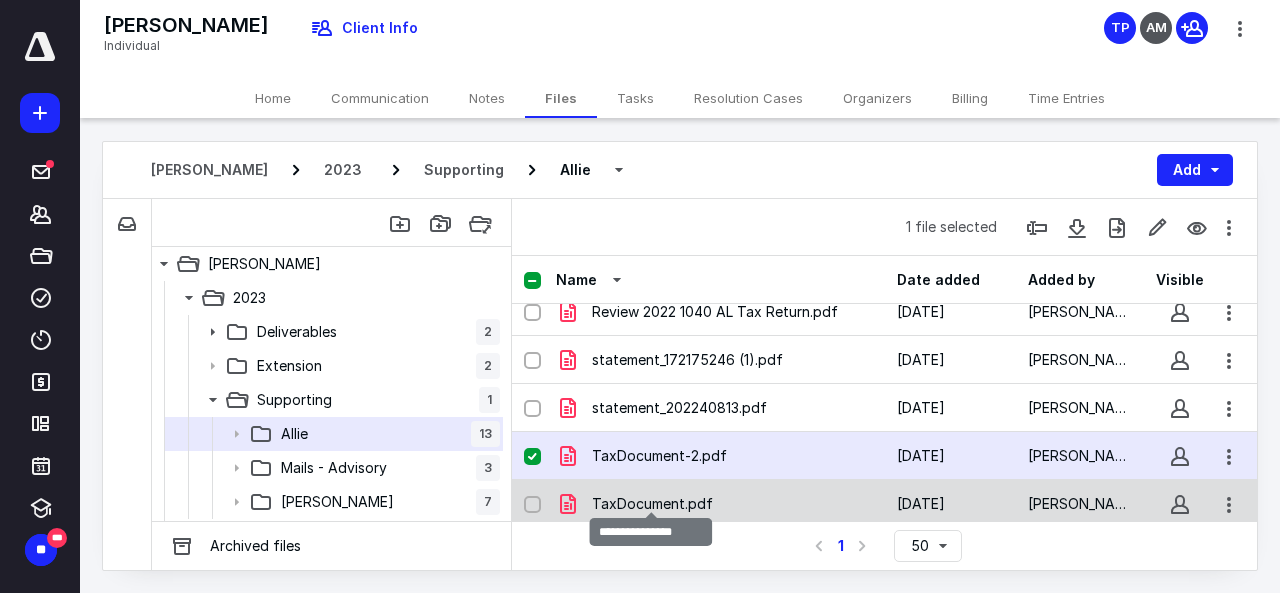 click on "TaxDocument.pdf" at bounding box center (652, 504) 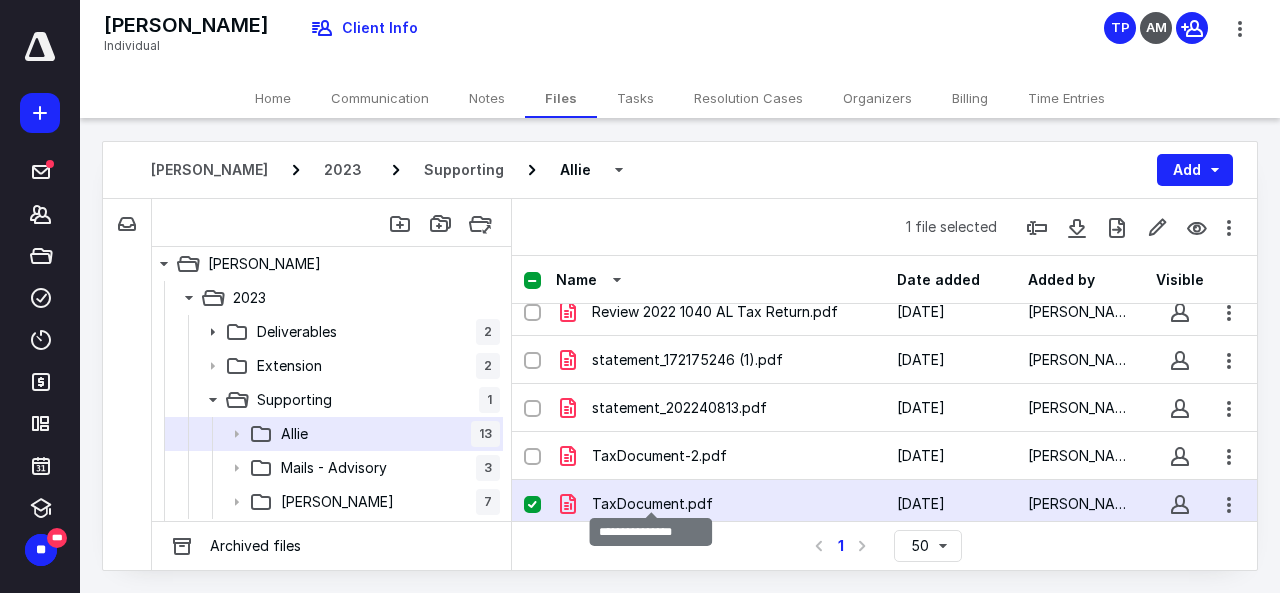 click on "TaxDocument.pdf" at bounding box center [652, 504] 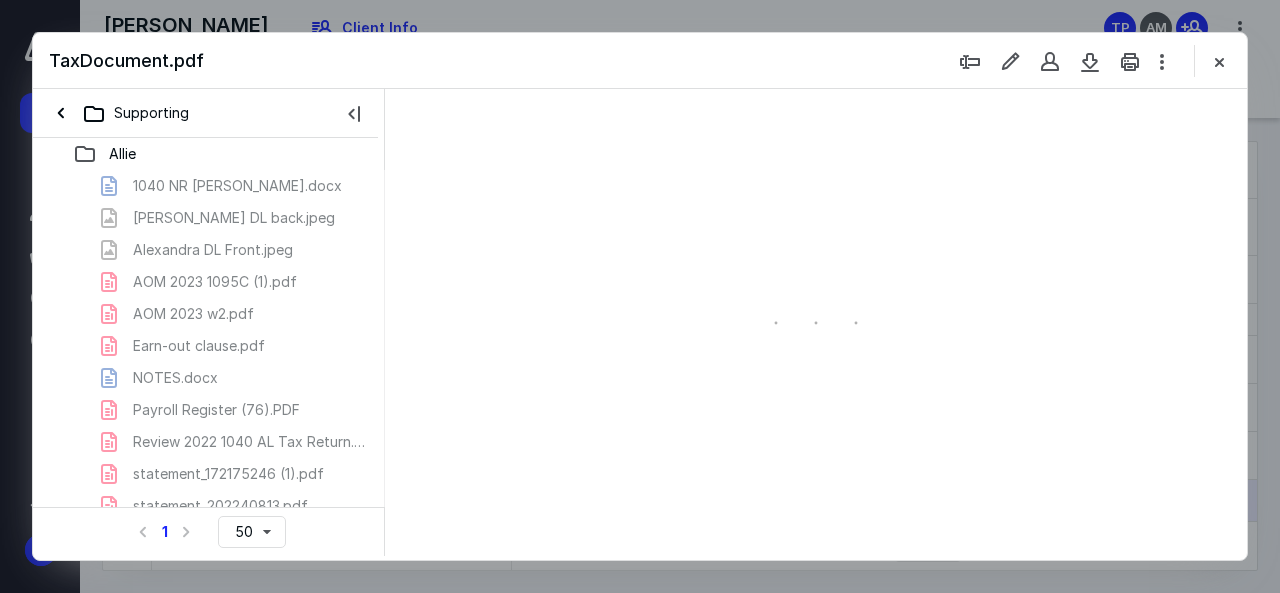 scroll, scrollTop: 0, scrollLeft: 0, axis: both 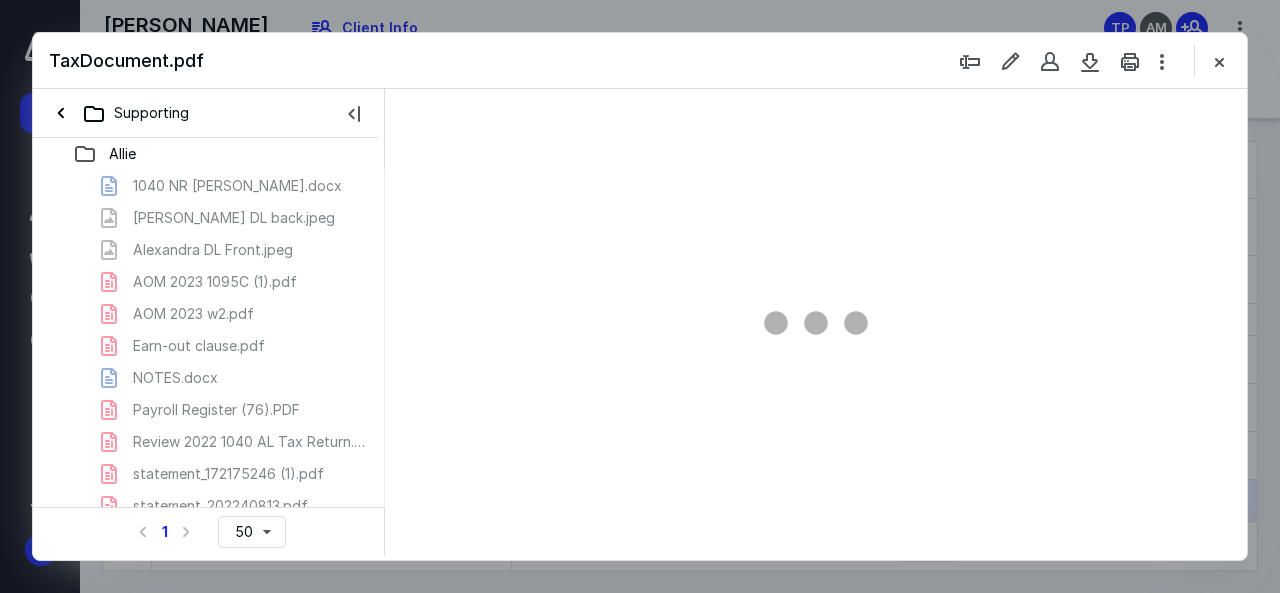type on "137" 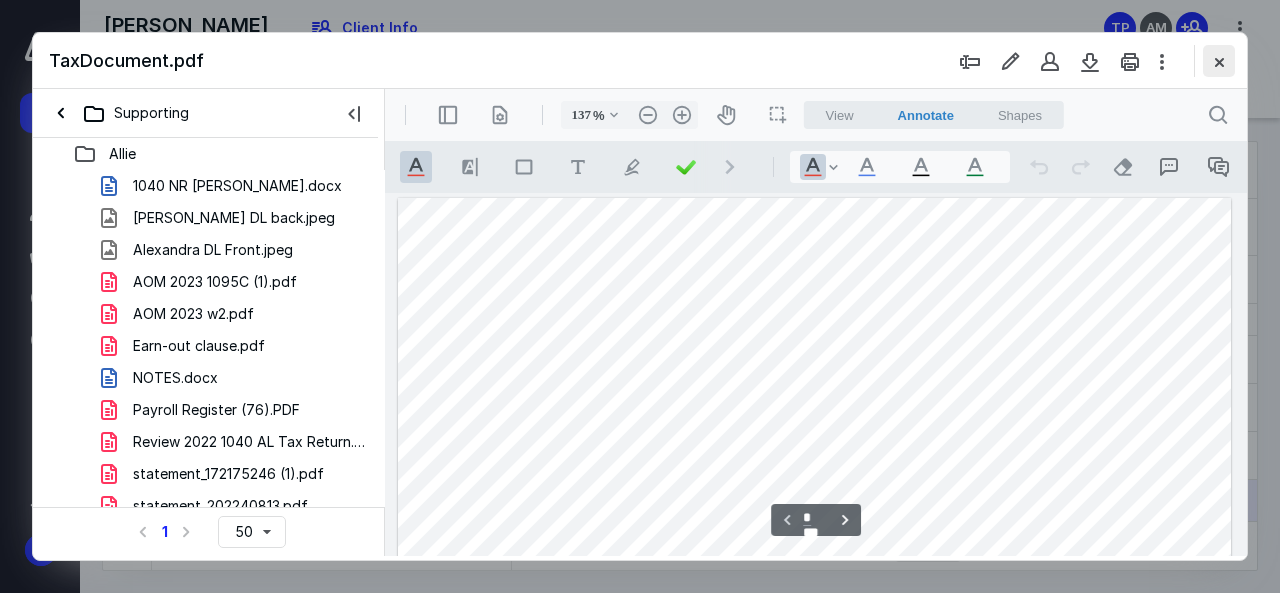 click at bounding box center (1219, 61) 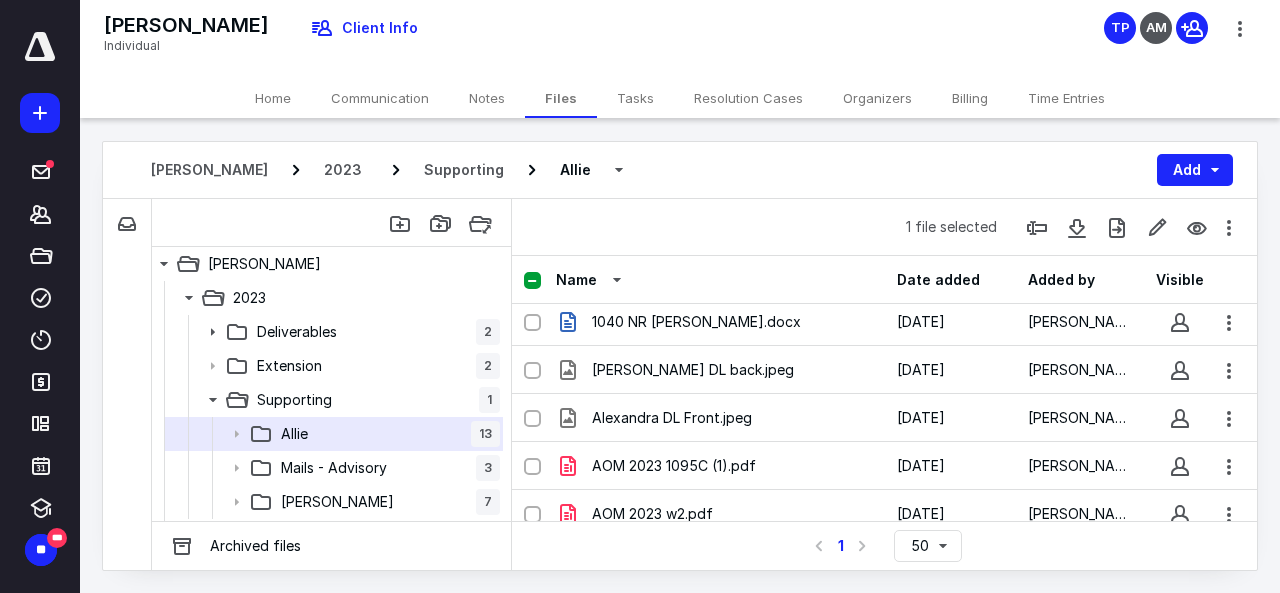 scroll, scrollTop: 0, scrollLeft: 0, axis: both 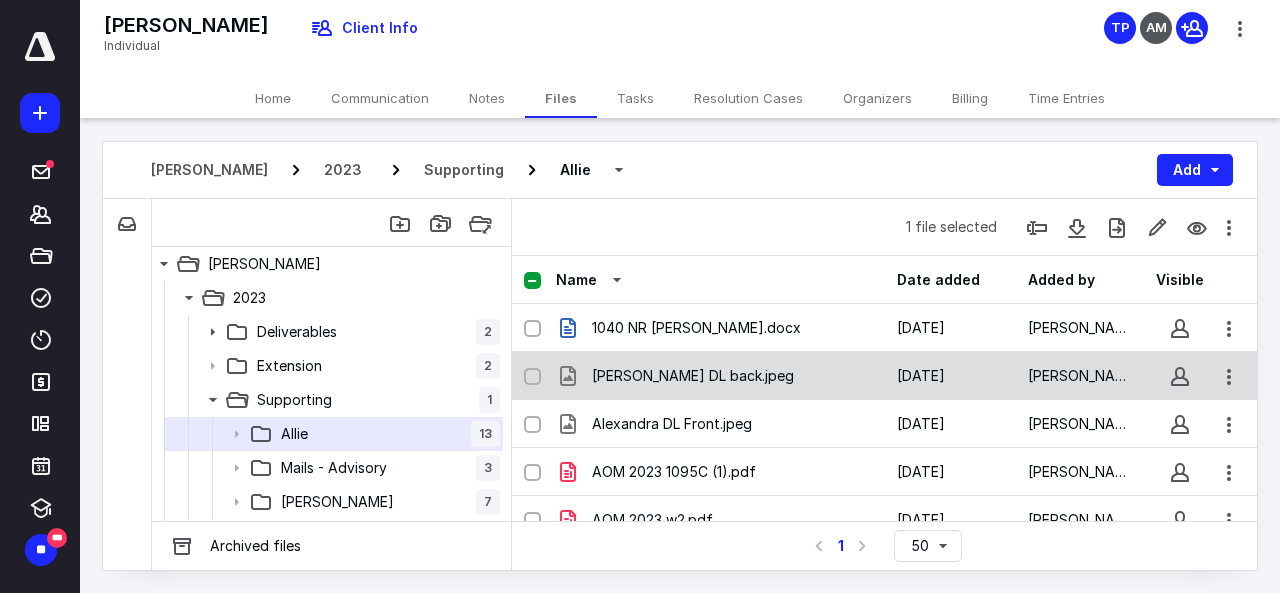 click on "Alexandra DL back.jpeg" at bounding box center (693, 376) 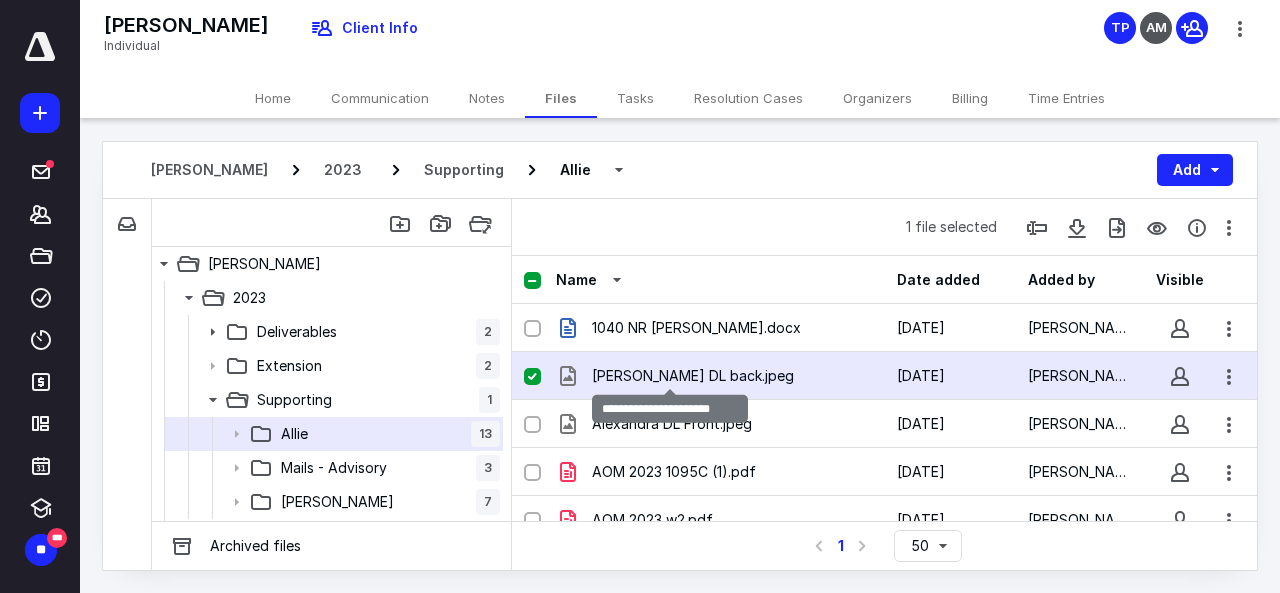 click on "Alexandra DL back.jpeg" at bounding box center (693, 376) 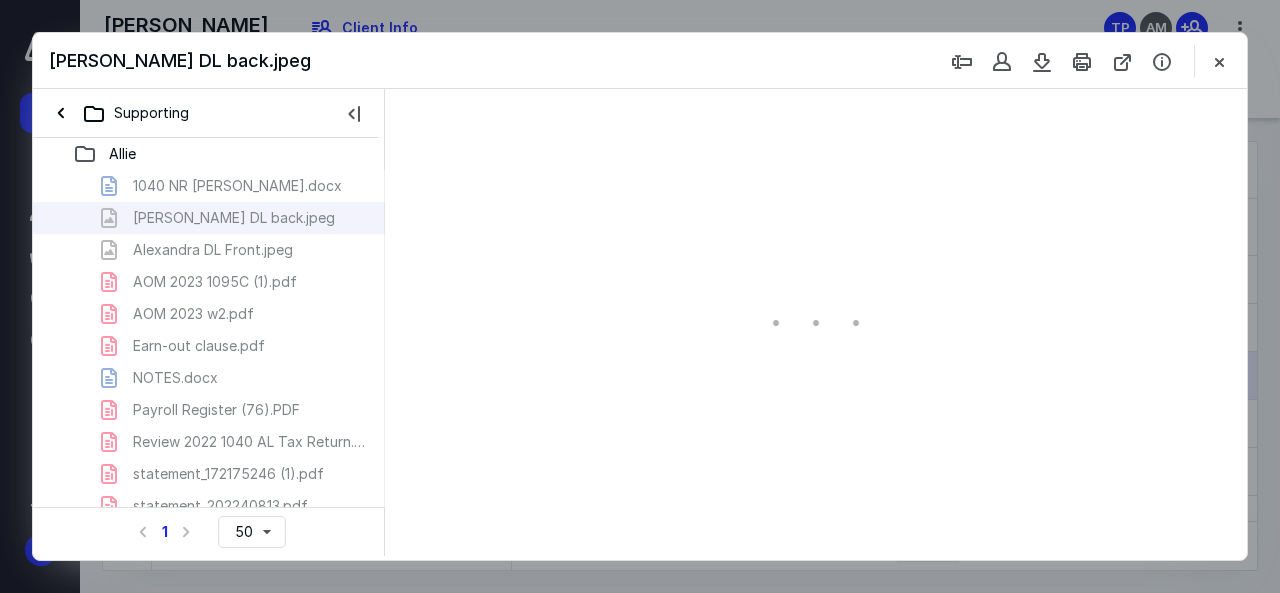 scroll, scrollTop: 0, scrollLeft: 0, axis: both 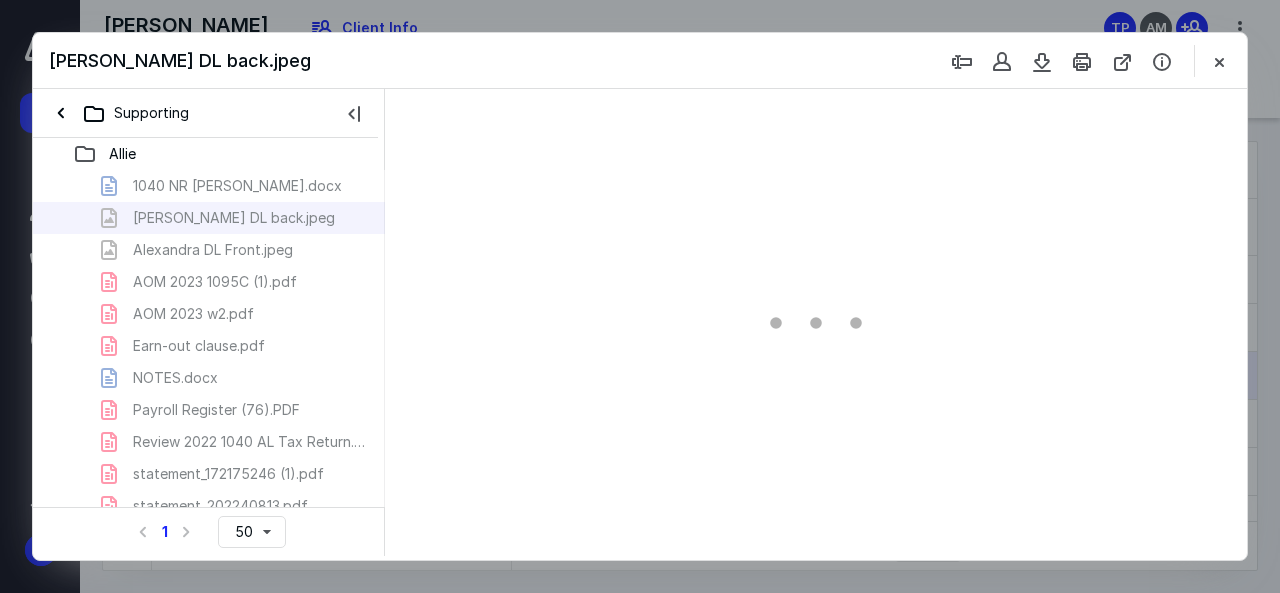 type on "137" 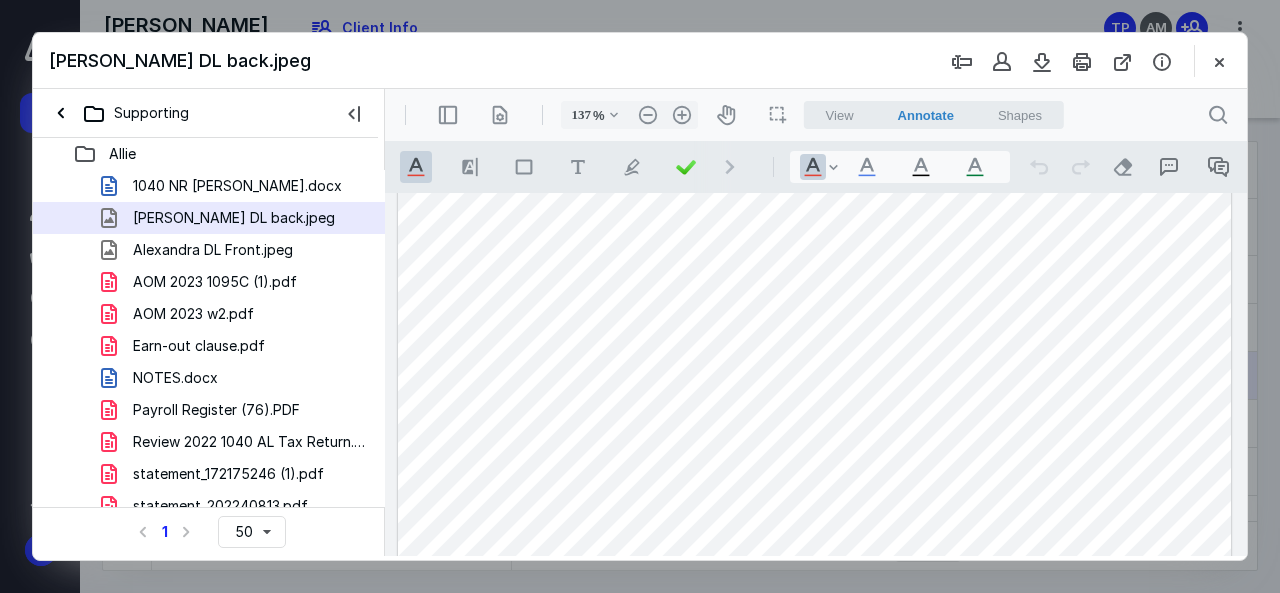 scroll, scrollTop: 0, scrollLeft: 0, axis: both 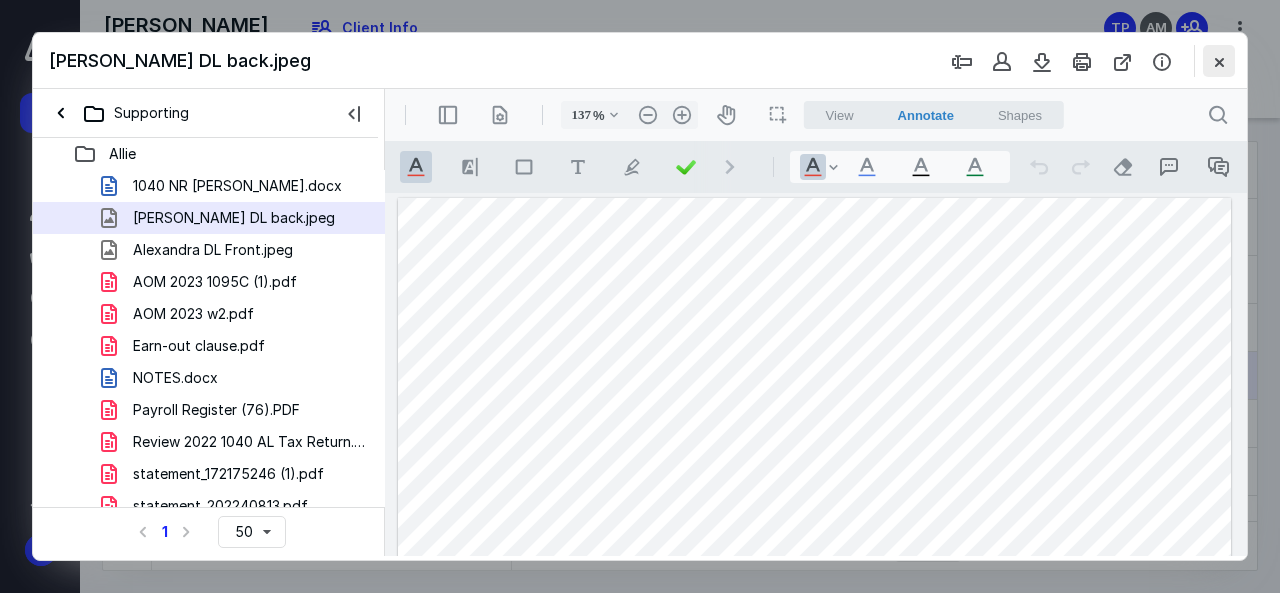 click at bounding box center [1219, 61] 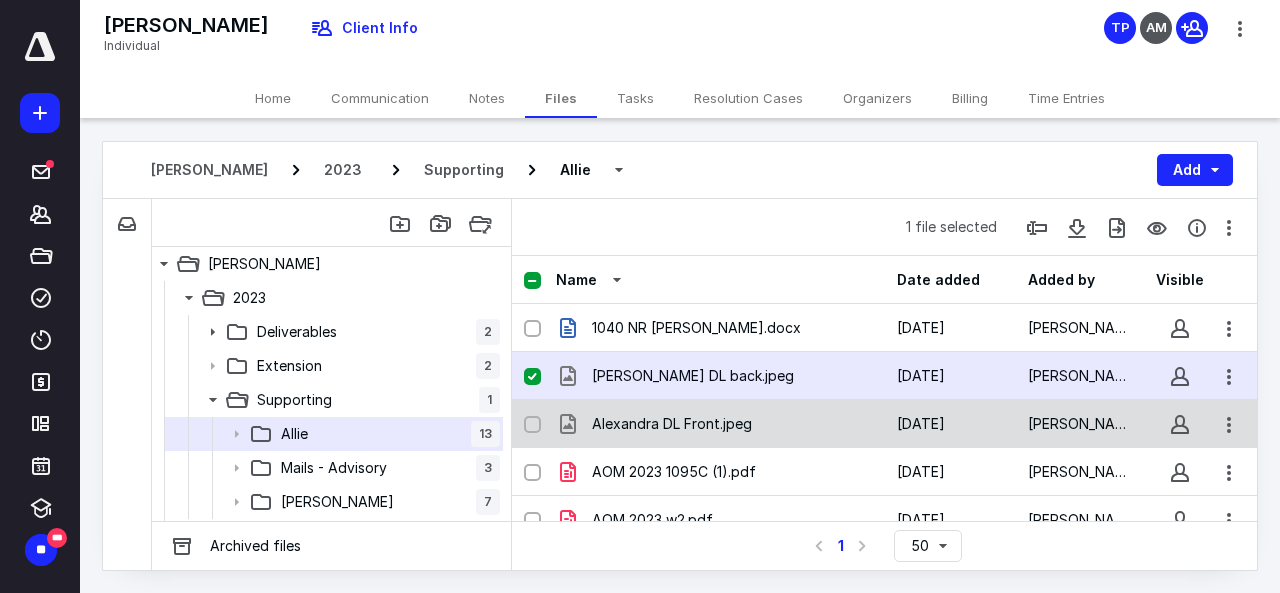 click on "Alexandra DL Front.jpeg" at bounding box center [672, 424] 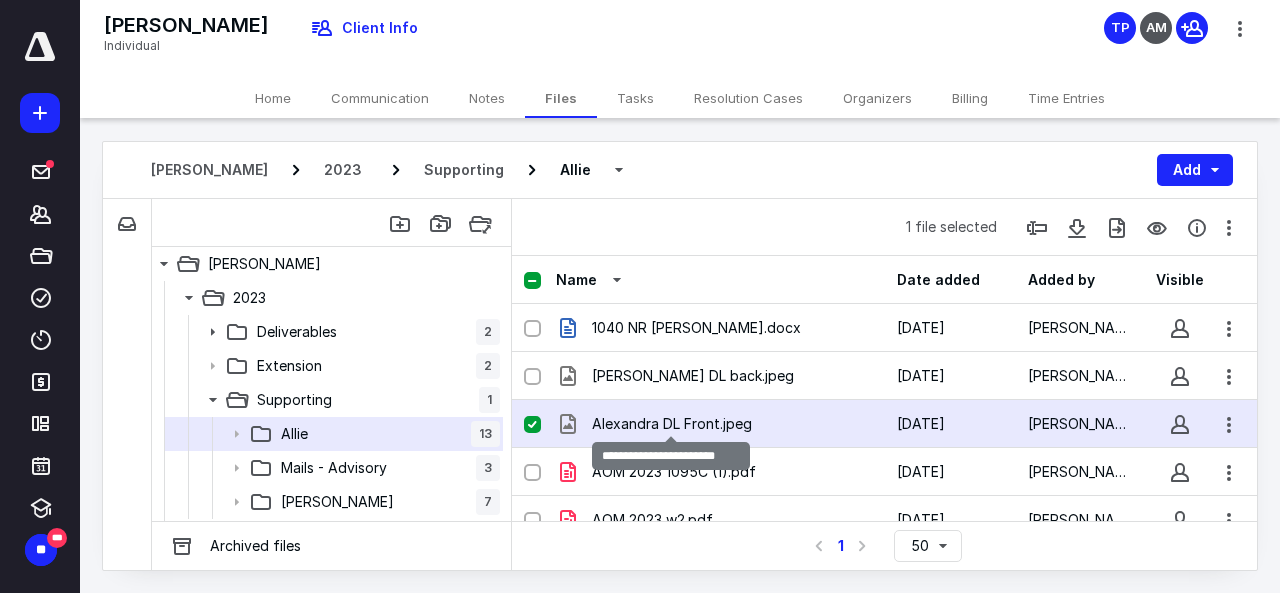 click on "Alexandra DL Front.jpeg" at bounding box center [672, 424] 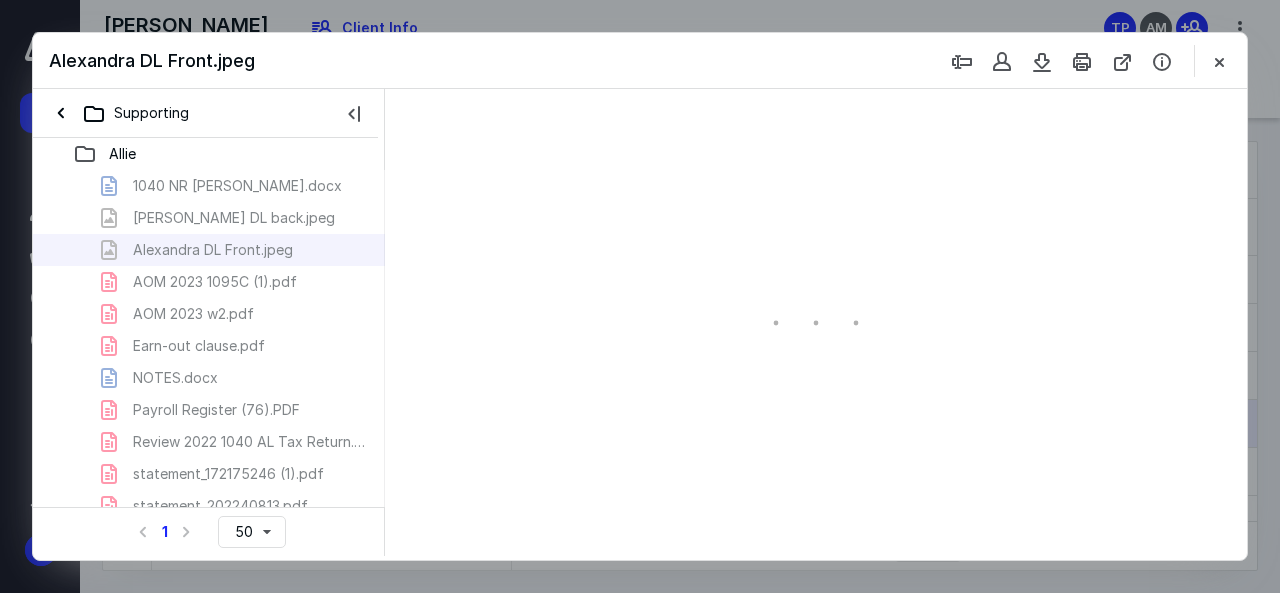 scroll, scrollTop: 0, scrollLeft: 0, axis: both 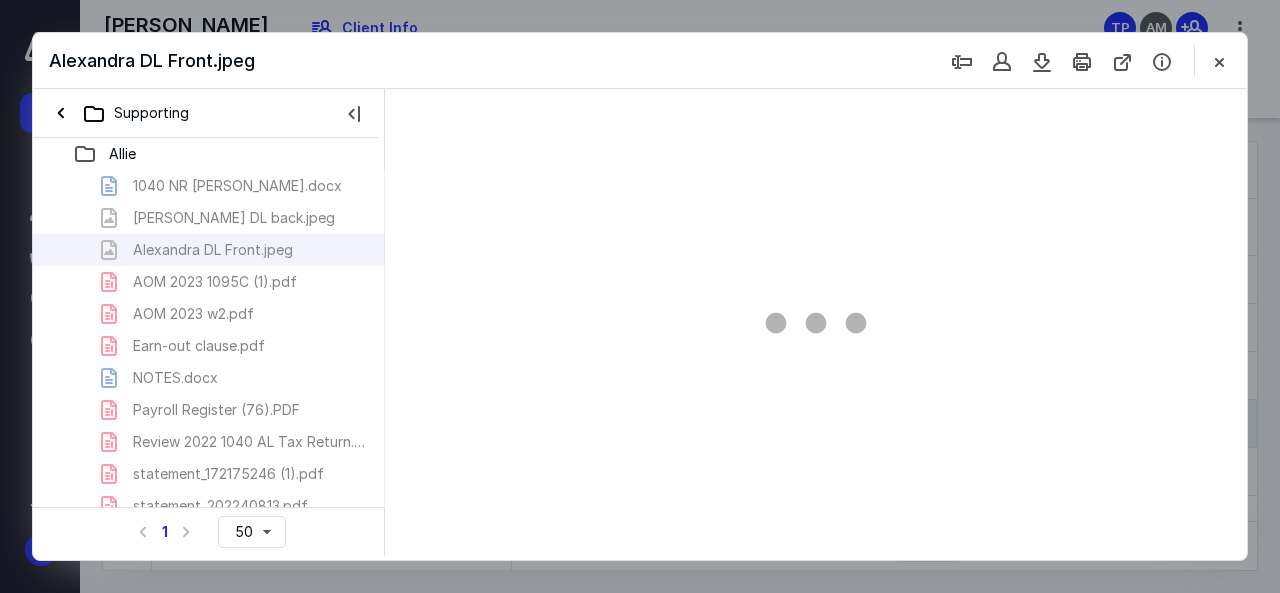 type on "137" 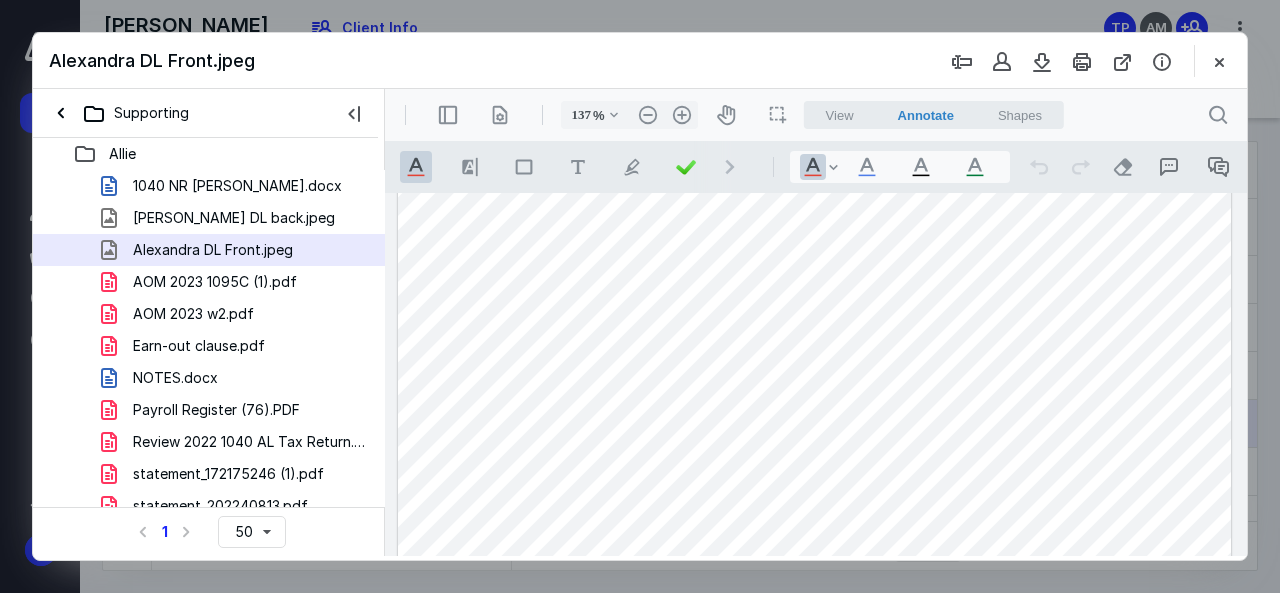 scroll, scrollTop: 200, scrollLeft: 0, axis: vertical 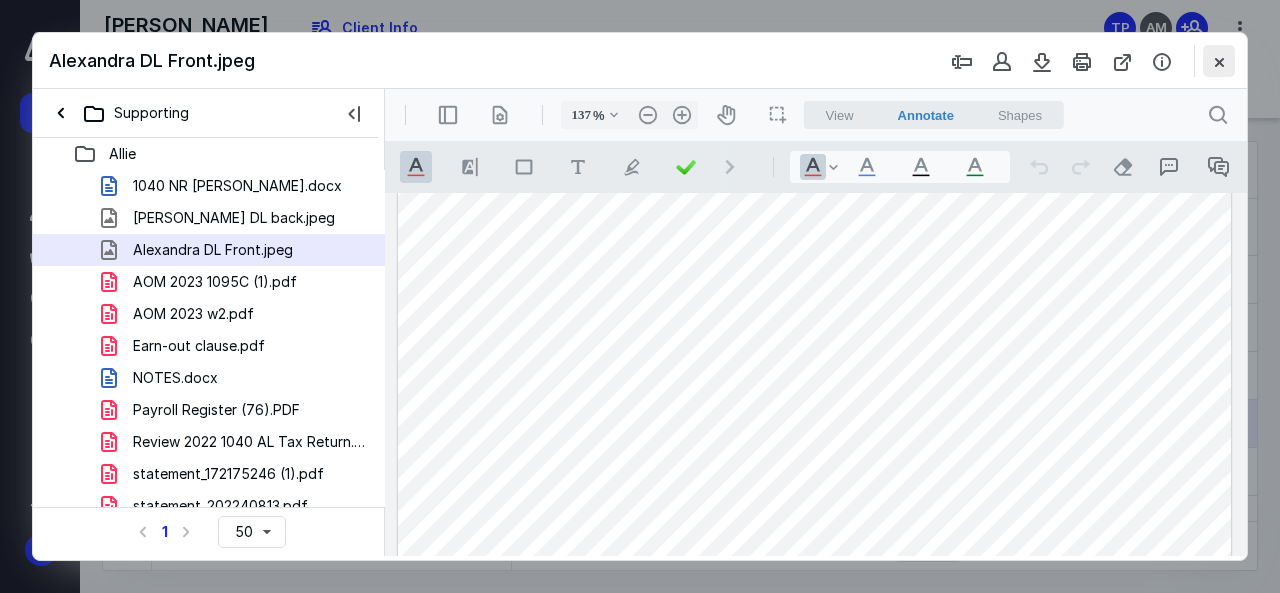 click at bounding box center (1219, 61) 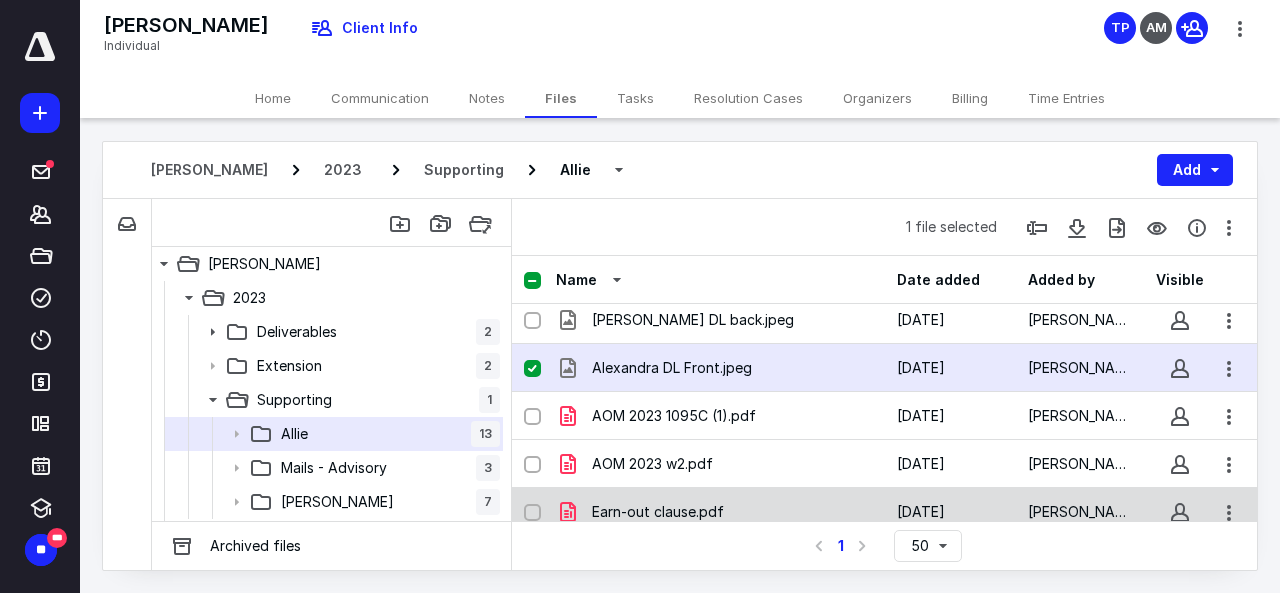 scroll, scrollTop: 100, scrollLeft: 0, axis: vertical 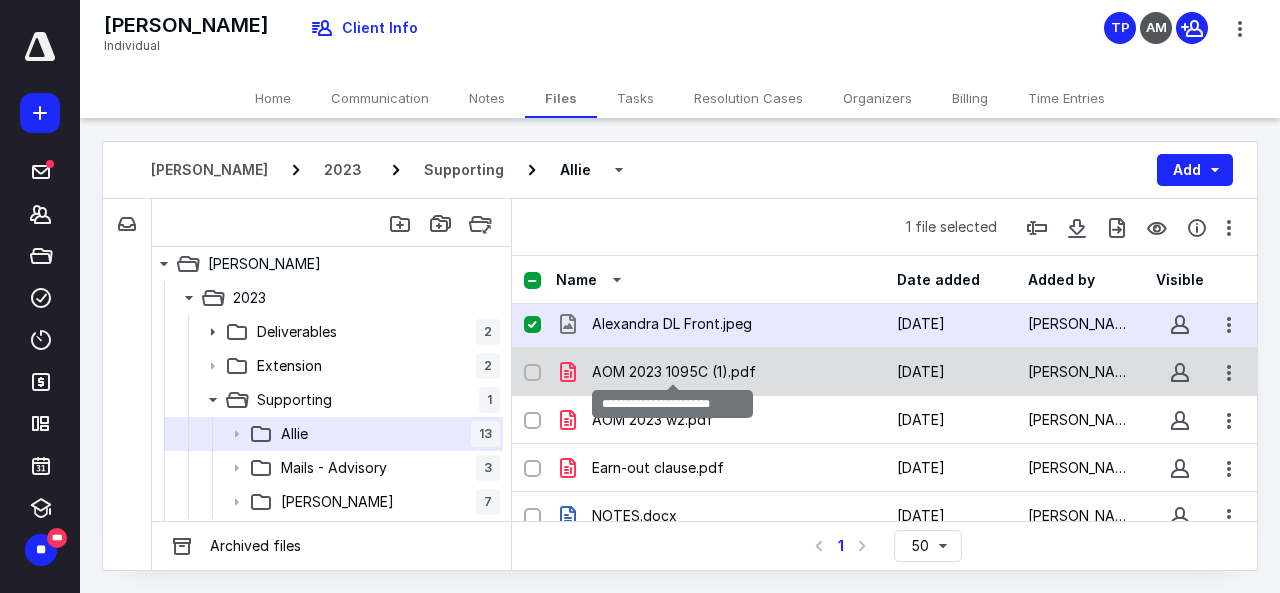 click on "AOM 2023 1095C (1).pdf" at bounding box center [674, 372] 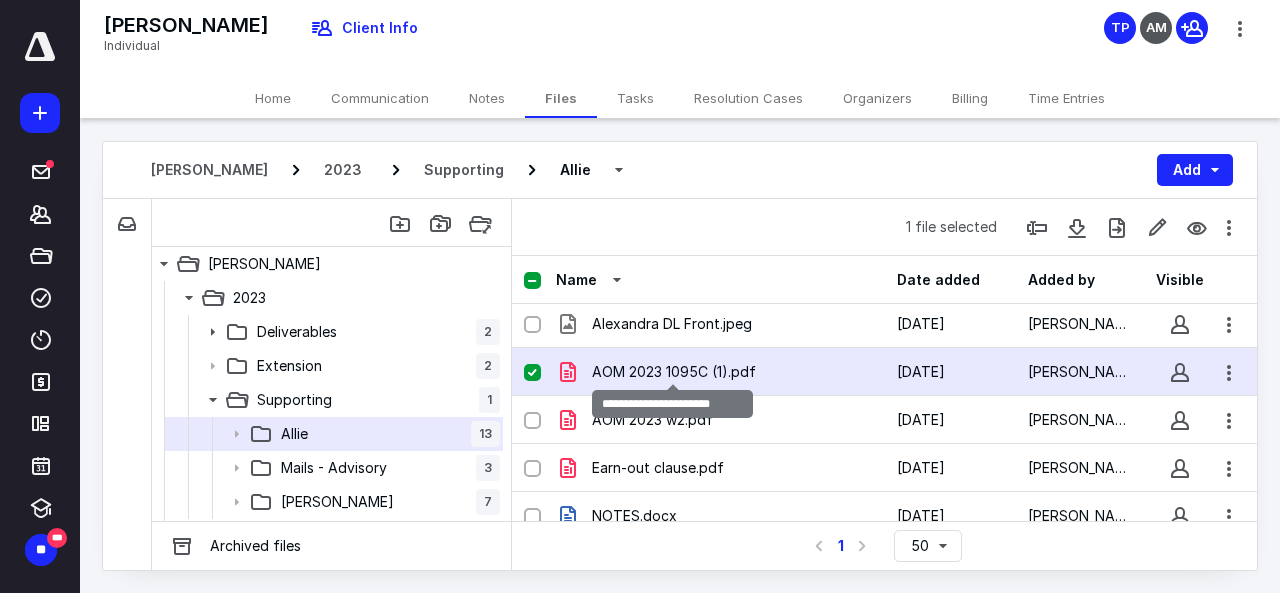 click on "AOM 2023 1095C (1).pdf" at bounding box center [674, 372] 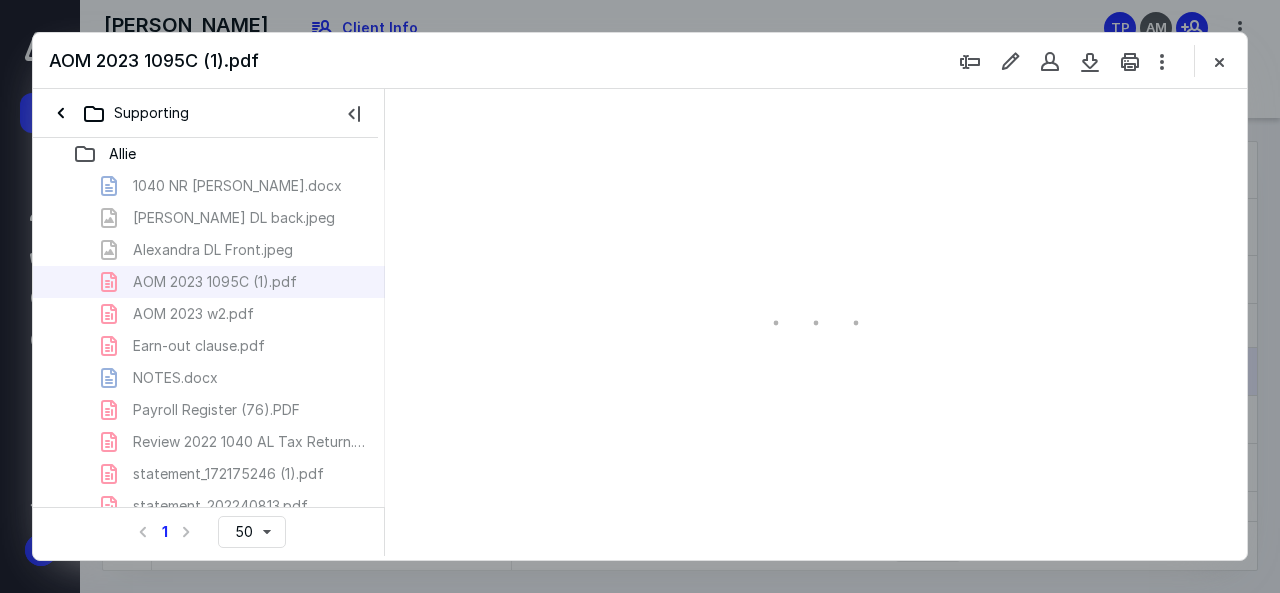 scroll, scrollTop: 0, scrollLeft: 0, axis: both 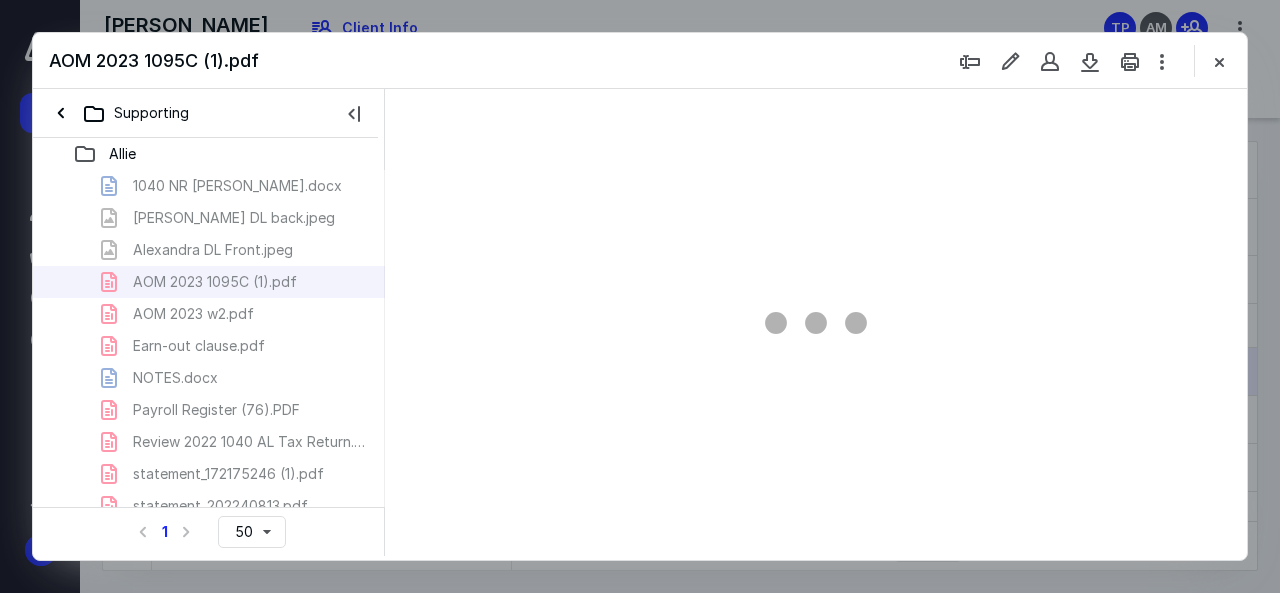 type on "107" 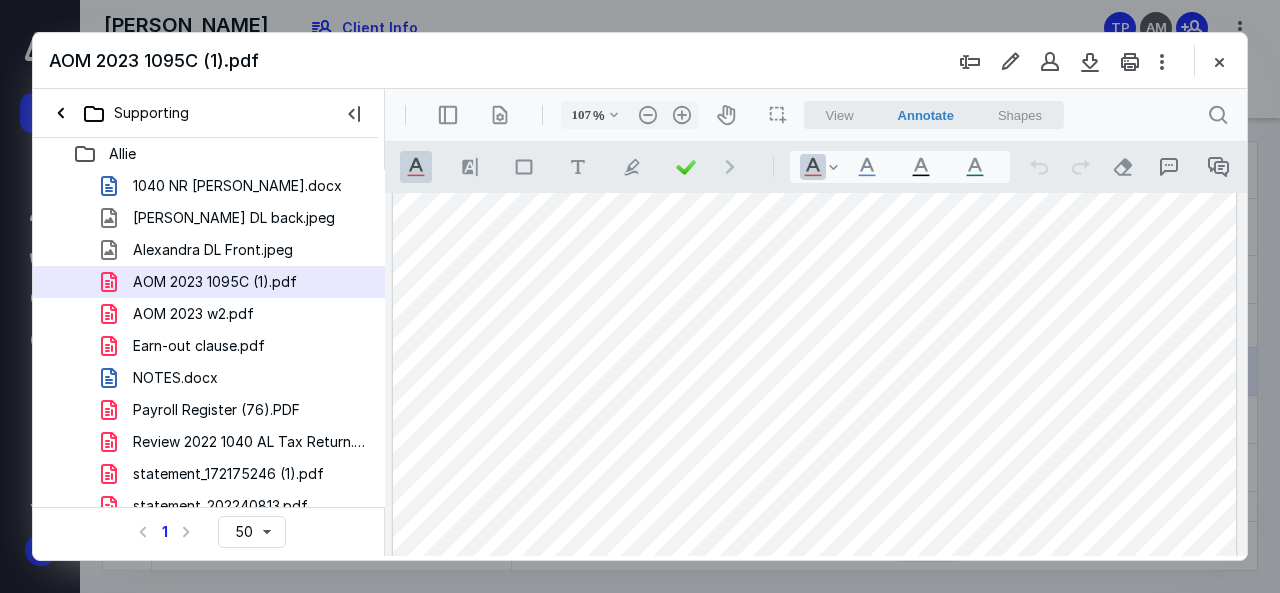 scroll, scrollTop: 295, scrollLeft: 0, axis: vertical 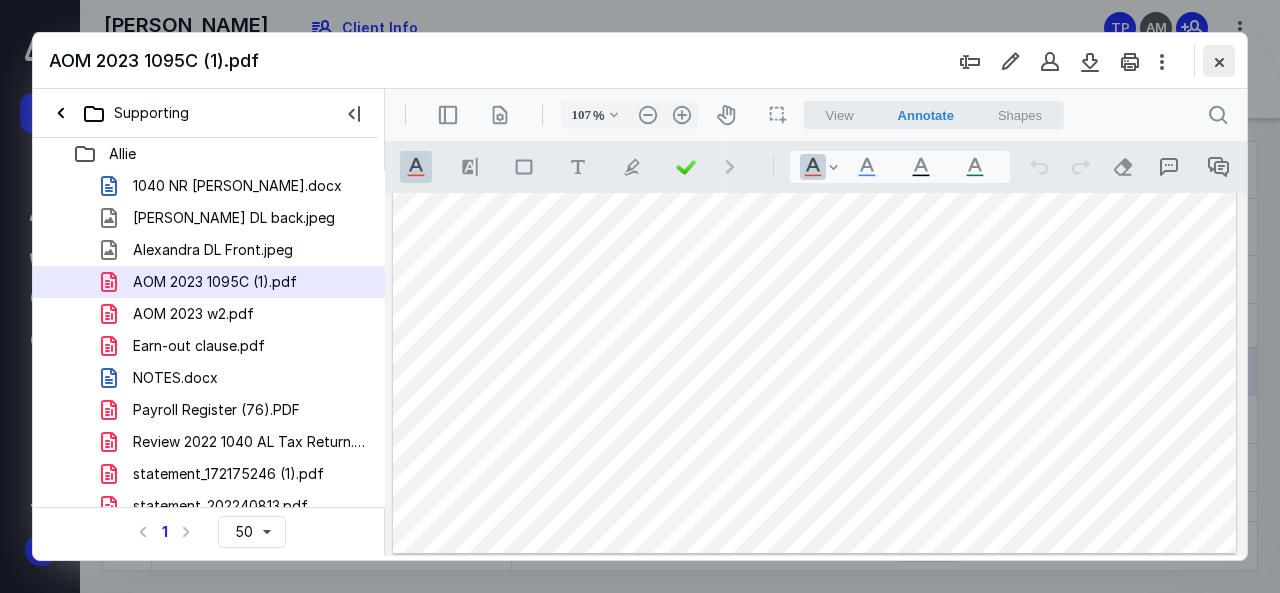 click at bounding box center (1219, 61) 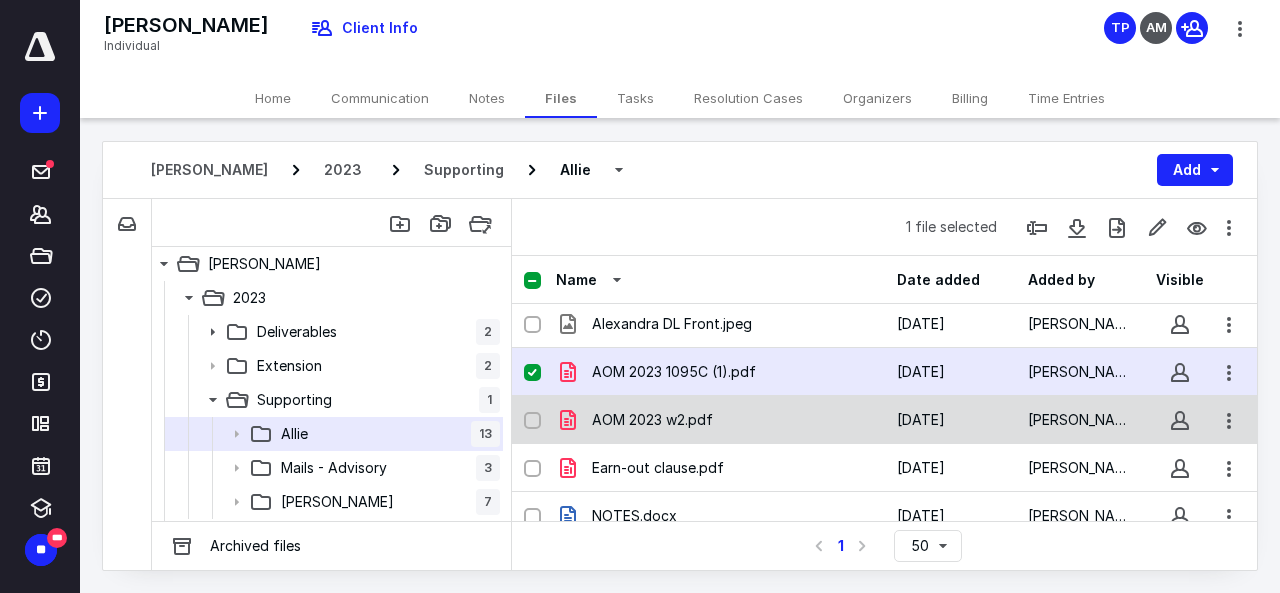 click on "AOM 2023 w2.pdf" at bounding box center [652, 420] 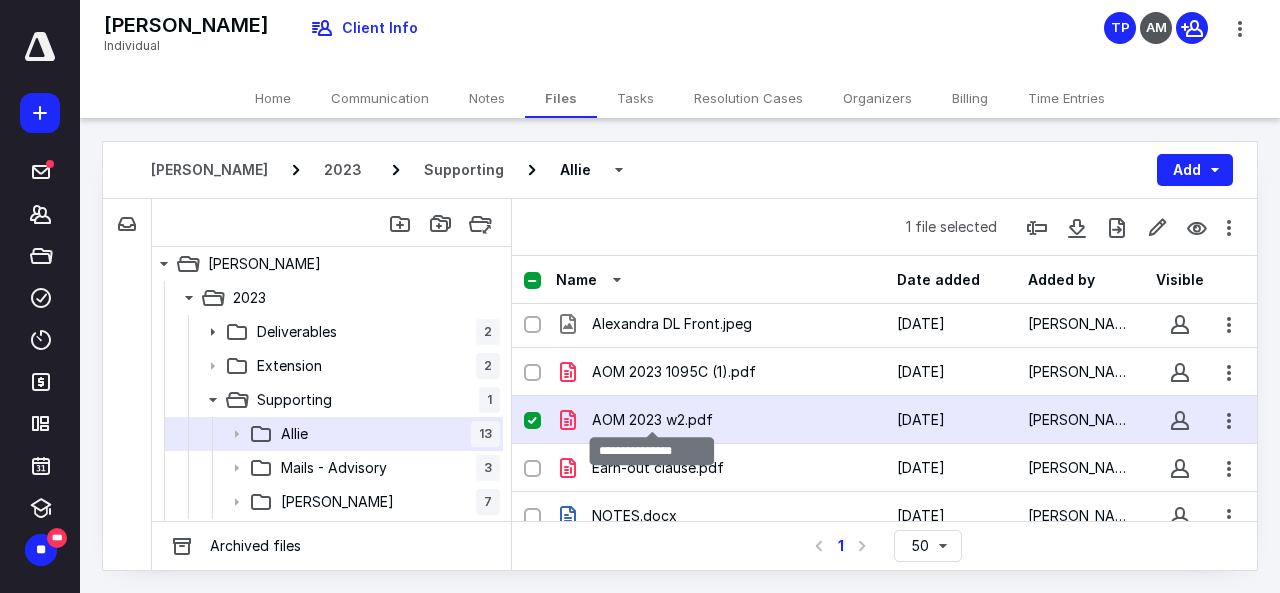 click on "AOM 2023 w2.pdf" at bounding box center [652, 420] 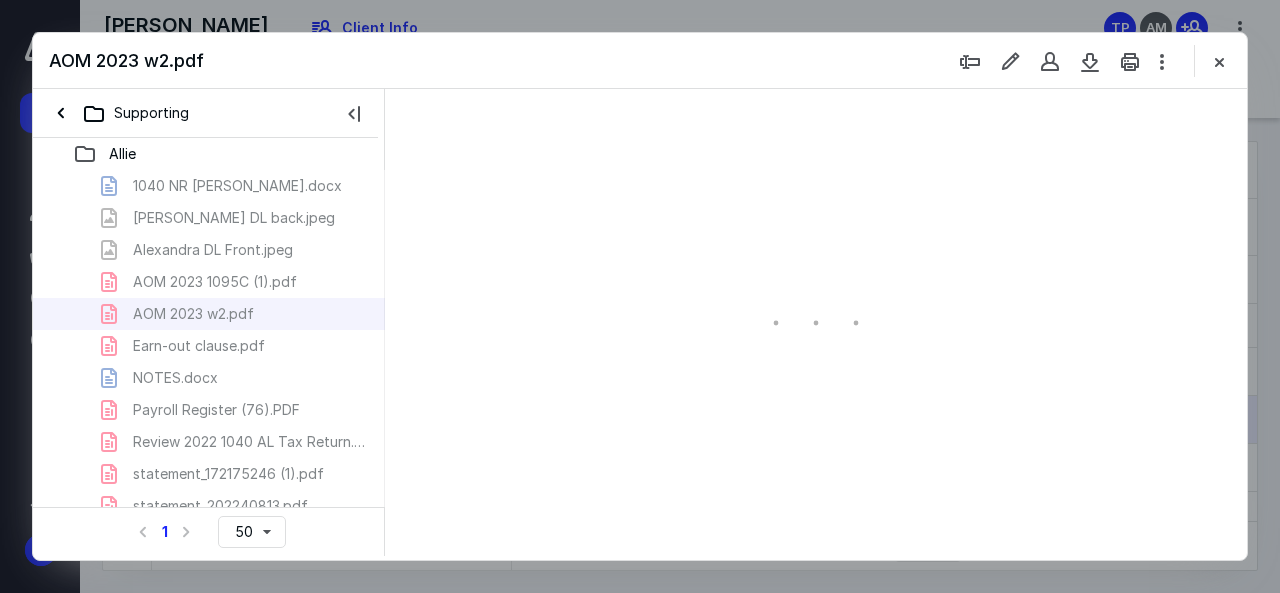 scroll, scrollTop: 0, scrollLeft: 0, axis: both 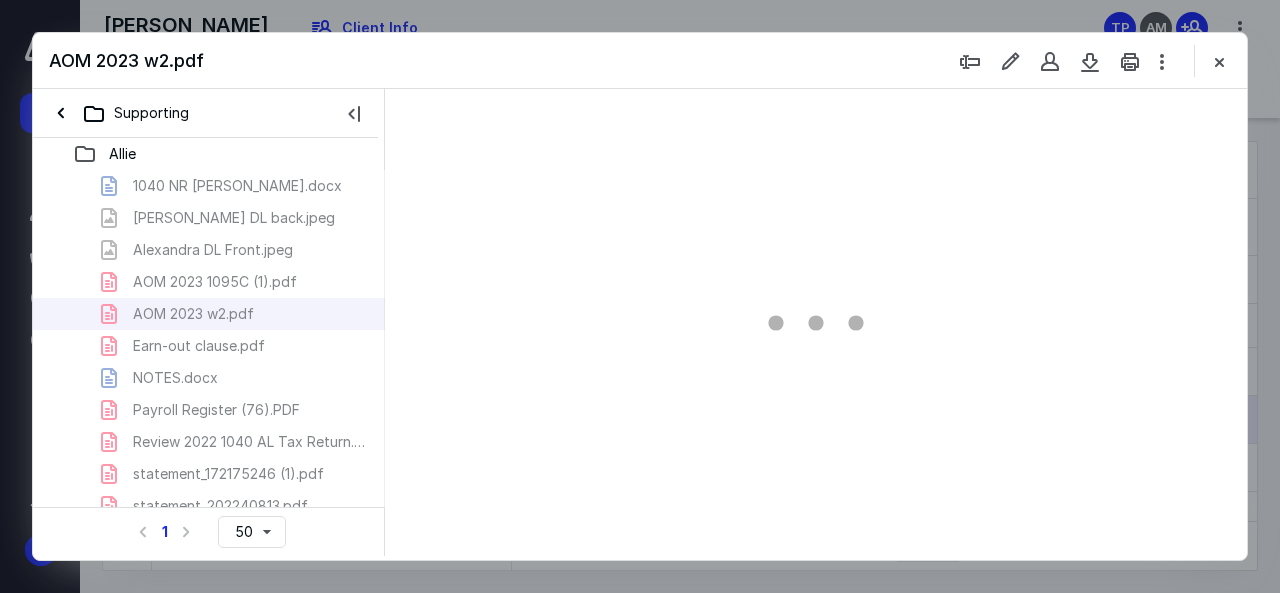 type on "137" 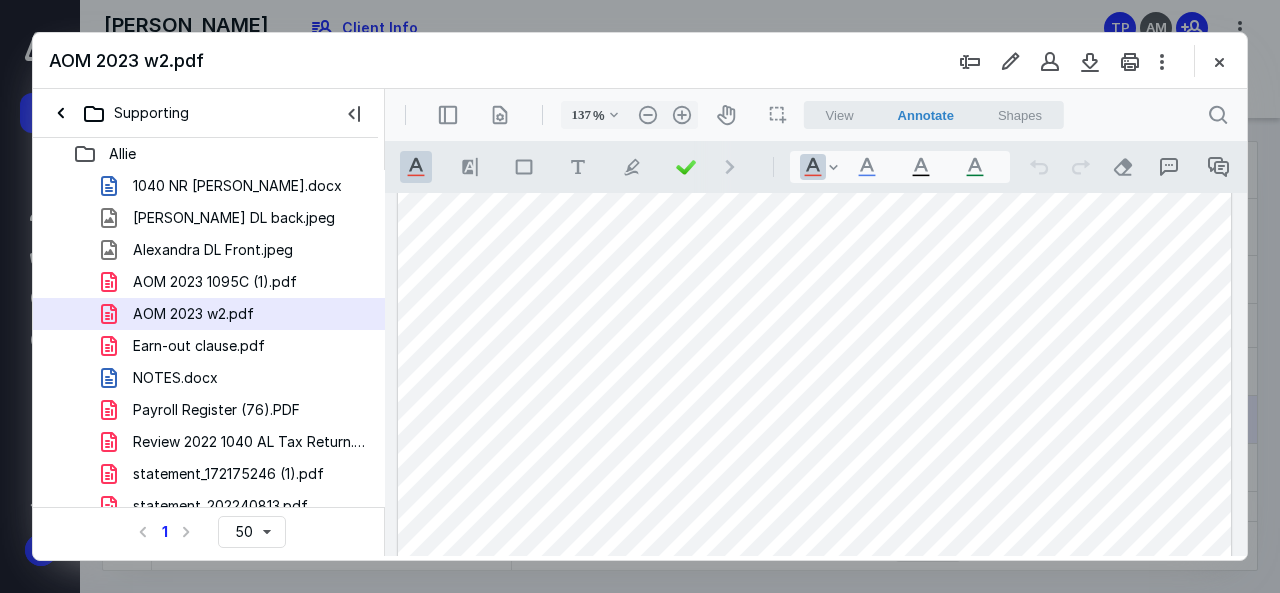scroll, scrollTop: 0, scrollLeft: 0, axis: both 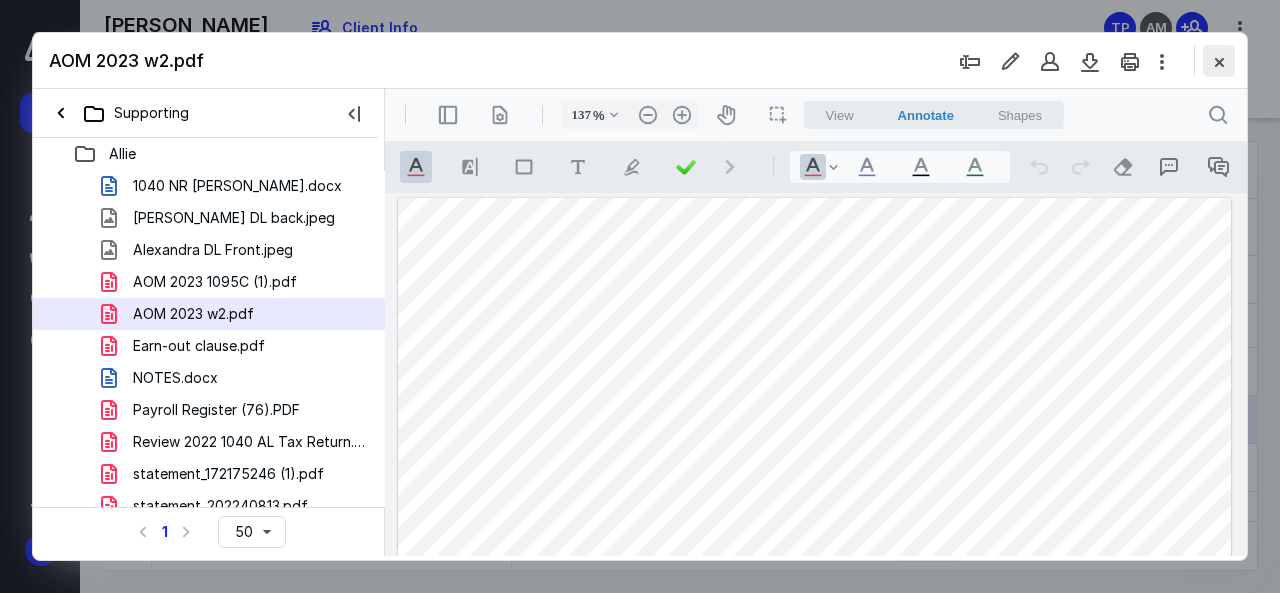 click at bounding box center (1219, 61) 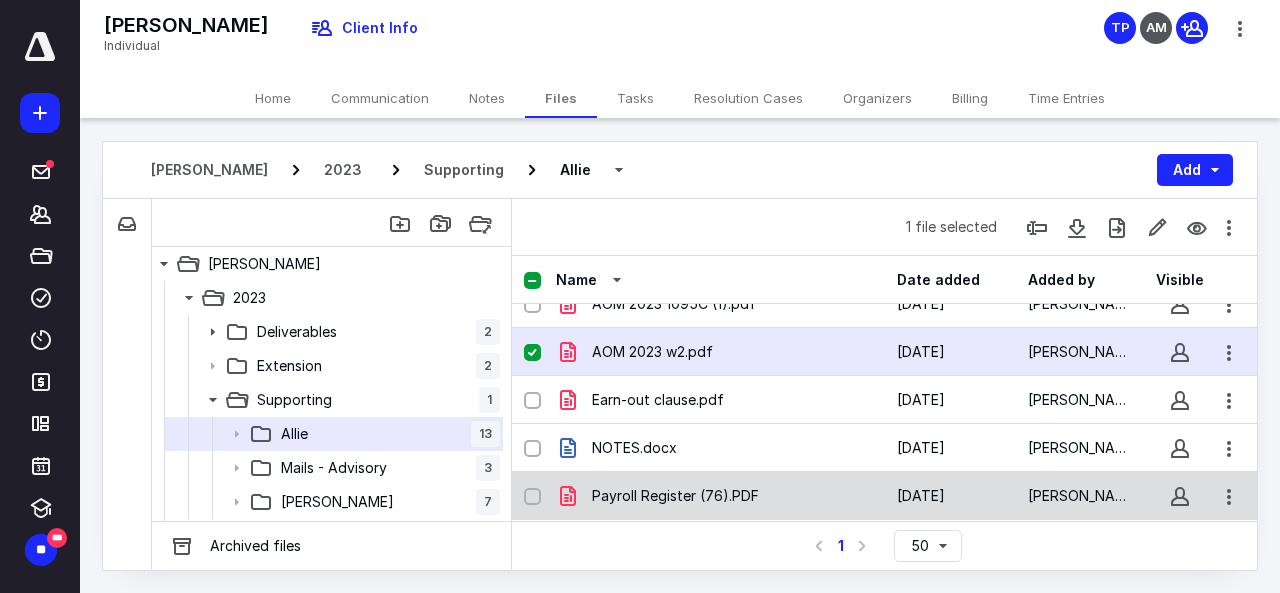 scroll, scrollTop: 200, scrollLeft: 0, axis: vertical 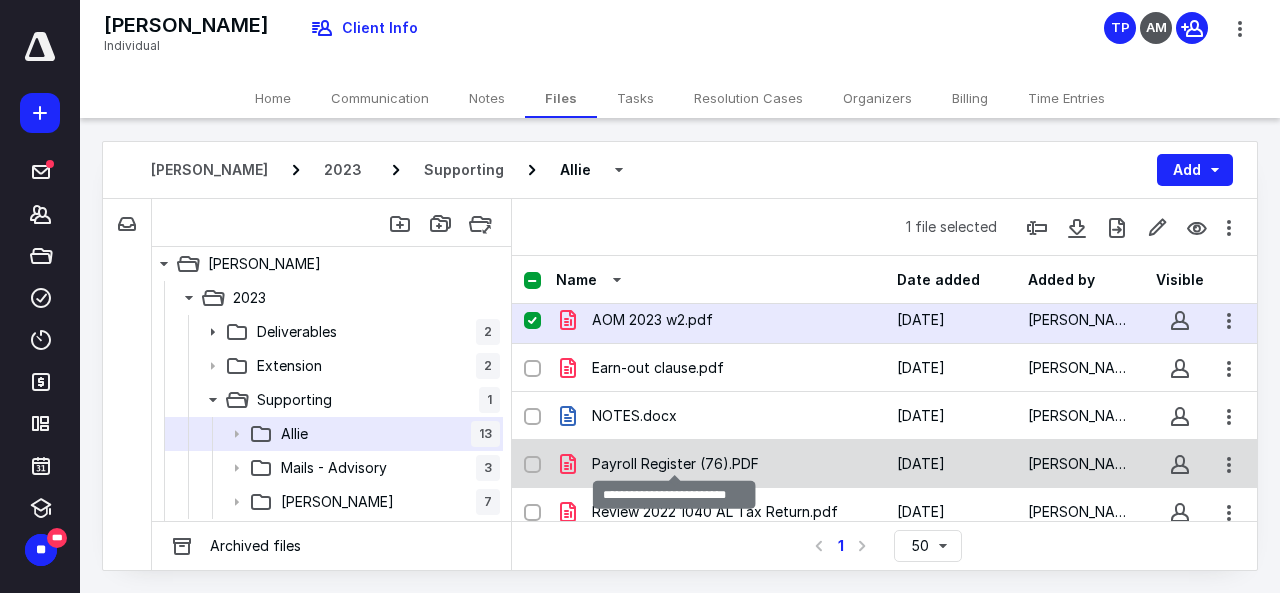 click on "Payroll Register (76).PDF" at bounding box center [675, 464] 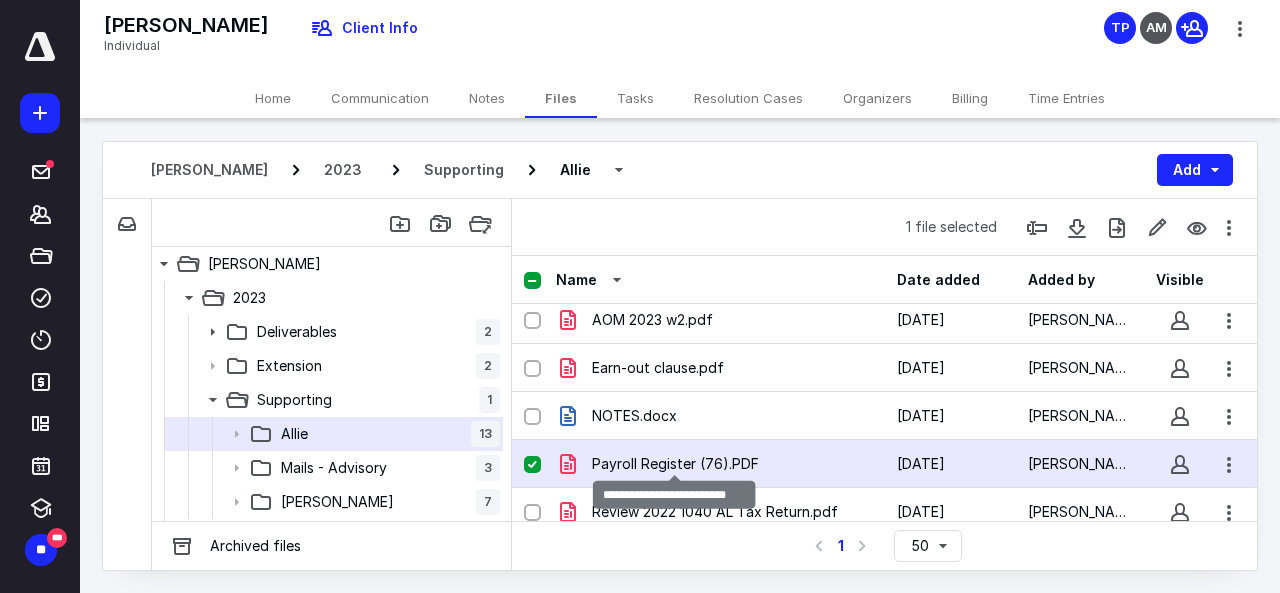 click on "Payroll Register (76).PDF" at bounding box center (675, 464) 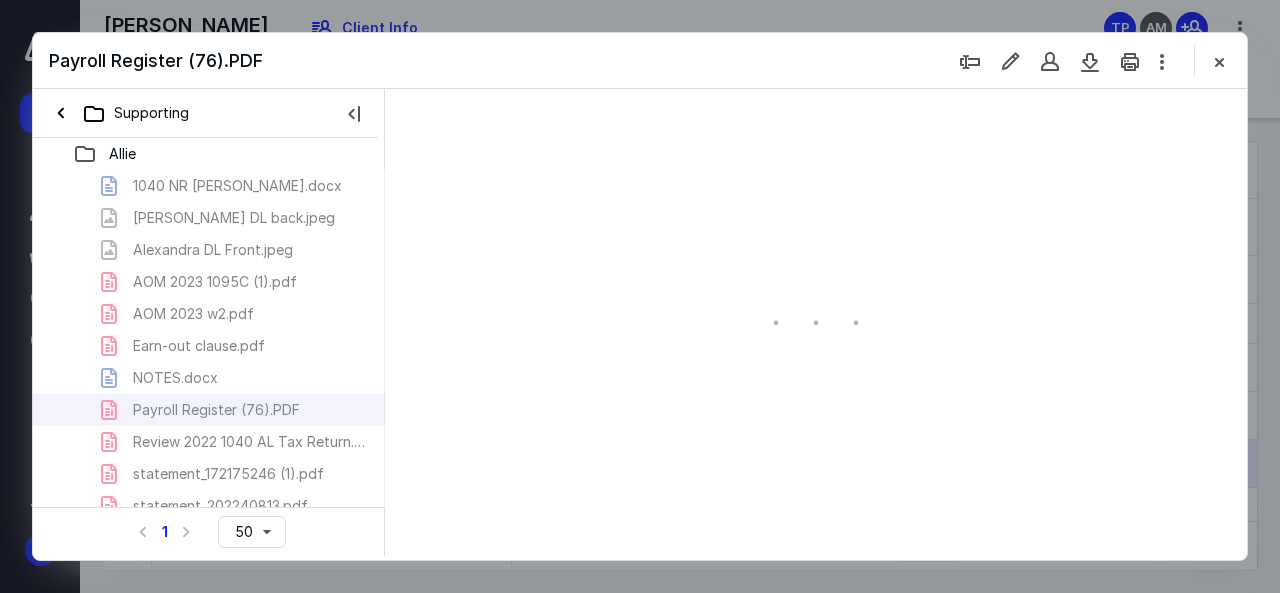 scroll, scrollTop: 0, scrollLeft: 0, axis: both 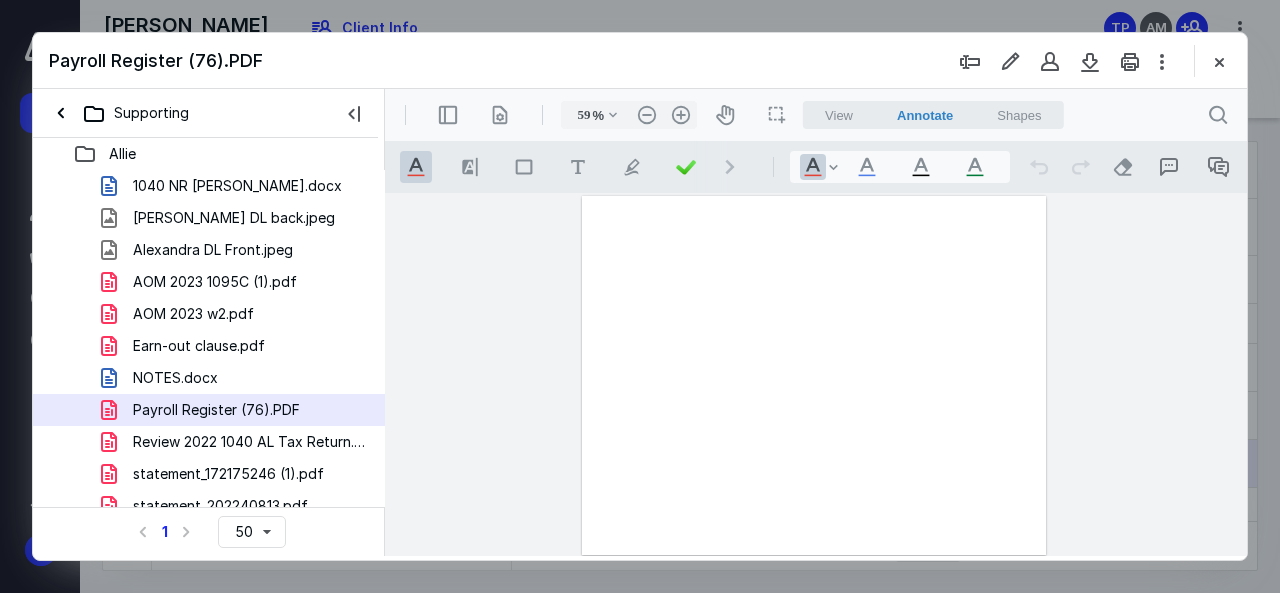type on "107" 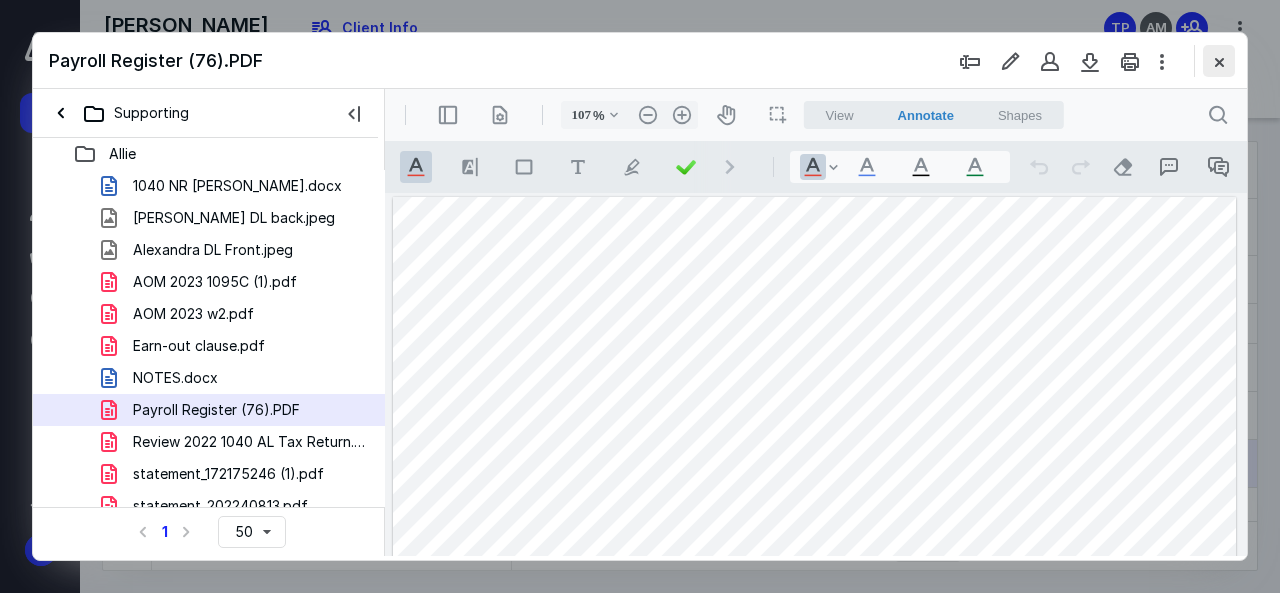 click at bounding box center (1219, 61) 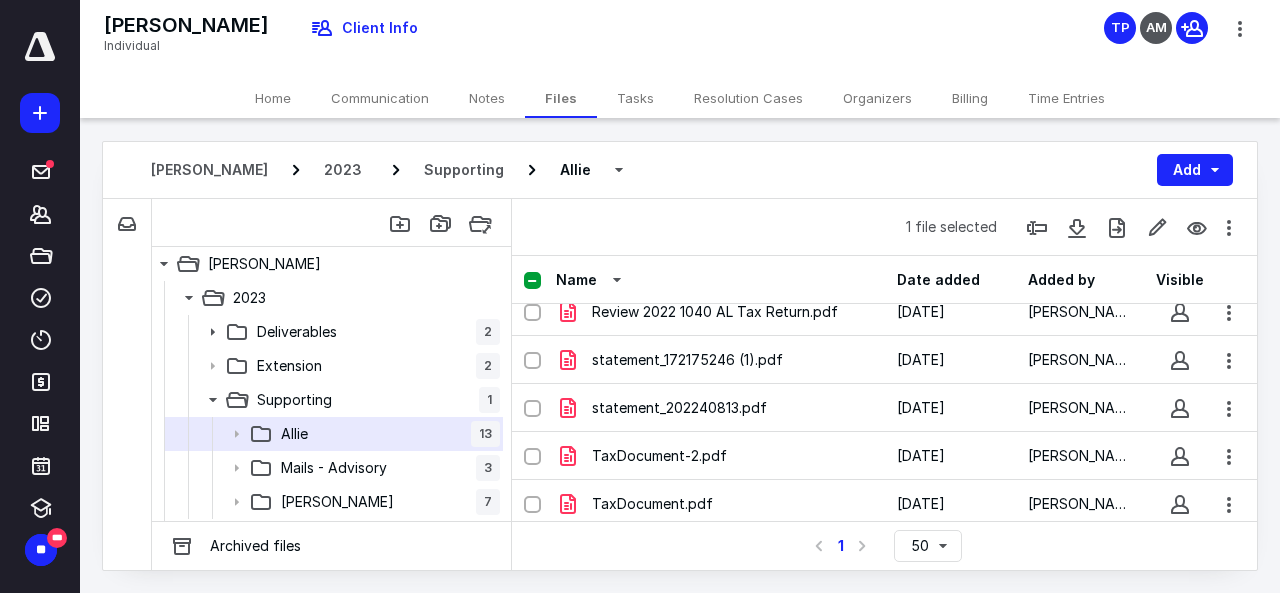 scroll, scrollTop: 0, scrollLeft: 0, axis: both 